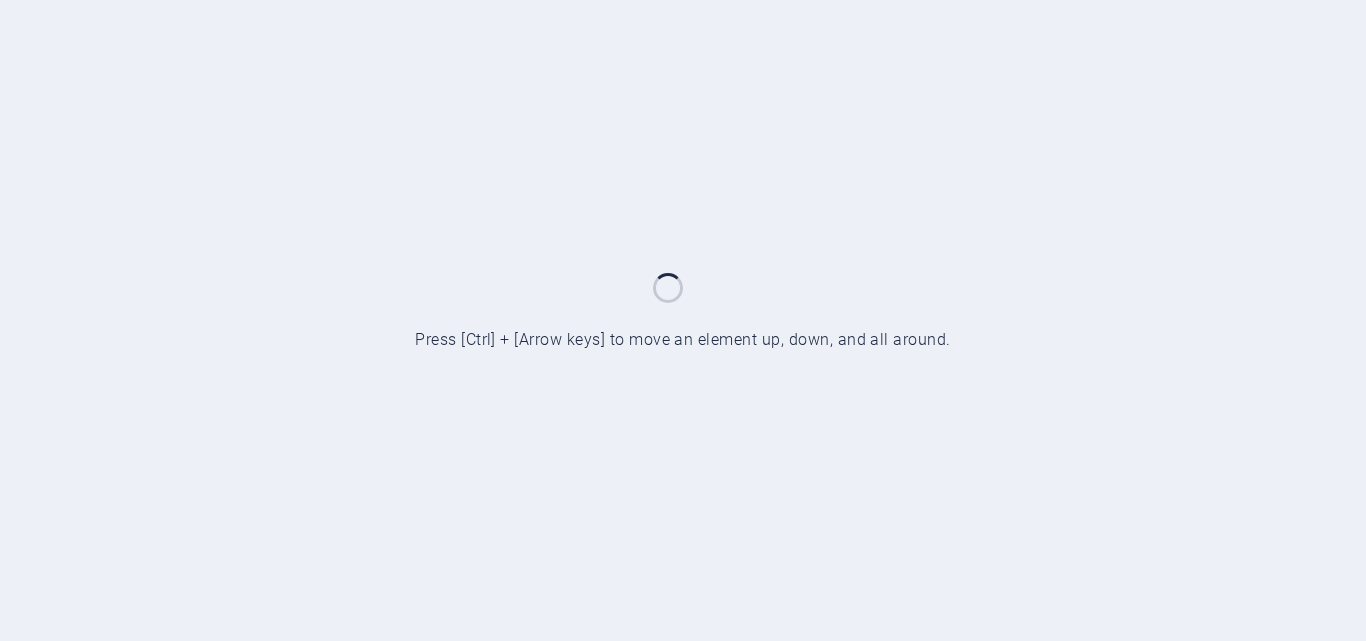 scroll, scrollTop: 0, scrollLeft: 0, axis: both 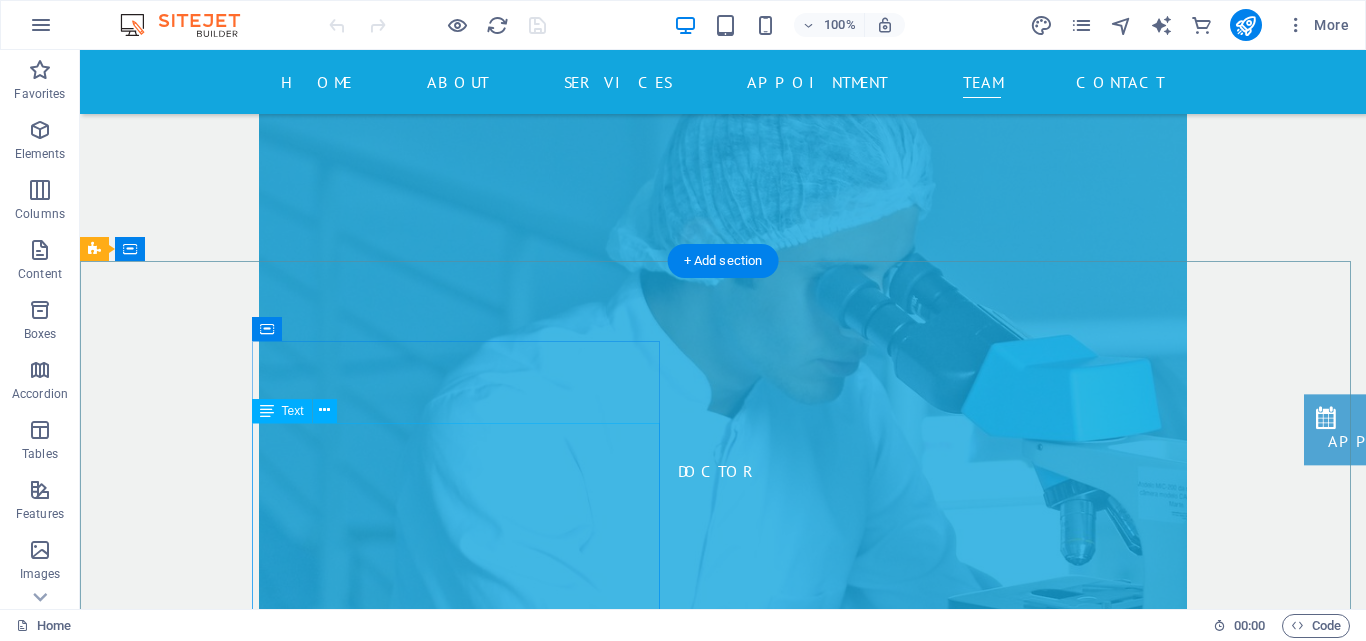 click on "[DOMAIN_NAME] MANGLI PURWA FATAK ([PERSON_NAME])  ,  HARDOI   241001 6387017074   [EMAIL_ADDRESS] Mo - Sat: 7am - 8pm Legal Notice  |  Privacy" at bounding box center [568, 5575] 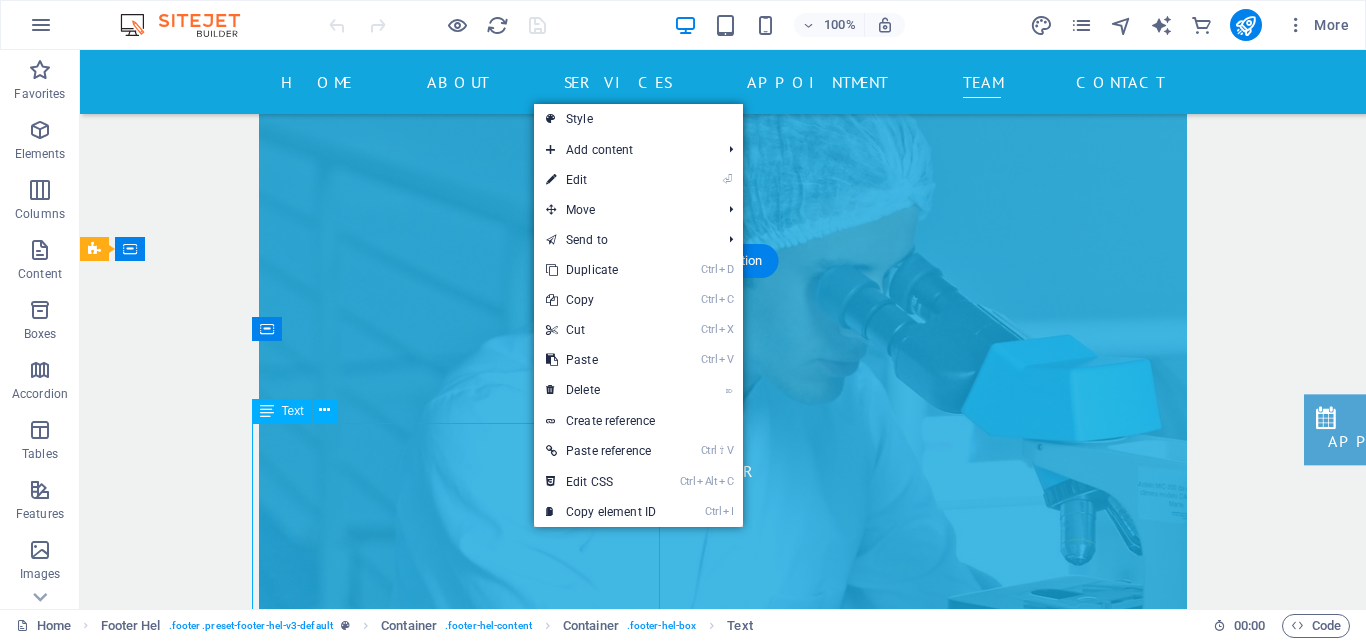click on "[DOMAIN_NAME] MANGLI PURWA FATAK ([PERSON_NAME])  ,  HARDOI   241001 6387017074   [EMAIL_ADDRESS] Mo - Sat: 7am - 8pm Legal Notice  |  Privacy" at bounding box center (568, 5575) 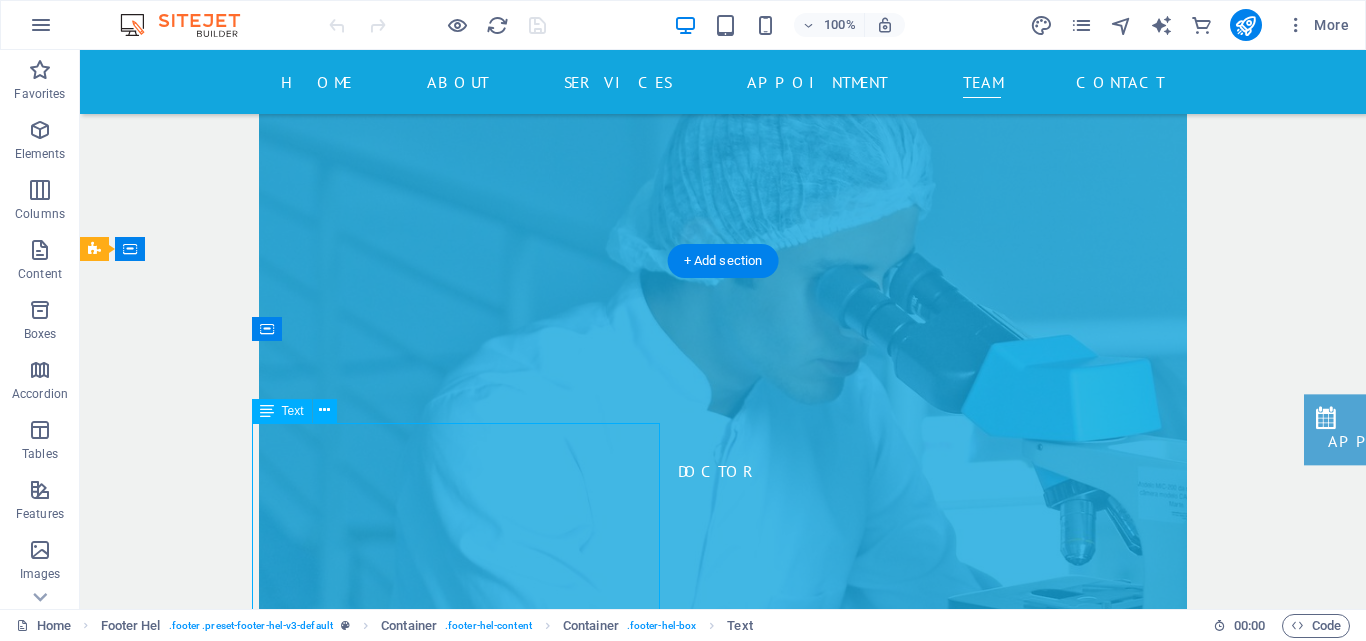 click on "[DOMAIN_NAME] MANGLI PURWA FATAK ([PERSON_NAME])  ,  HARDOI   241001 6387017074   [EMAIL_ADDRESS] Mo - Sat: 7am - 8pm Legal Notice  |  Privacy" at bounding box center (568, 5575) 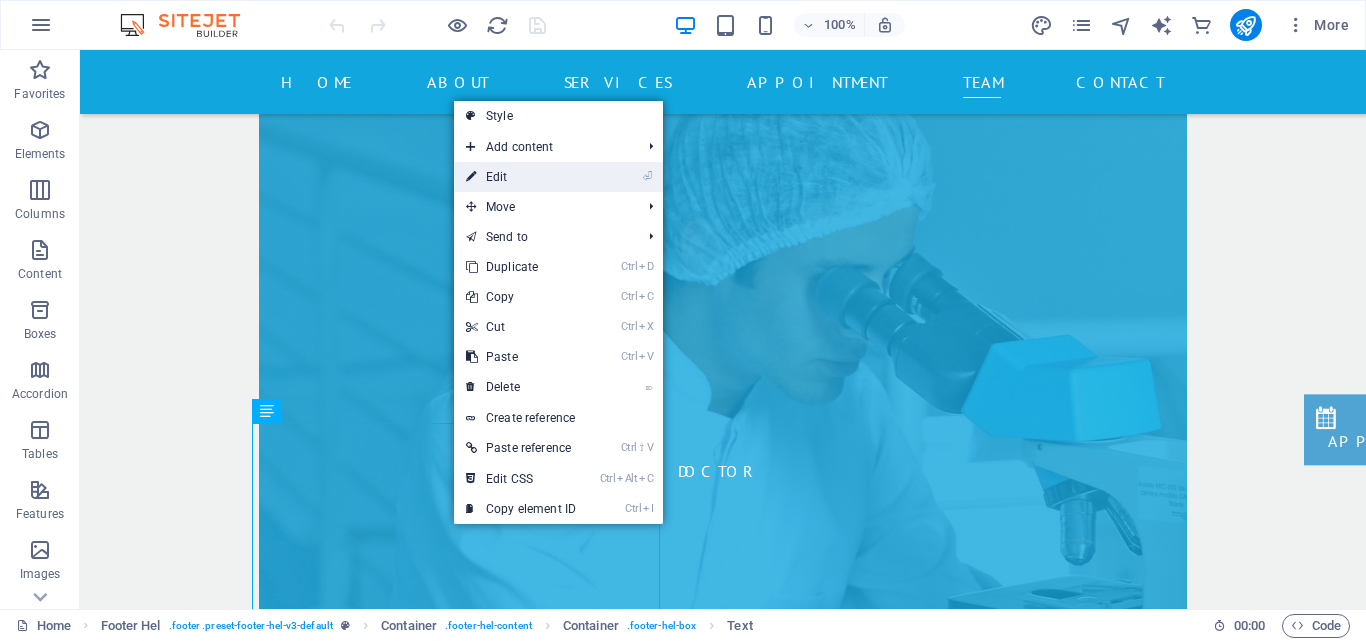 click on "⏎  Edit" at bounding box center (521, 177) 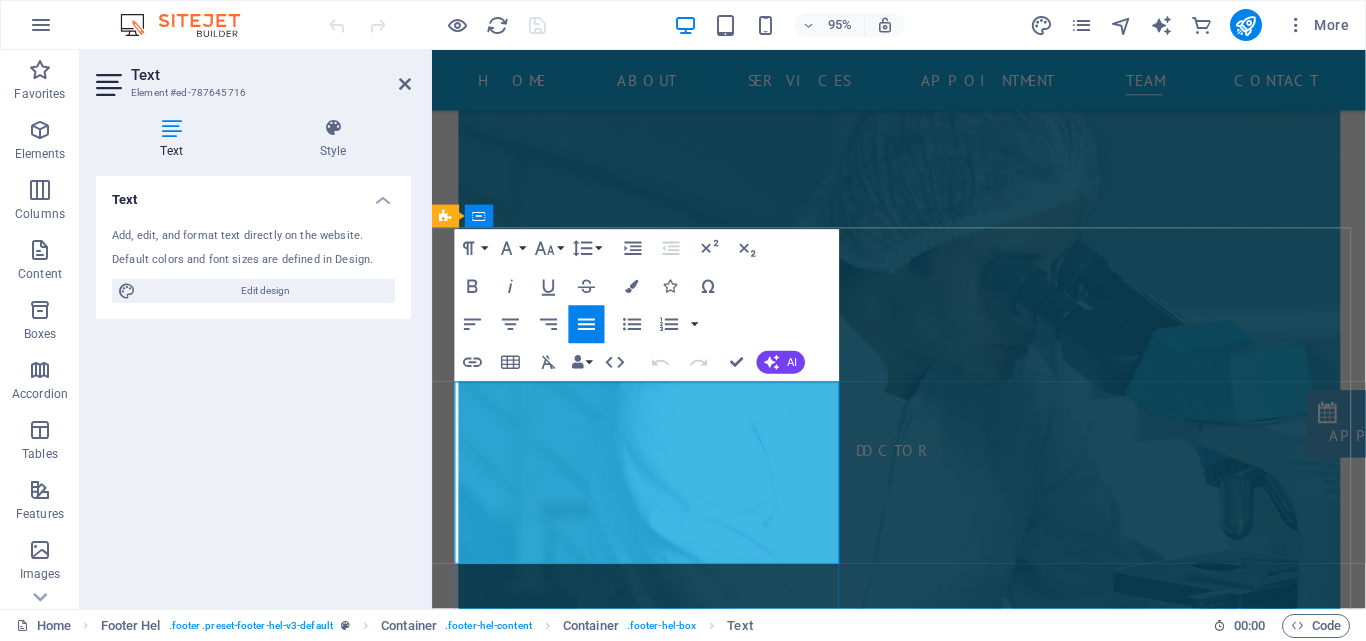 click on "[EMAIL_ADDRESS]" at bounding box center [544, 5587] 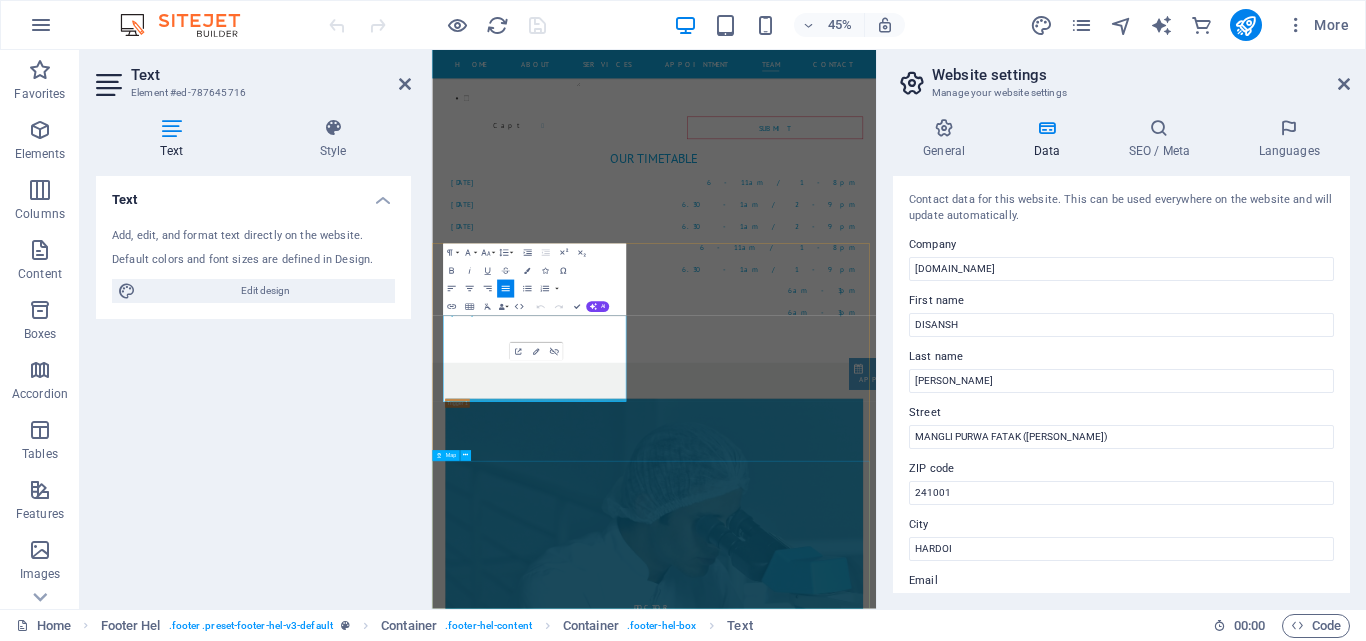 scroll, scrollTop: 8545, scrollLeft: 0, axis: vertical 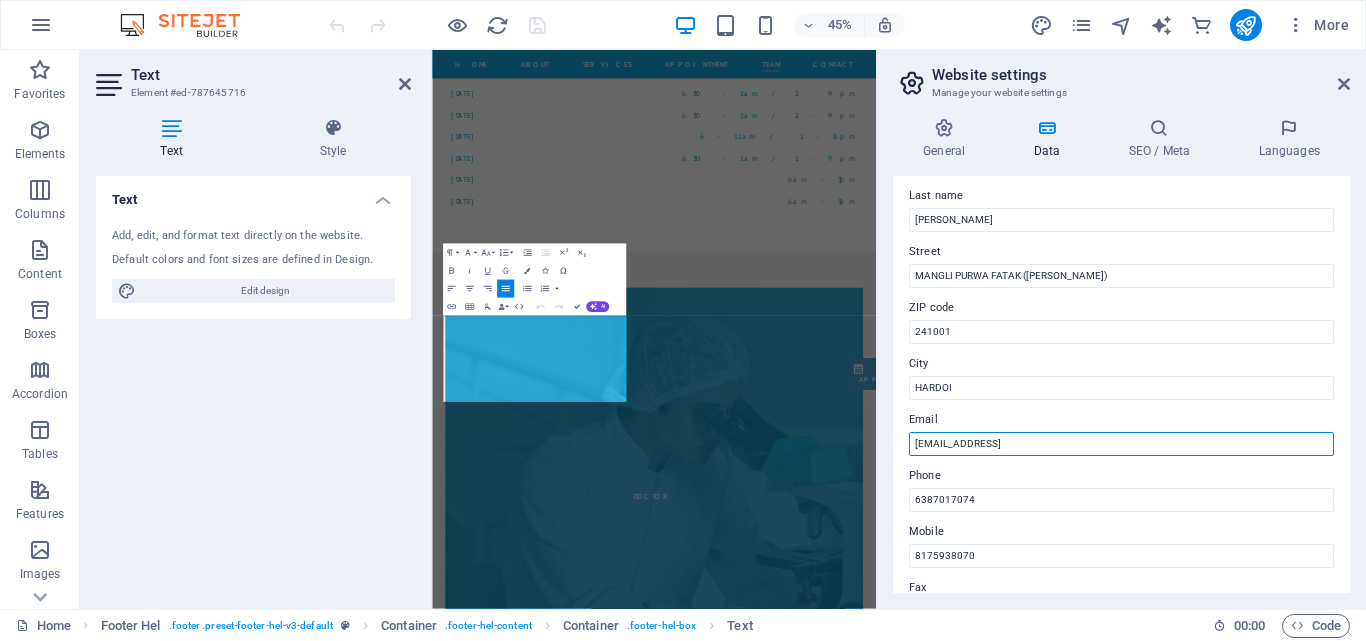 click on "[EMAIL_ADDRESS]" at bounding box center (1121, 444) 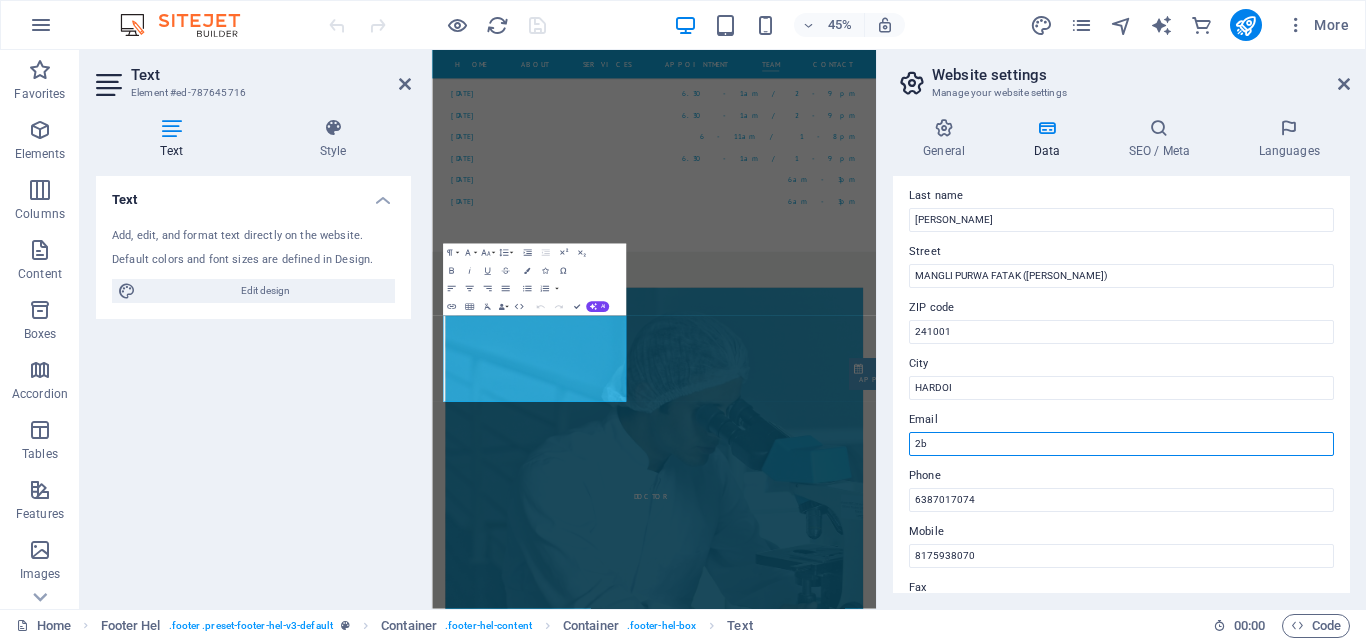 type on "2" 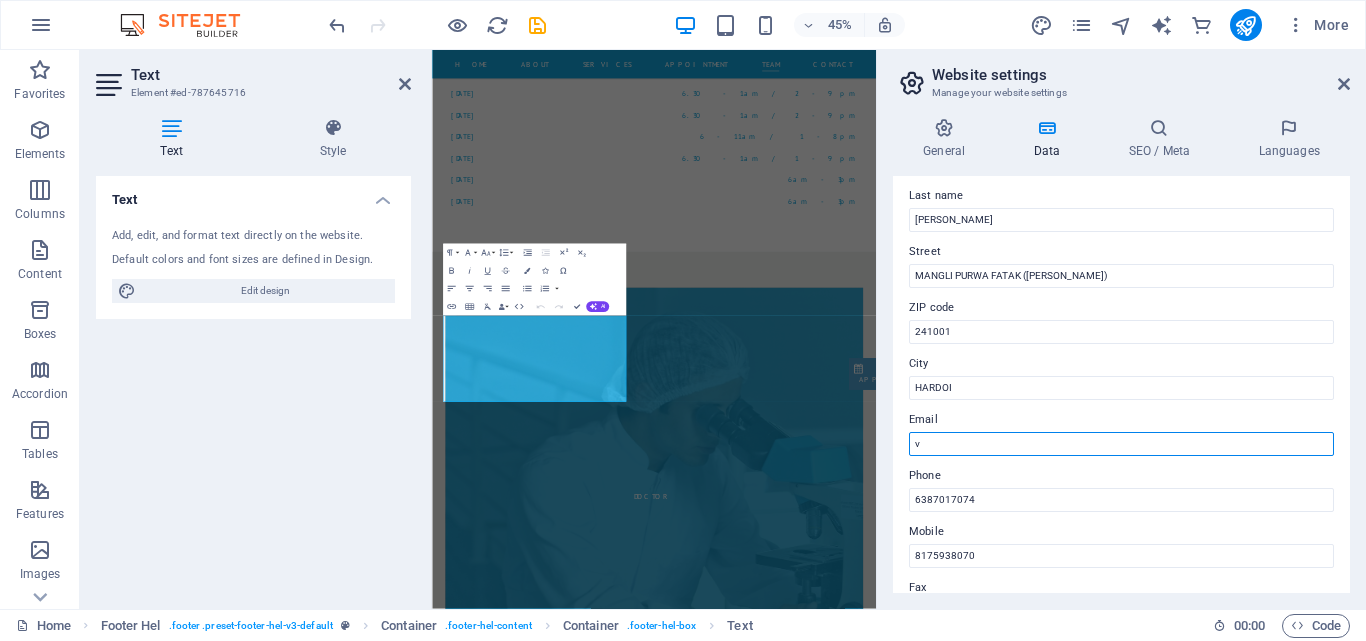 type on "[EMAIL_ADDRESS][DOMAIN_NAME]" 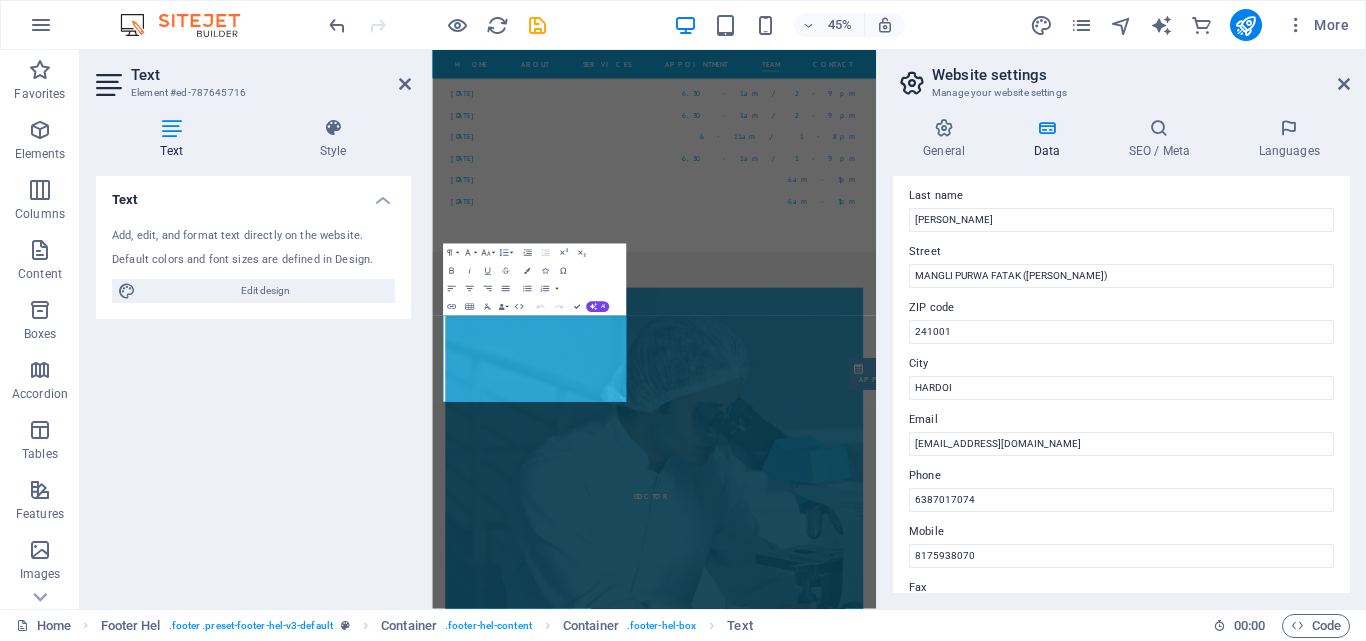 drag, startPoint x: 1344, startPoint y: 391, endPoint x: 1350, endPoint y: 416, distance: 25.70992 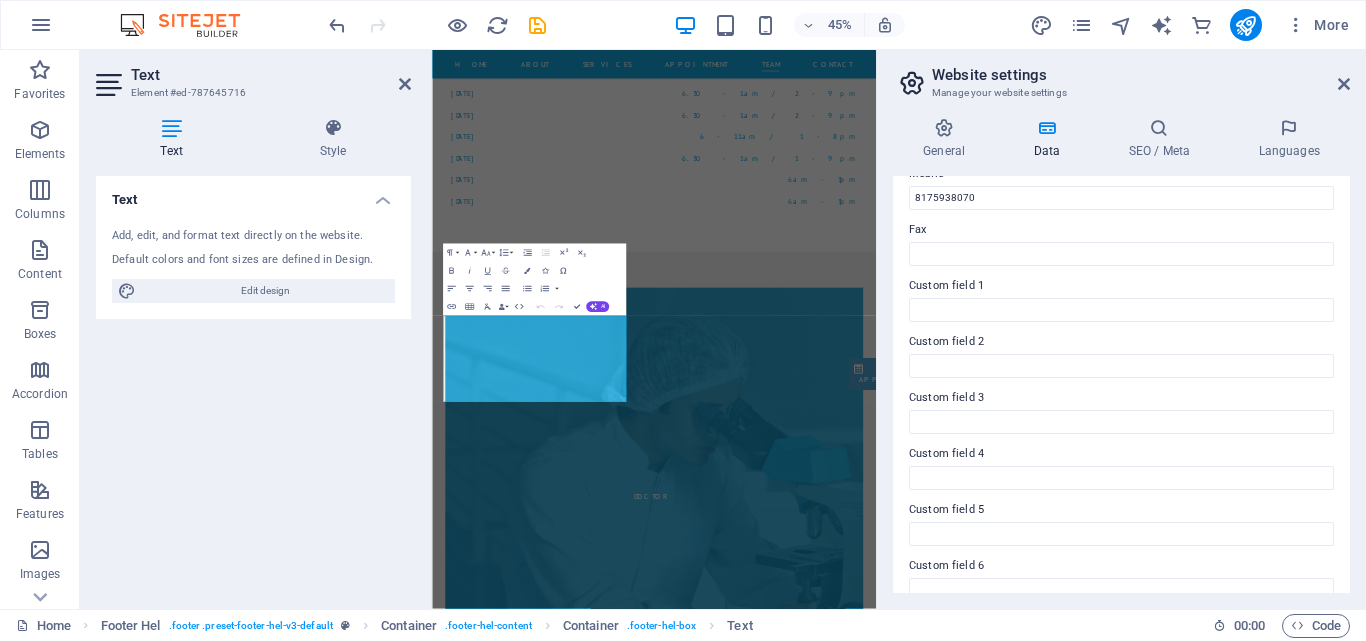scroll, scrollTop: 544, scrollLeft: 0, axis: vertical 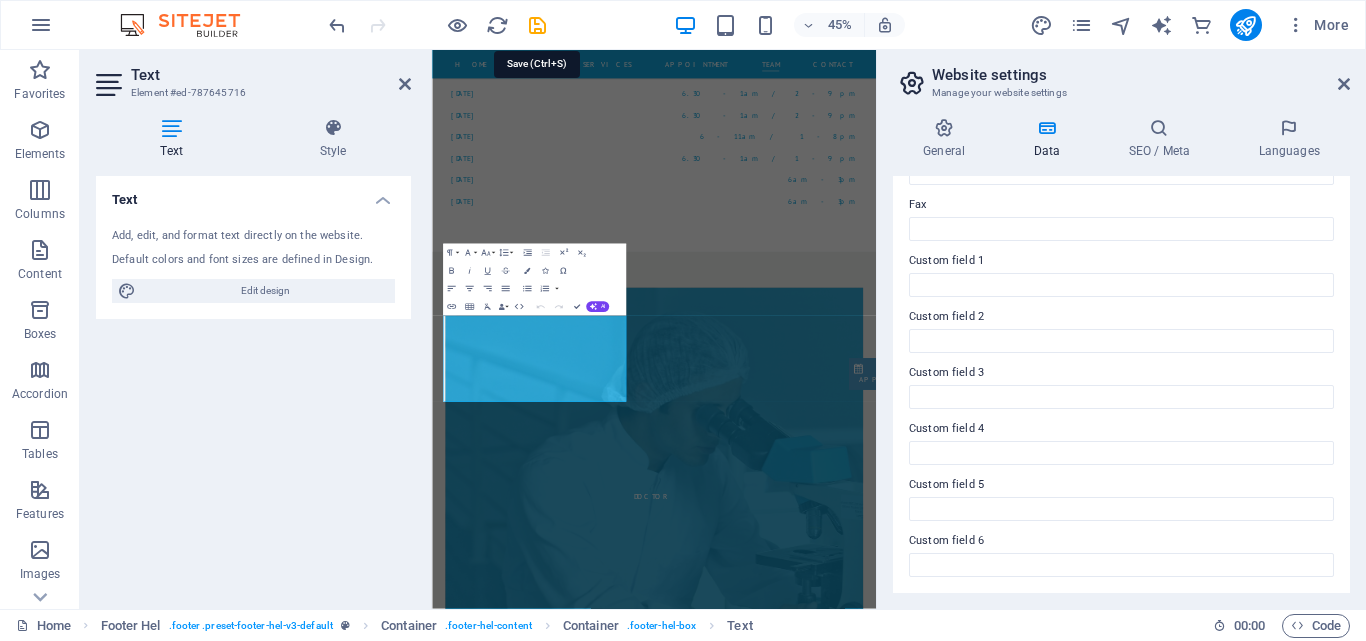 click at bounding box center (537, 25) 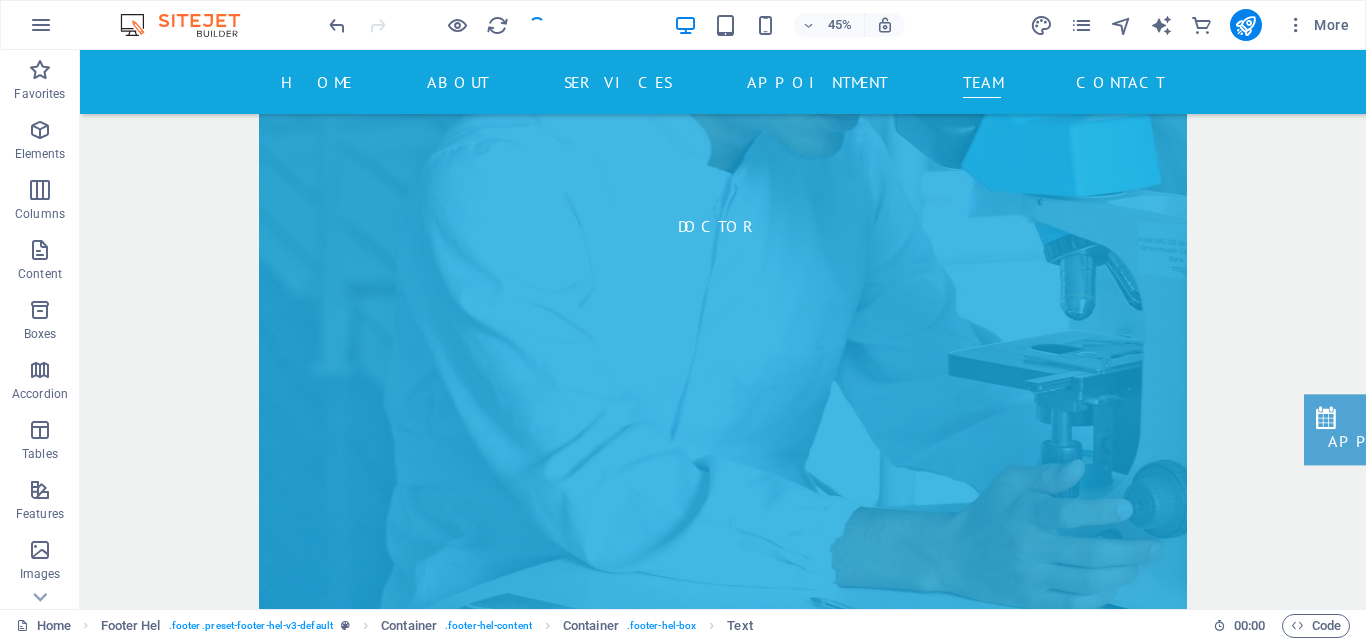scroll, scrollTop: 8081, scrollLeft: 0, axis: vertical 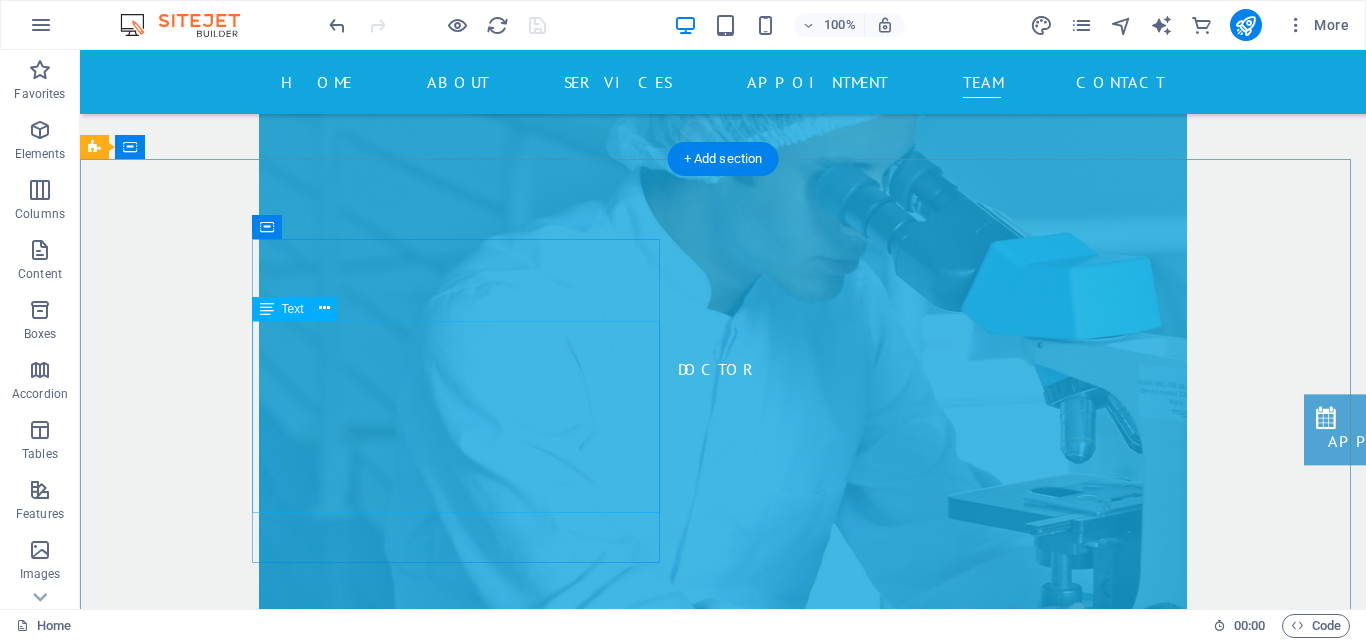click on "[DOMAIN_NAME] MANGLI PURWA FATAK ([PERSON_NAME])  ,  HARDOI   241001 6387017074   [EMAIL_ADDRESS][DOMAIN_NAME] Mo - Sat: 7am - 8pm Legal Notice  |  Privacy" at bounding box center [568, 5473] 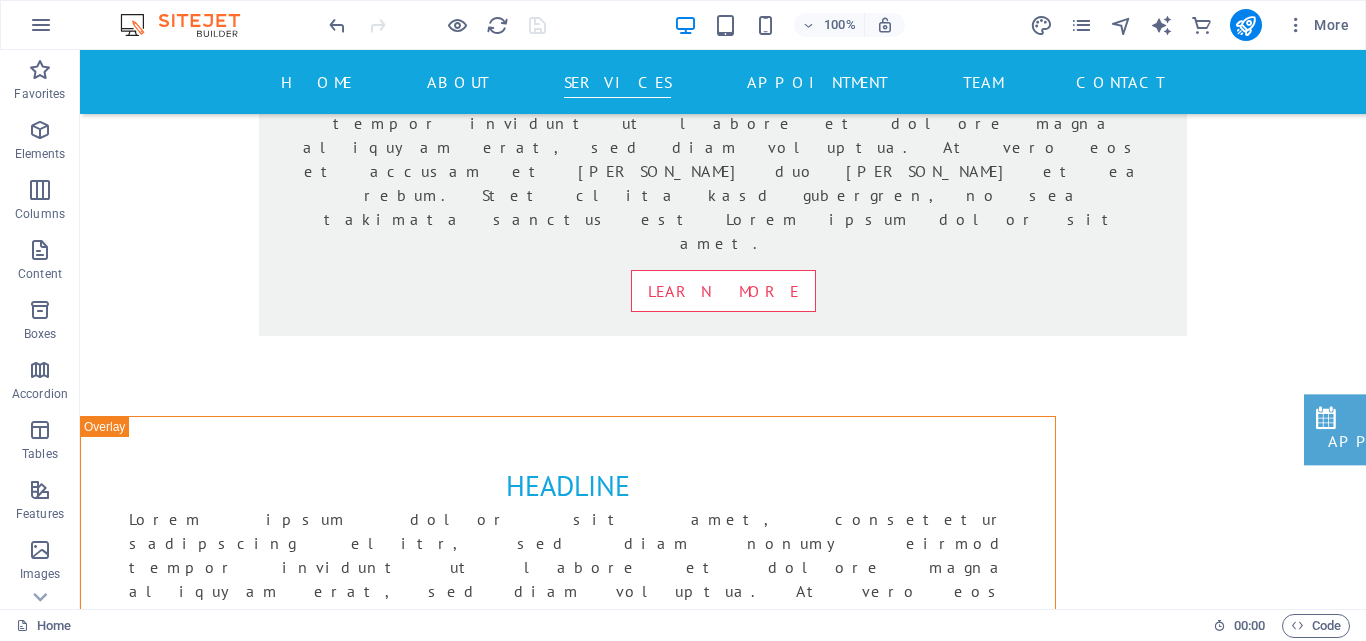 scroll, scrollTop: 2441, scrollLeft: 0, axis: vertical 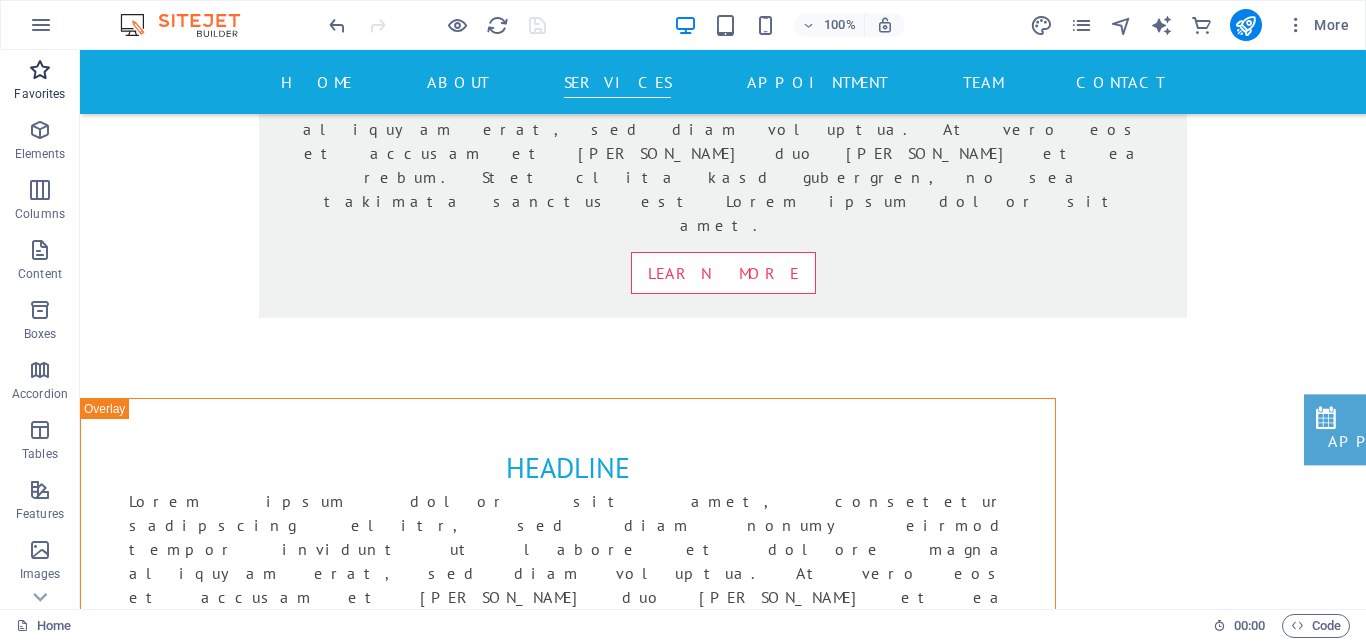 click on "Favorites" at bounding box center (40, 82) 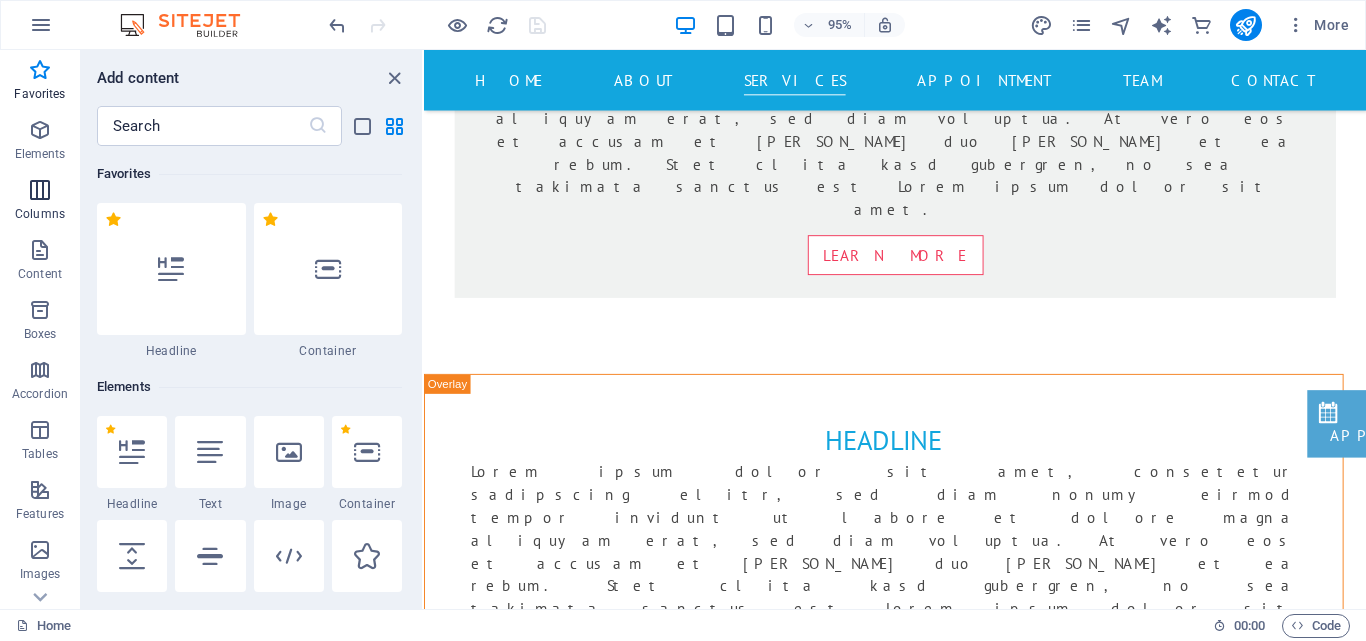 click at bounding box center [40, 190] 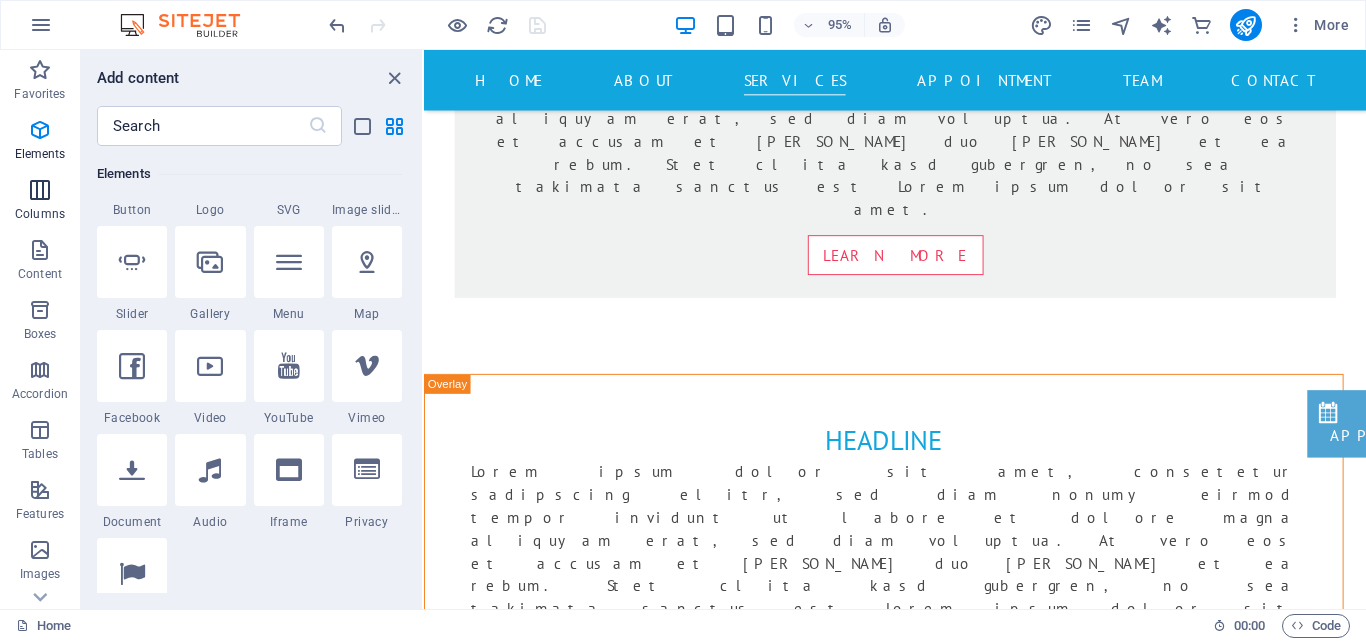 scroll, scrollTop: 990, scrollLeft: 0, axis: vertical 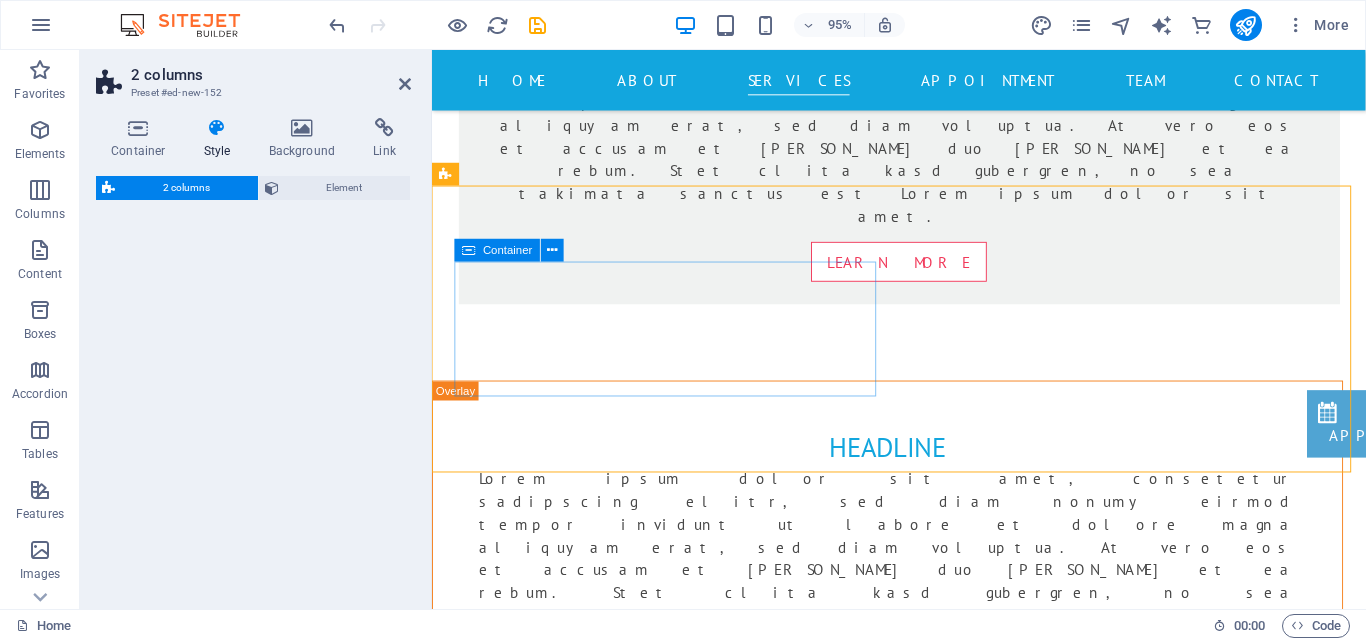 select on "rem" 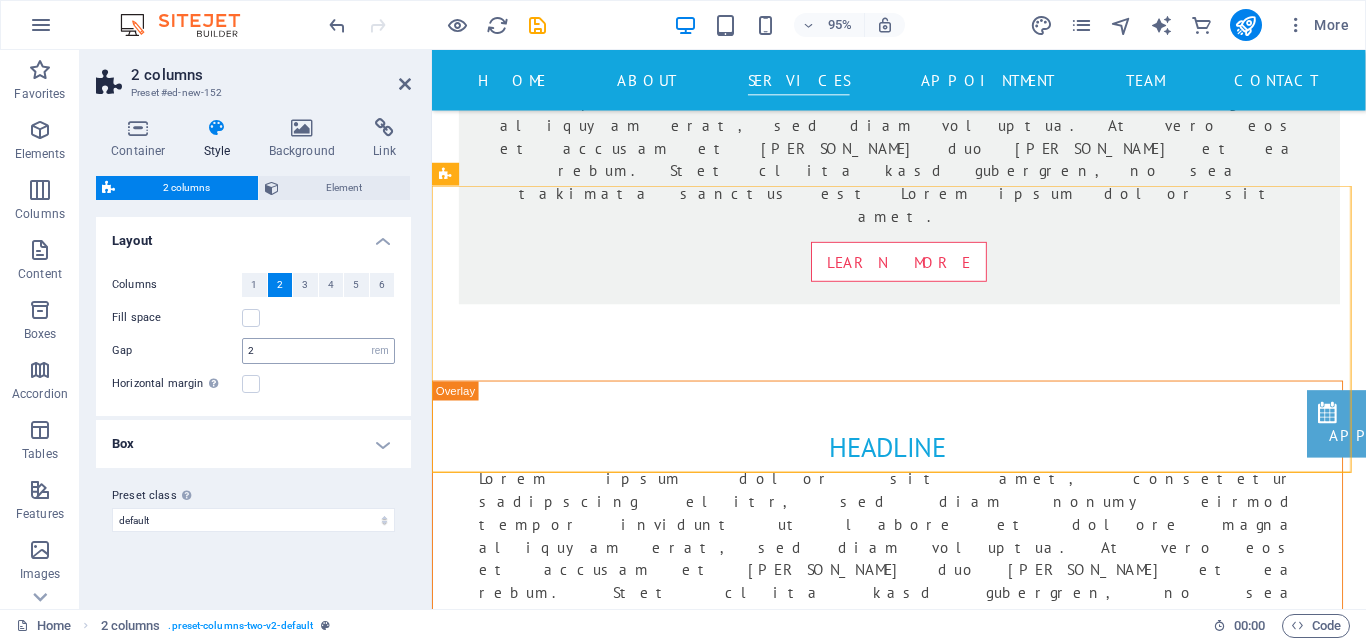 scroll, scrollTop: 3498, scrollLeft: 0, axis: vertical 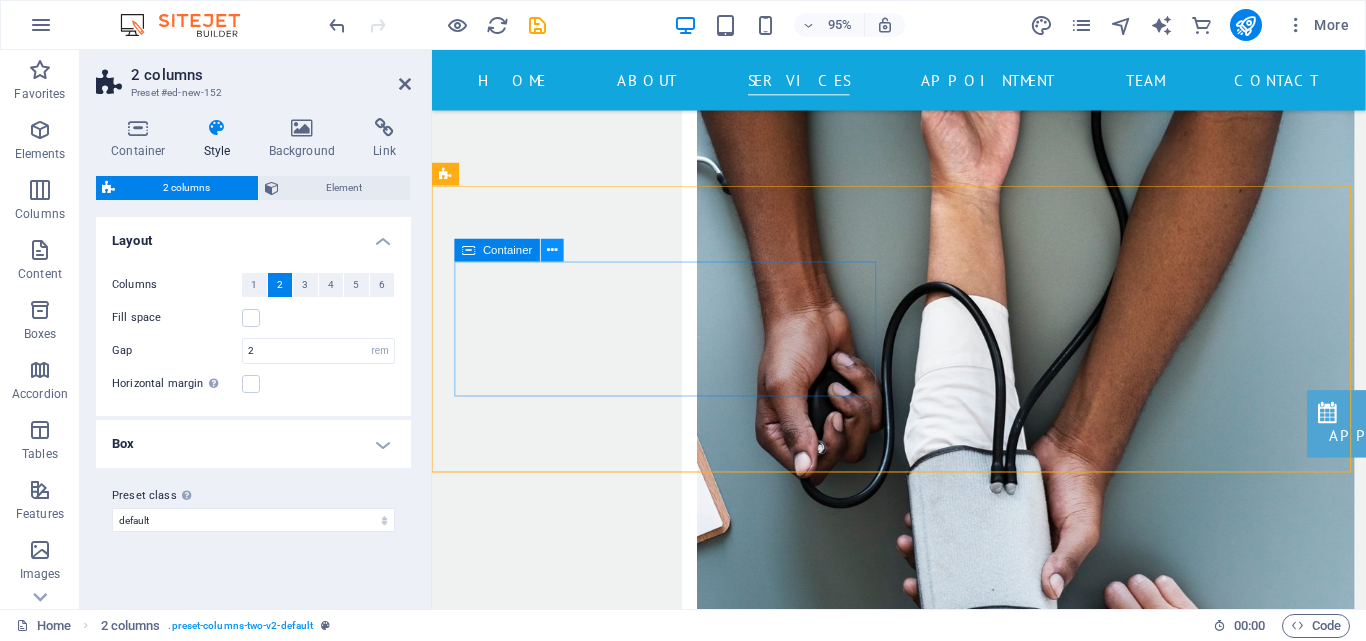 click at bounding box center [552, 250] 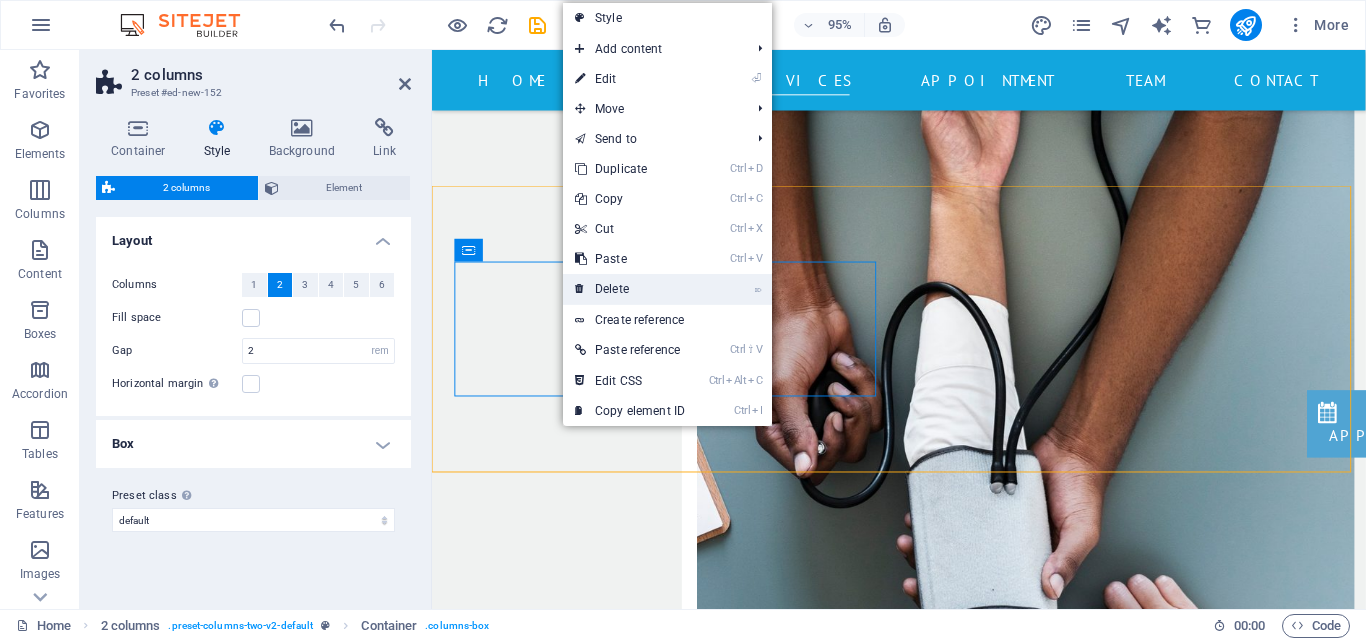 click on "⌦  Delete" at bounding box center (630, 289) 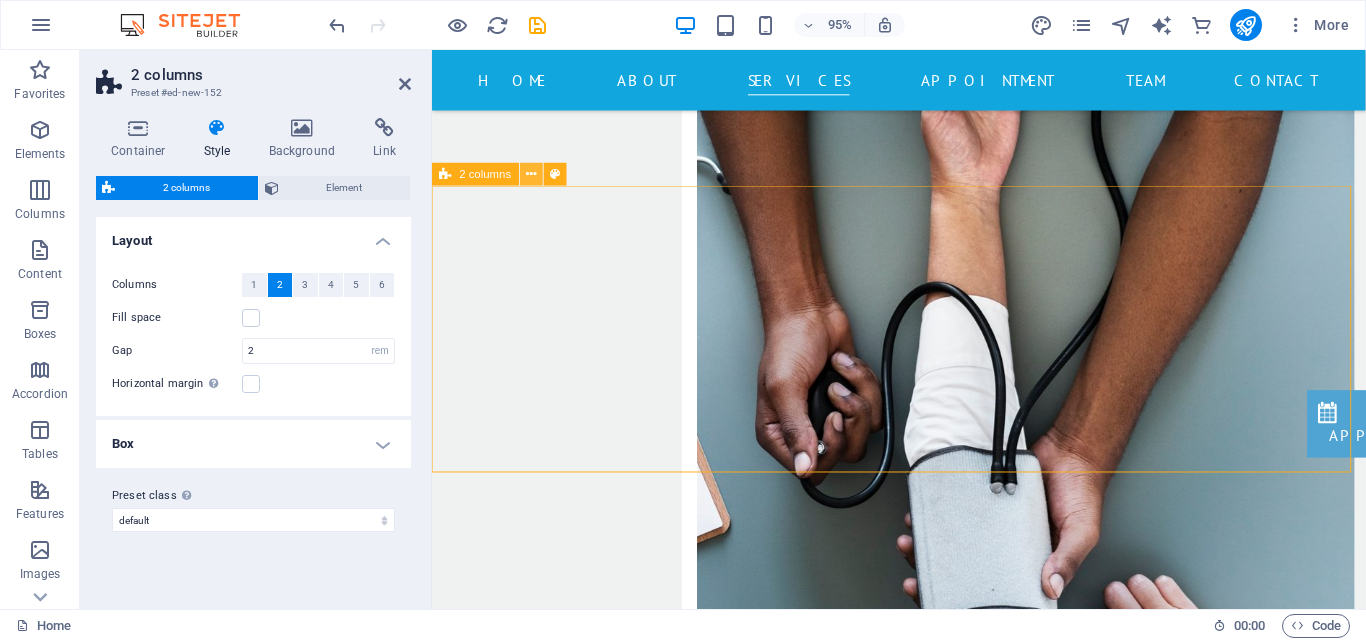 click at bounding box center [531, 174] 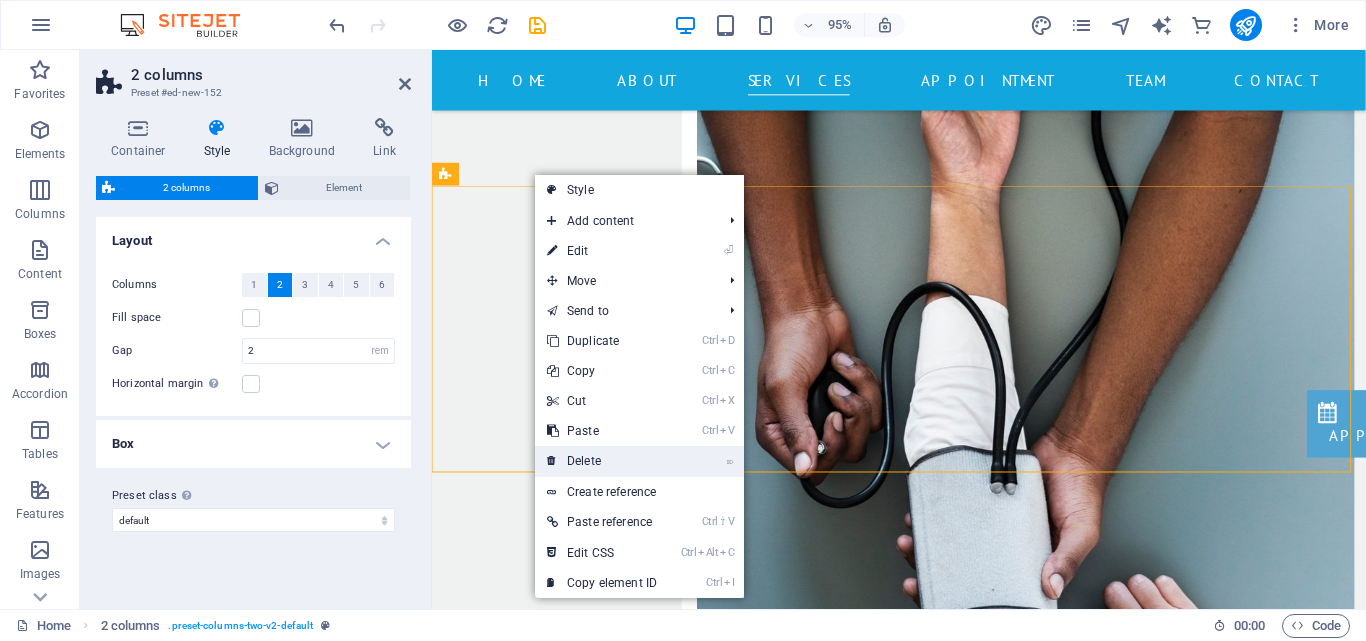 click on "⌦  Delete" at bounding box center [602, 461] 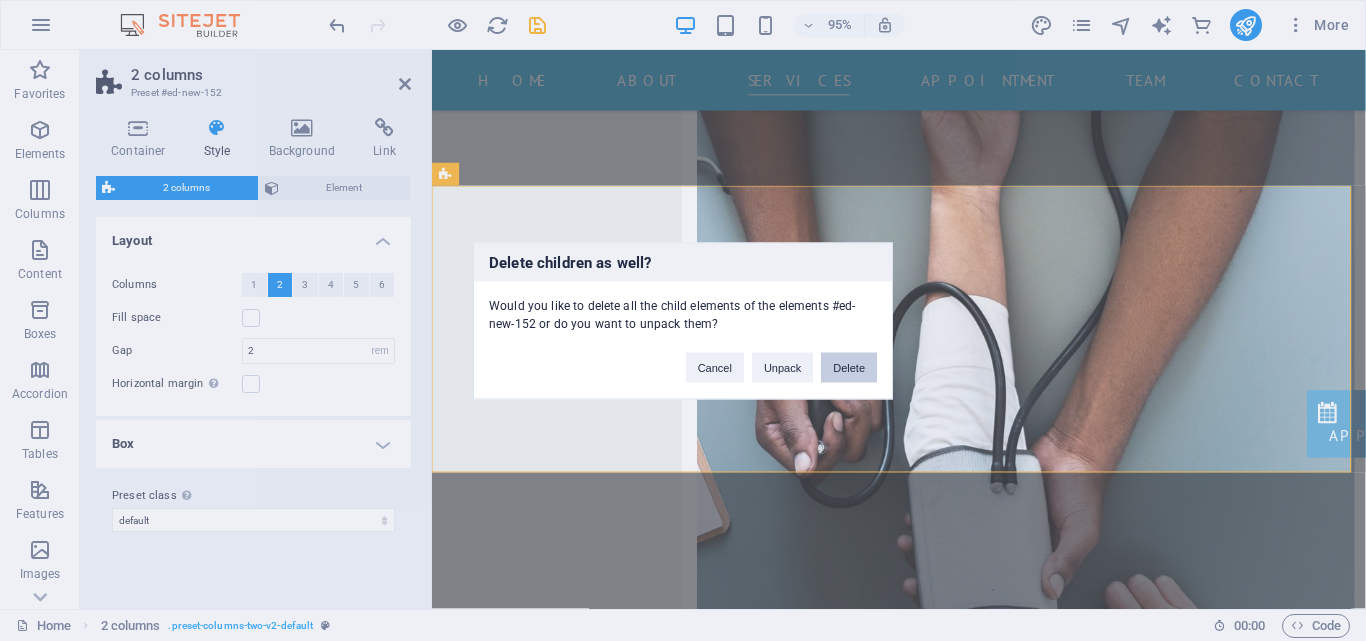 click on "Delete" at bounding box center [849, 367] 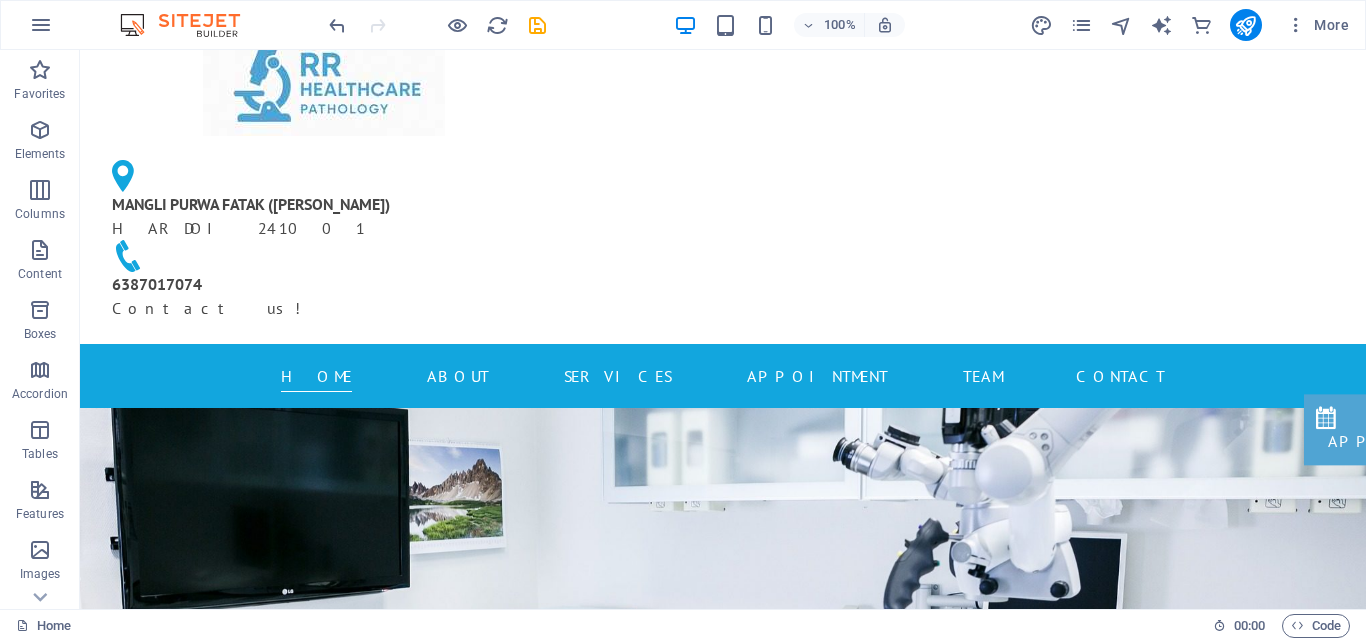 scroll, scrollTop: 0, scrollLeft: 0, axis: both 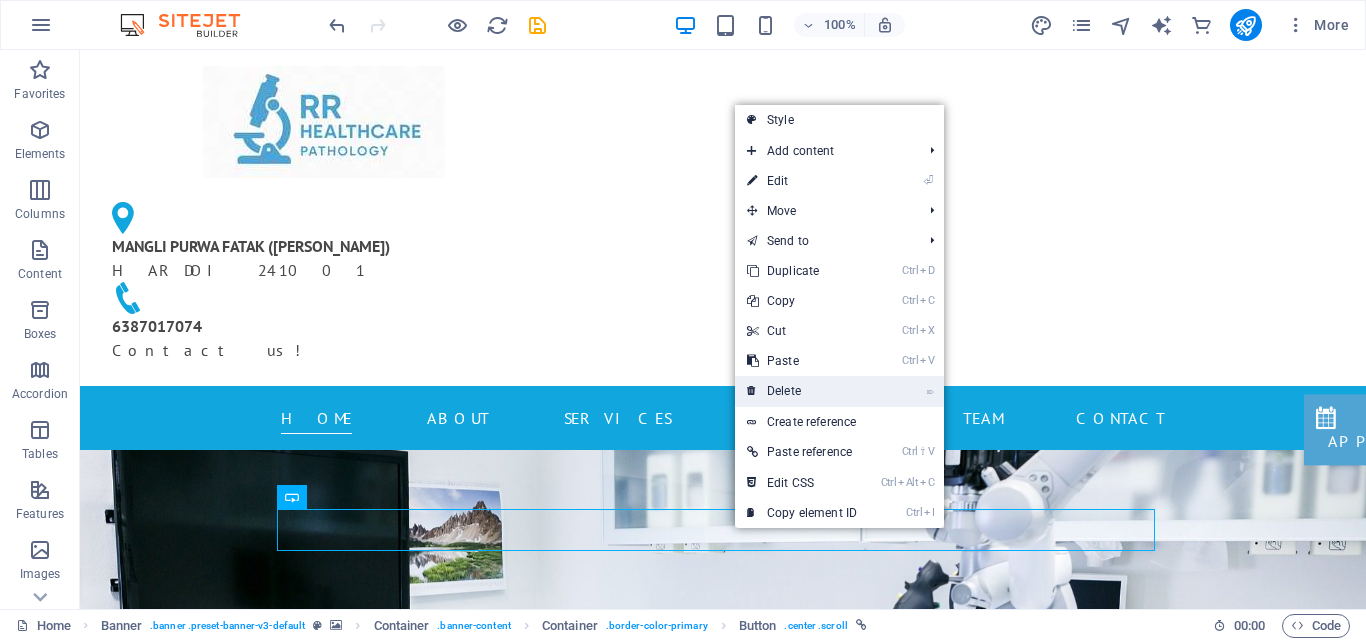 drag, startPoint x: 777, startPoint y: 383, endPoint x: 698, endPoint y: 333, distance: 93.49332 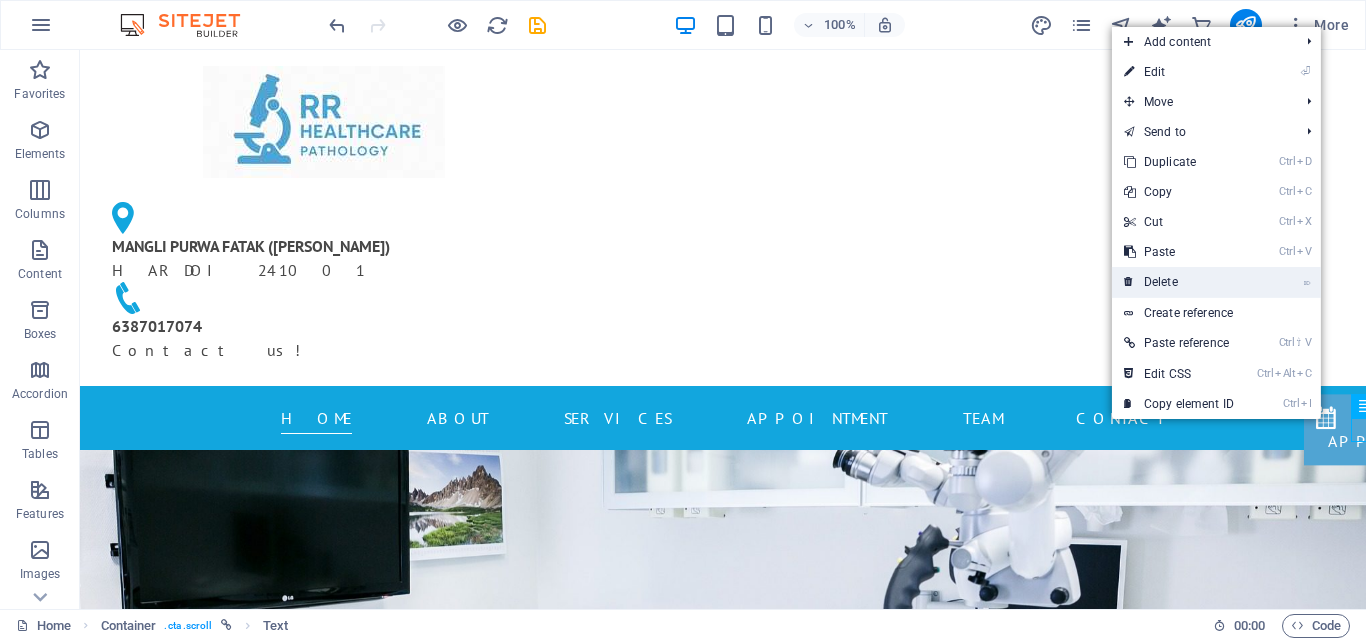 click on "⌦  Delete" at bounding box center (1179, 282) 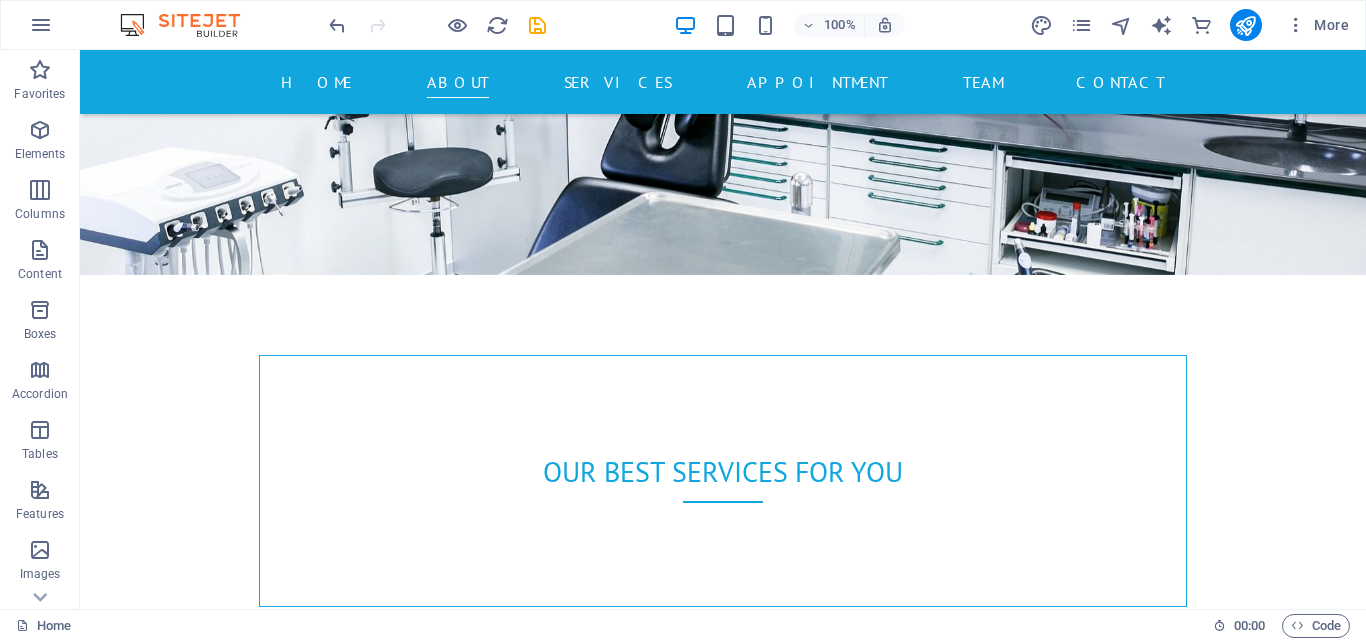 scroll, scrollTop: 640, scrollLeft: 0, axis: vertical 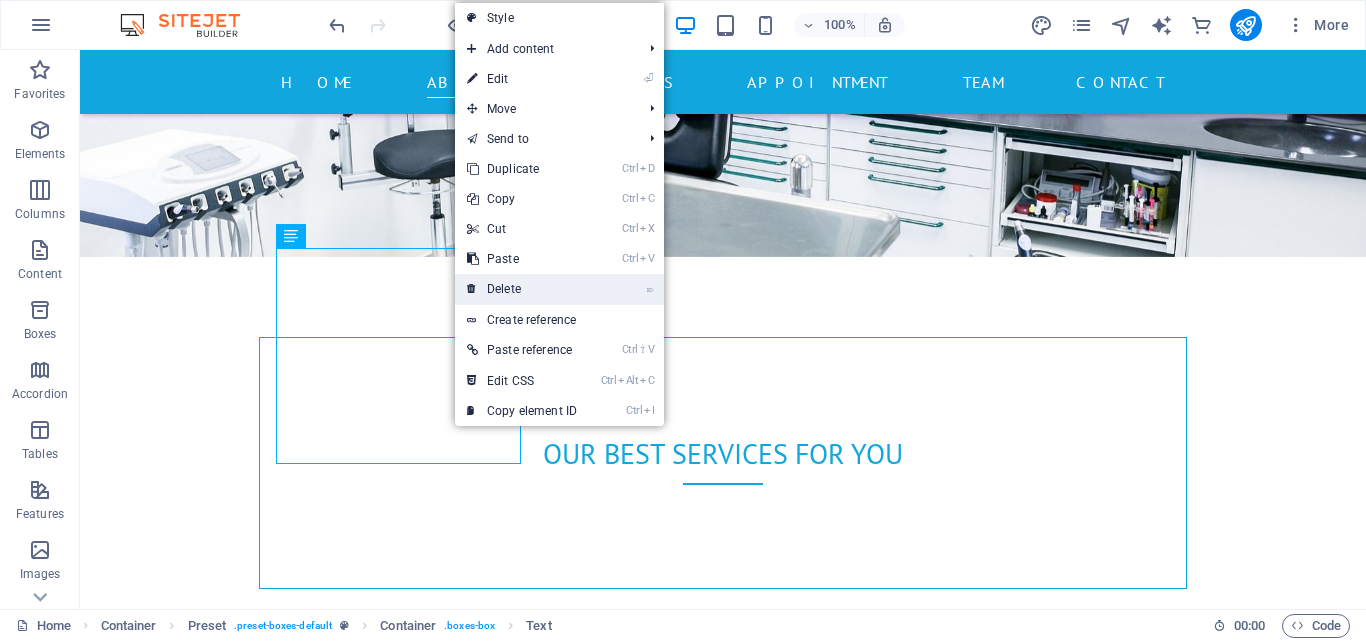 click on "⌦  Delete" at bounding box center (522, 289) 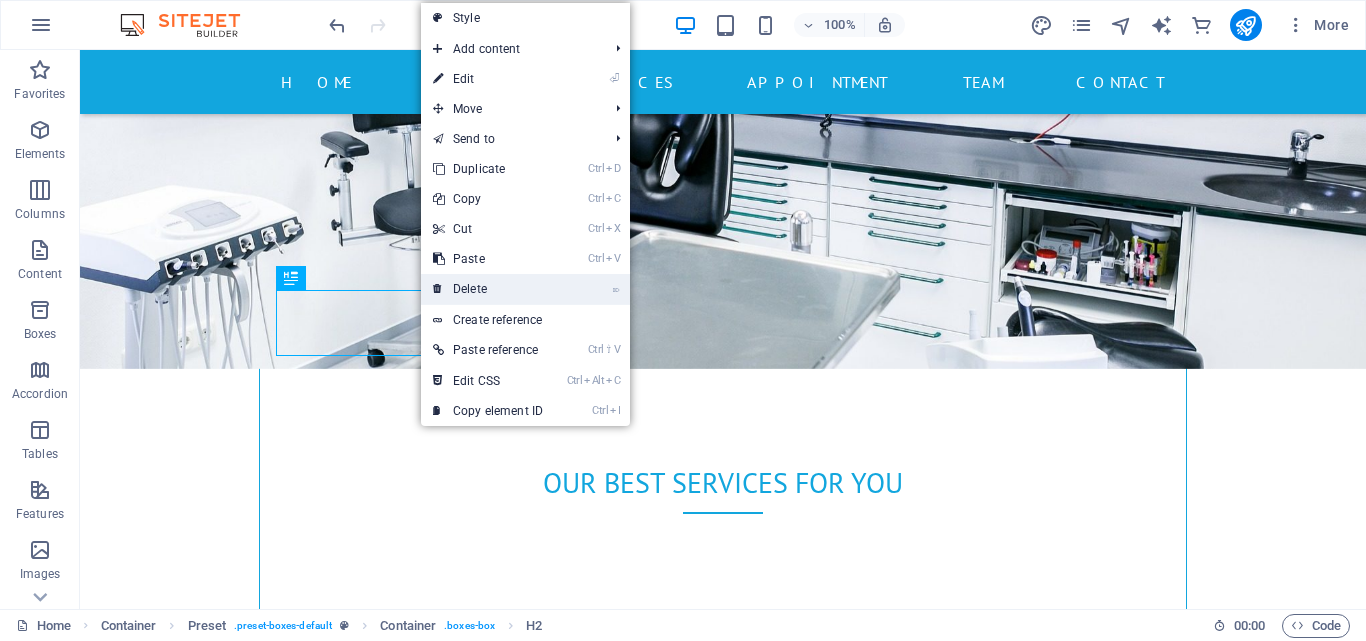 click on "⌦  Delete" at bounding box center (488, 289) 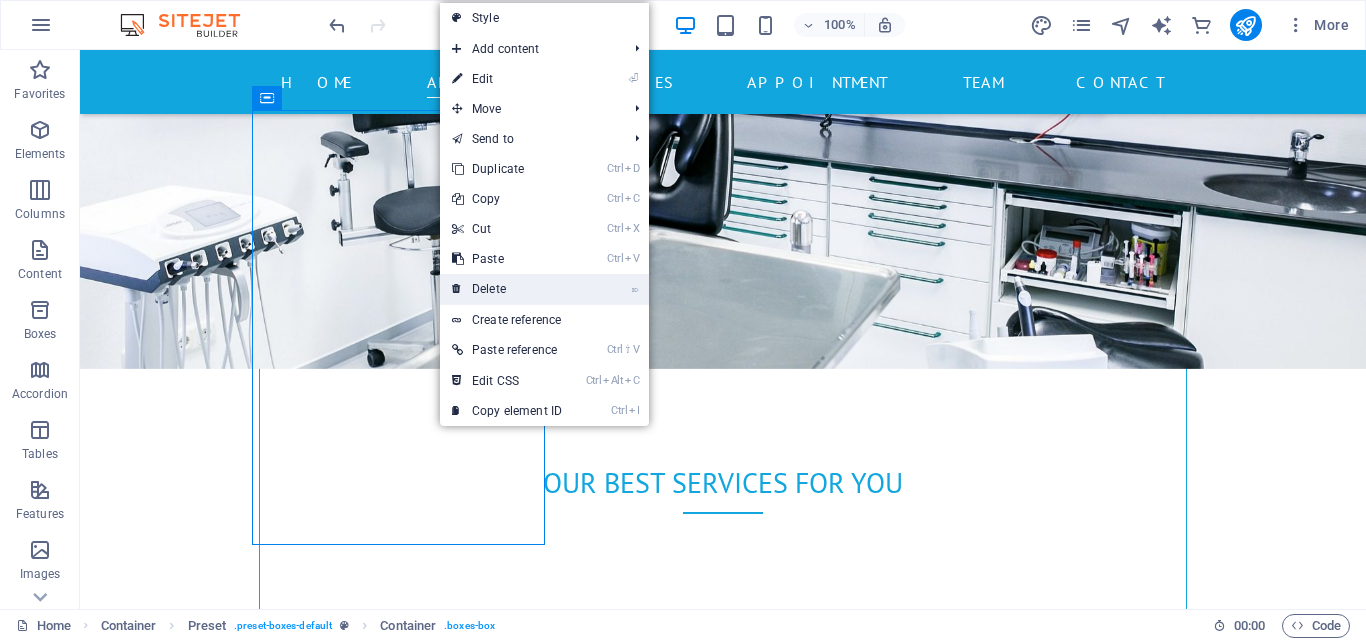 click on "⌦  Delete" at bounding box center (507, 289) 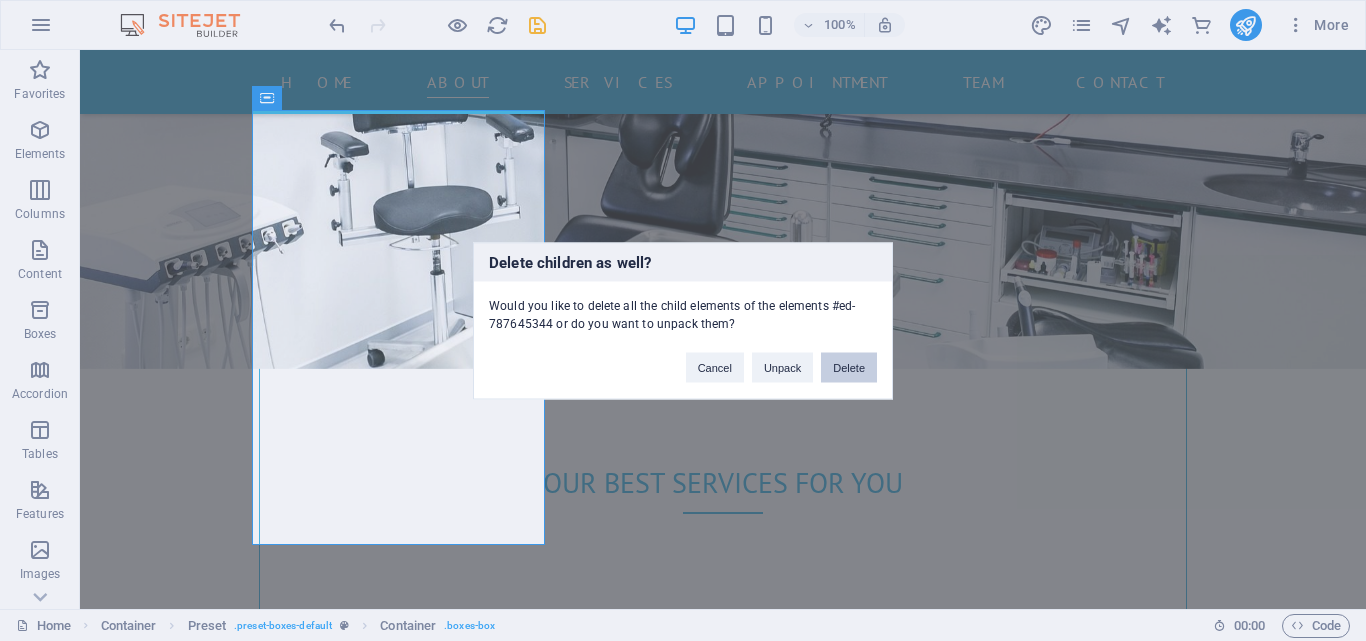 drag, startPoint x: 841, startPoint y: 368, endPoint x: 756, endPoint y: 319, distance: 98.11218 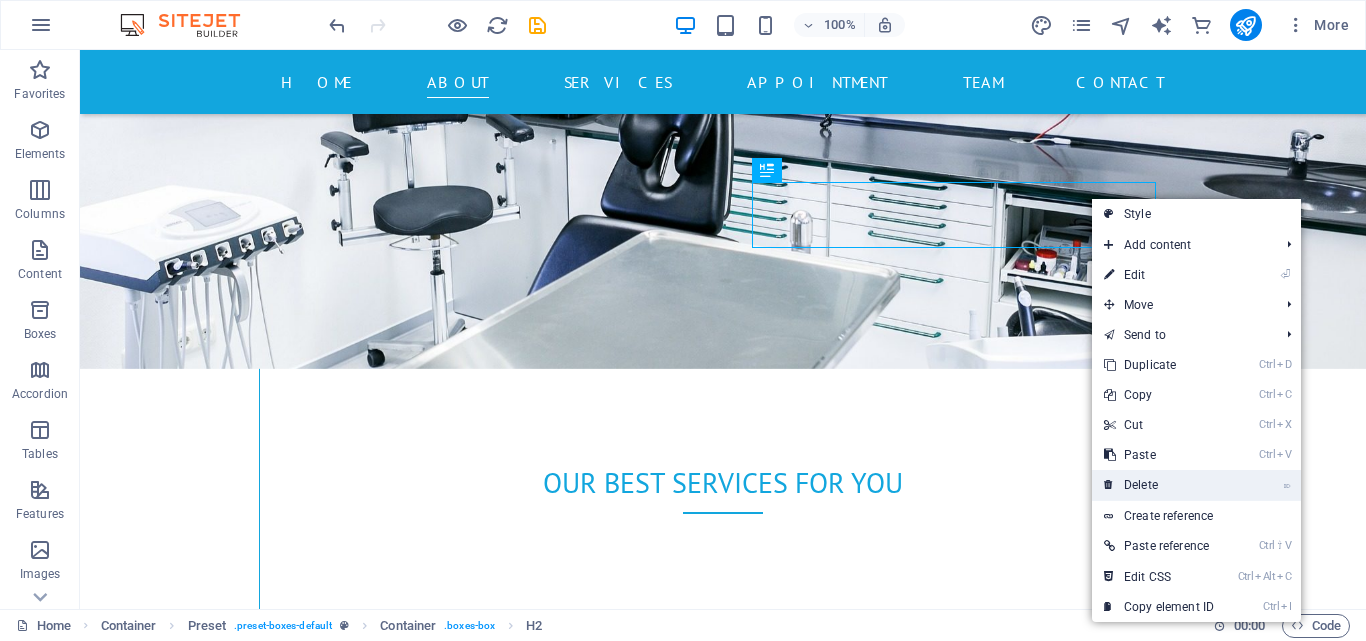 click on "⌦  Delete" at bounding box center [1159, 485] 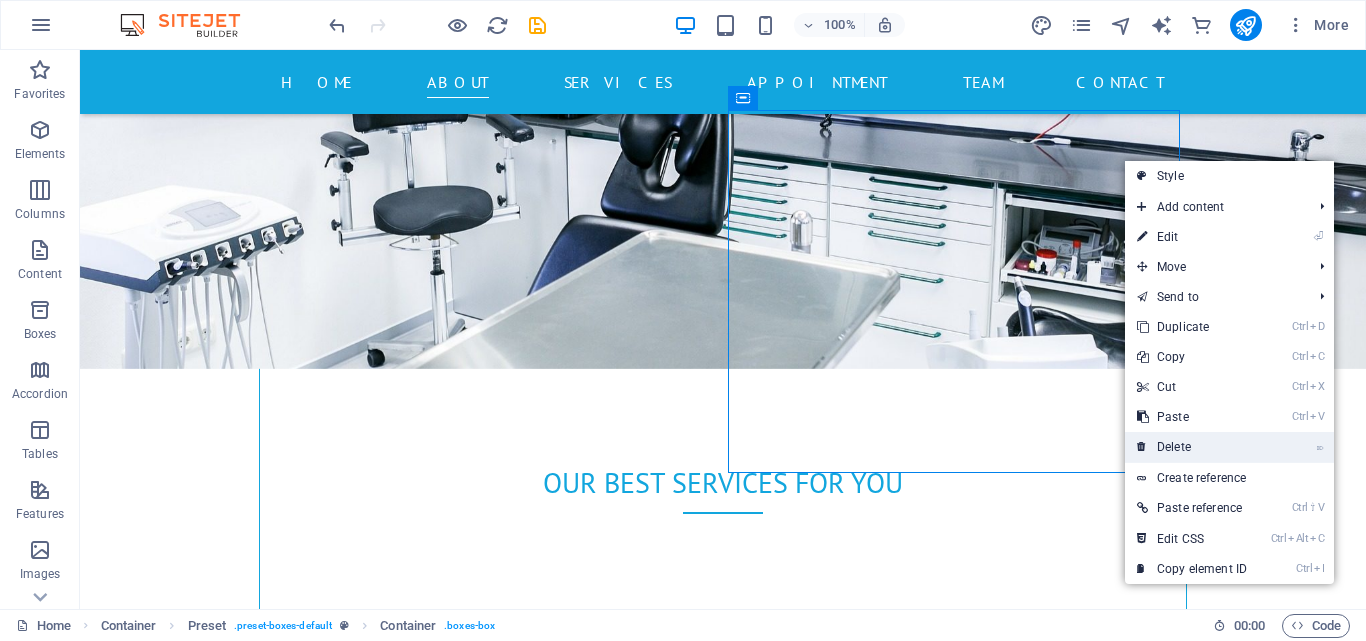 click on "⌦  Delete" at bounding box center (1192, 447) 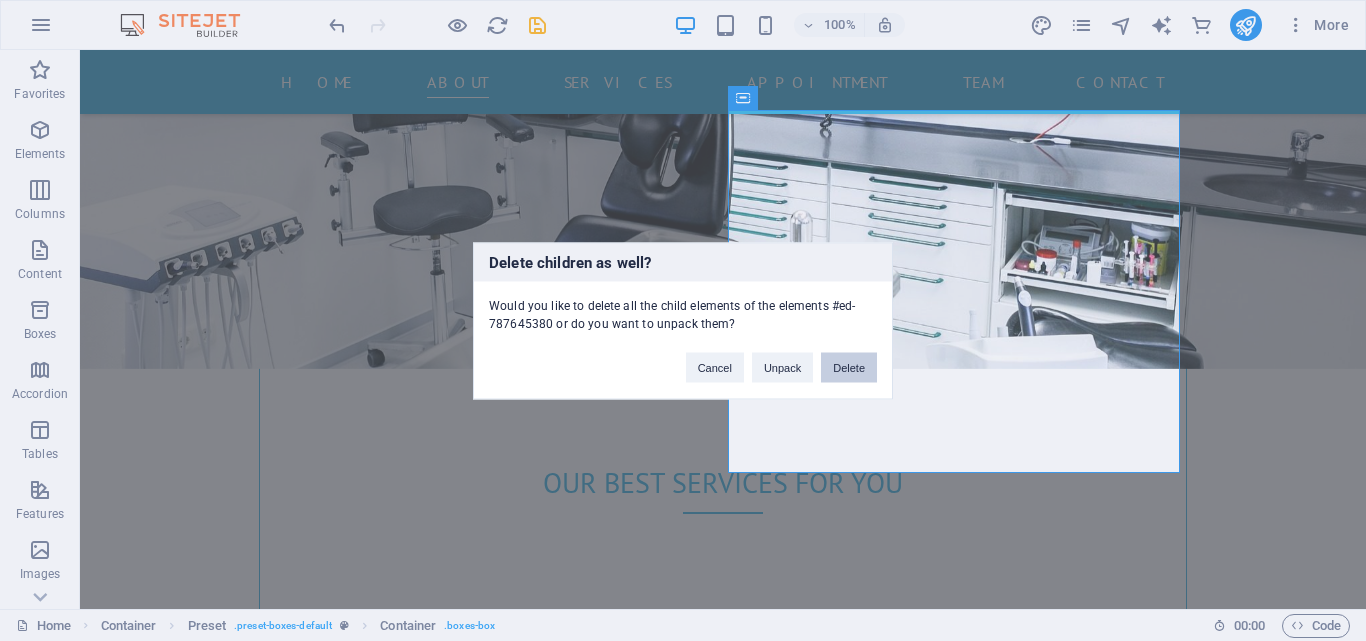 click on "Delete" at bounding box center (849, 367) 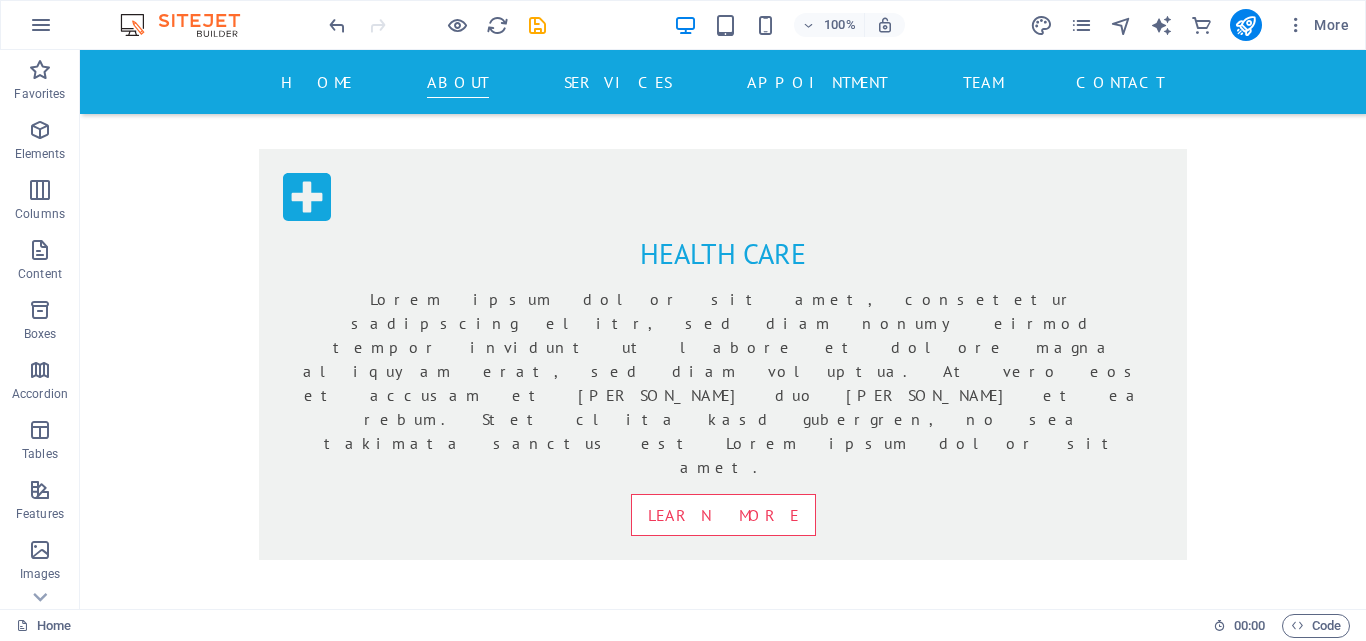 scroll, scrollTop: 1304, scrollLeft: 0, axis: vertical 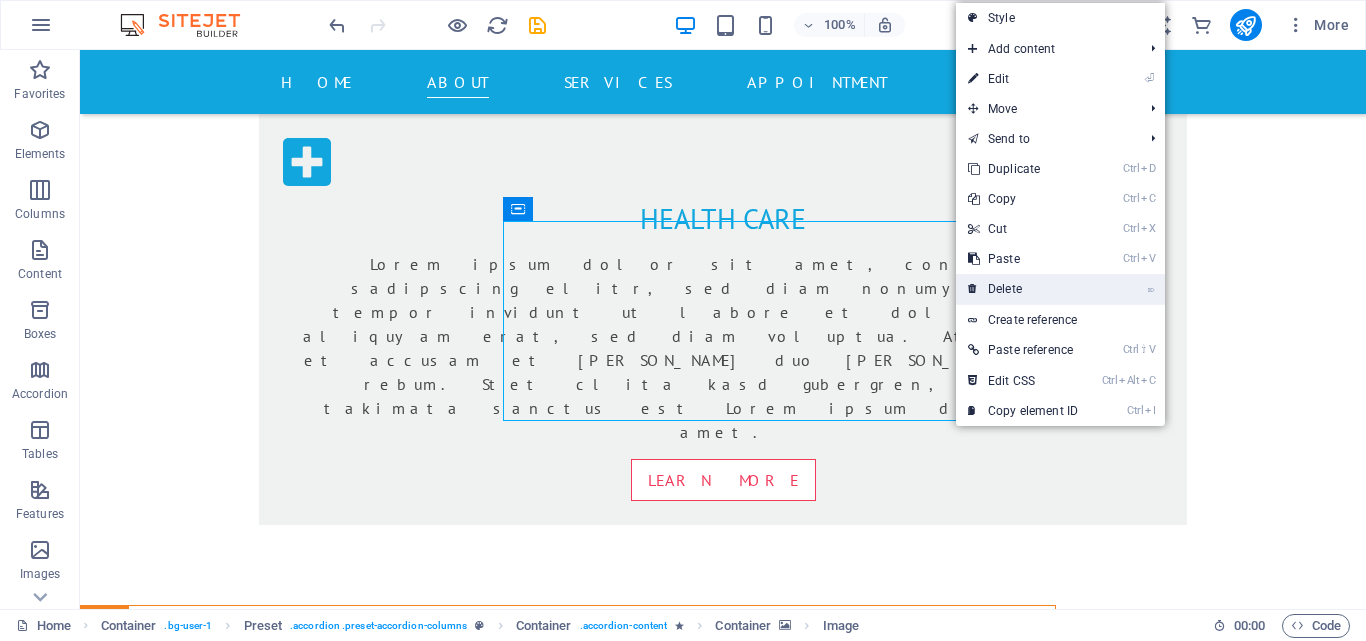 click on "⌦  Delete" at bounding box center (1023, 289) 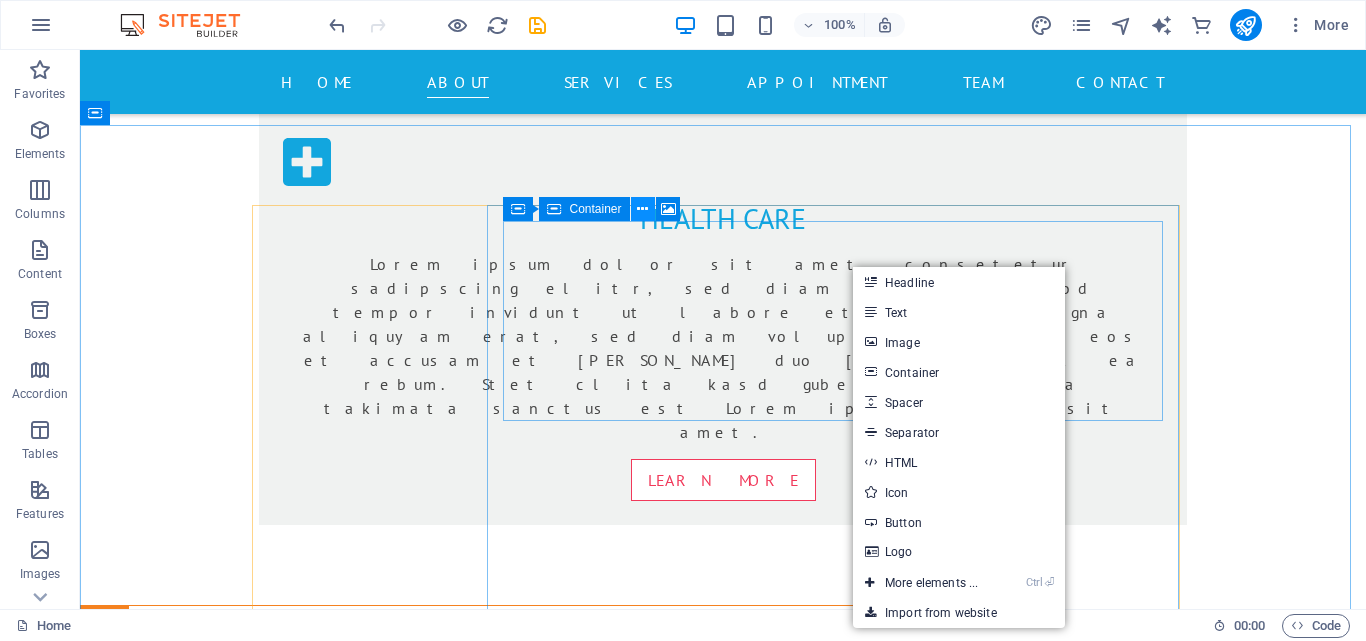 click at bounding box center [642, 209] 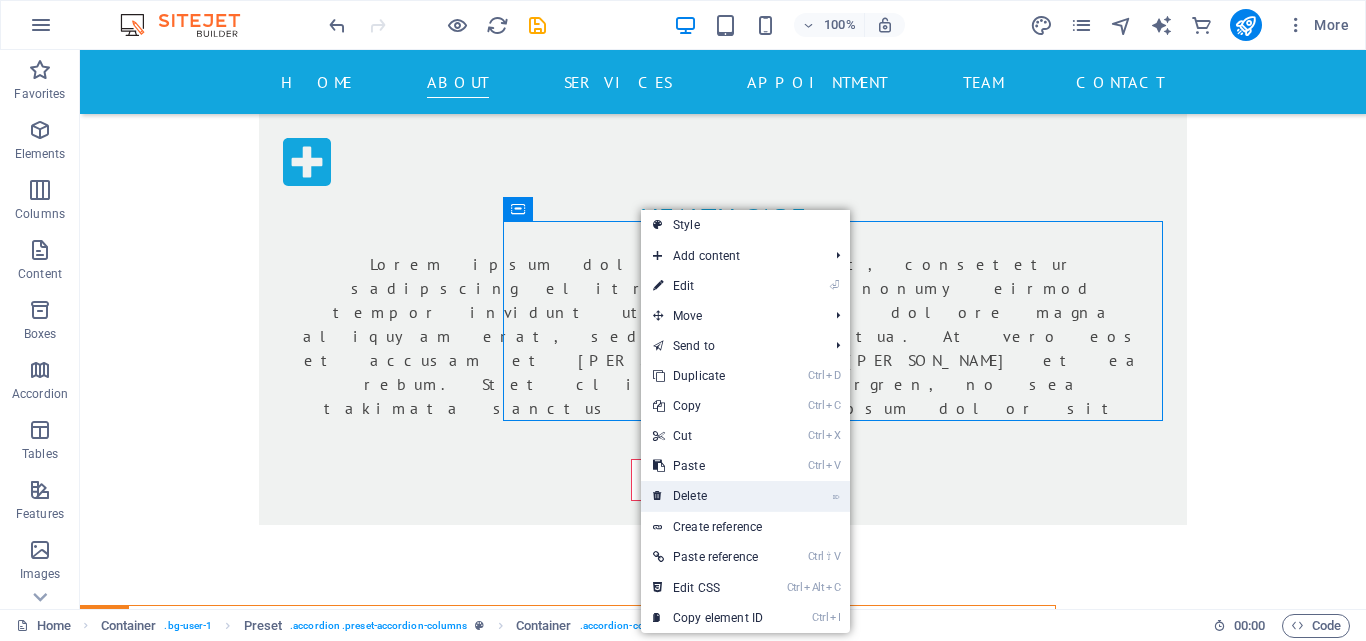 drag, startPoint x: 632, startPoint y: 434, endPoint x: 712, endPoint y: 484, distance: 94.33981 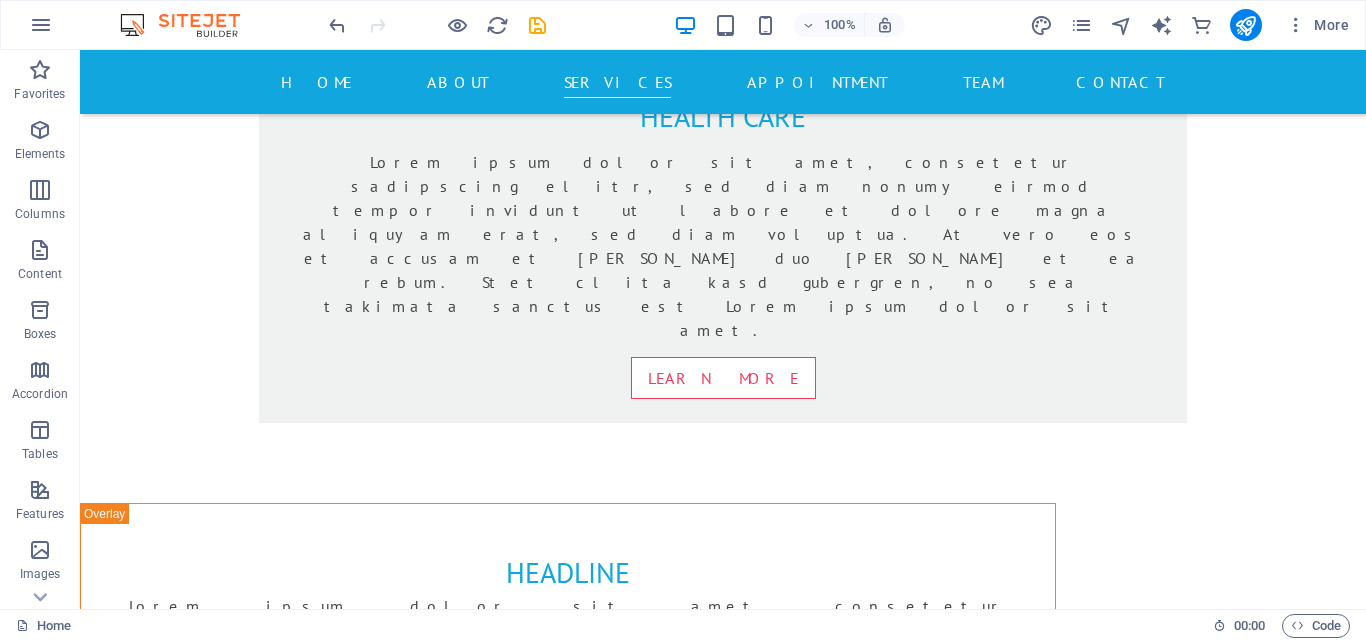 scroll, scrollTop: 1338, scrollLeft: 0, axis: vertical 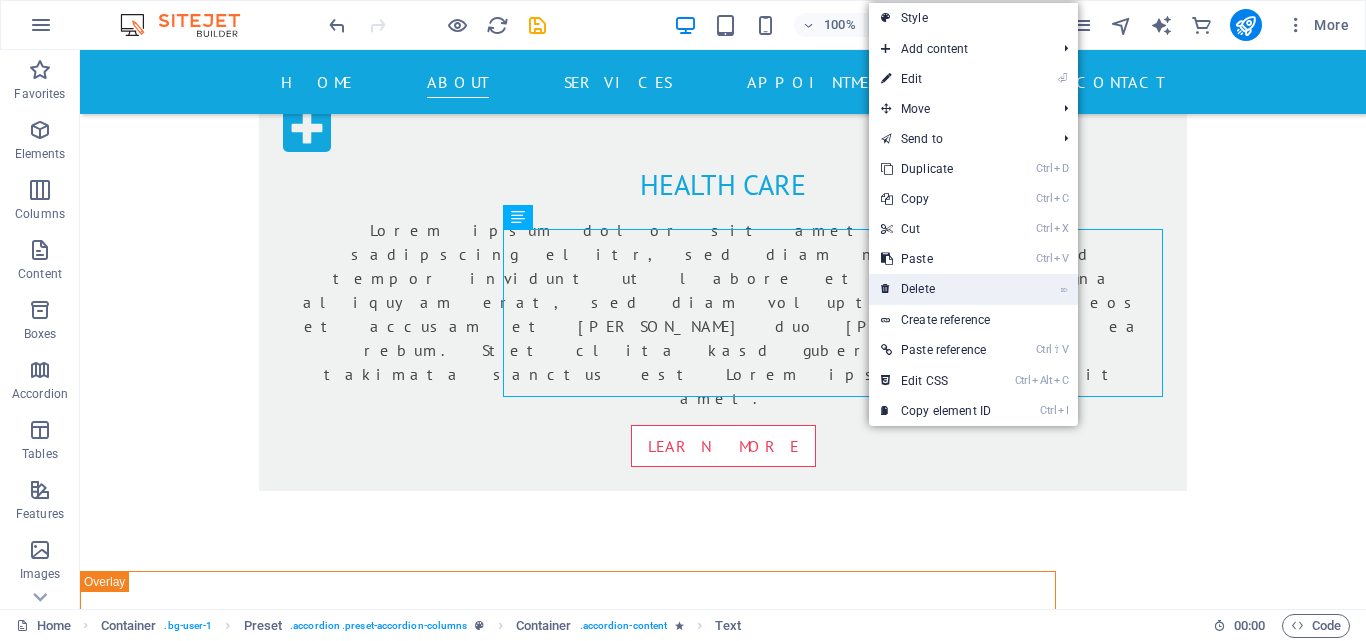 click on "⌦  Delete" at bounding box center (936, 289) 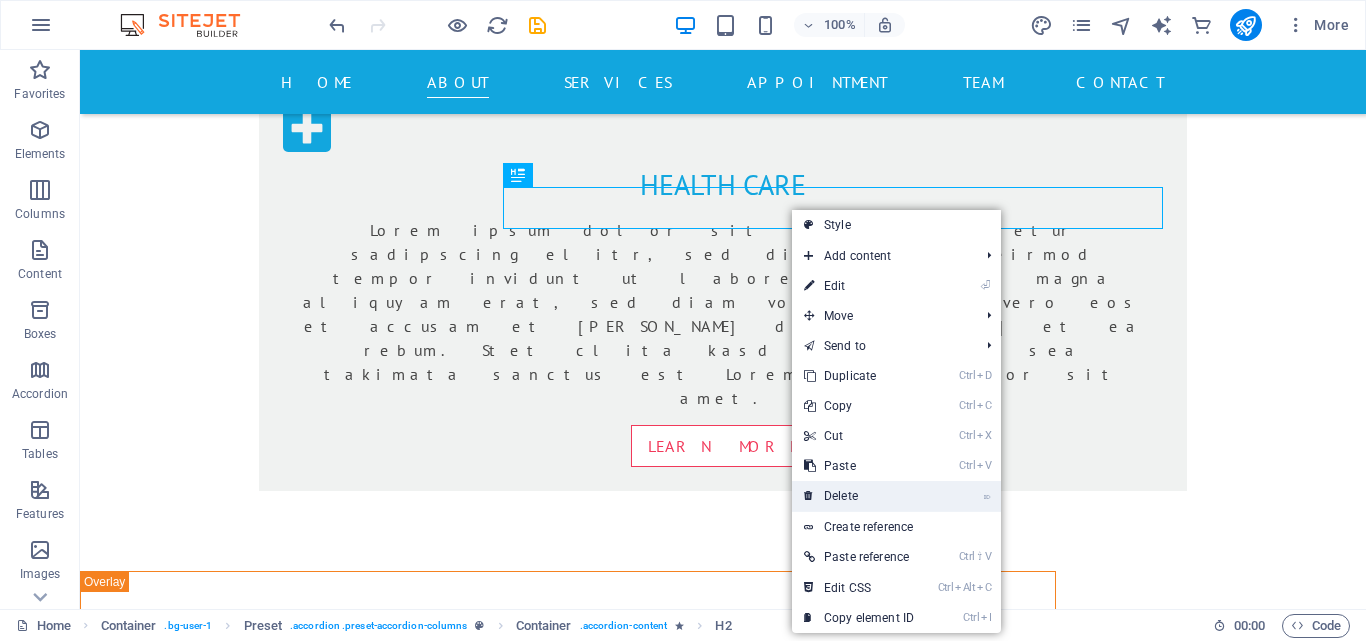 click on "⌦  Delete" at bounding box center (859, 496) 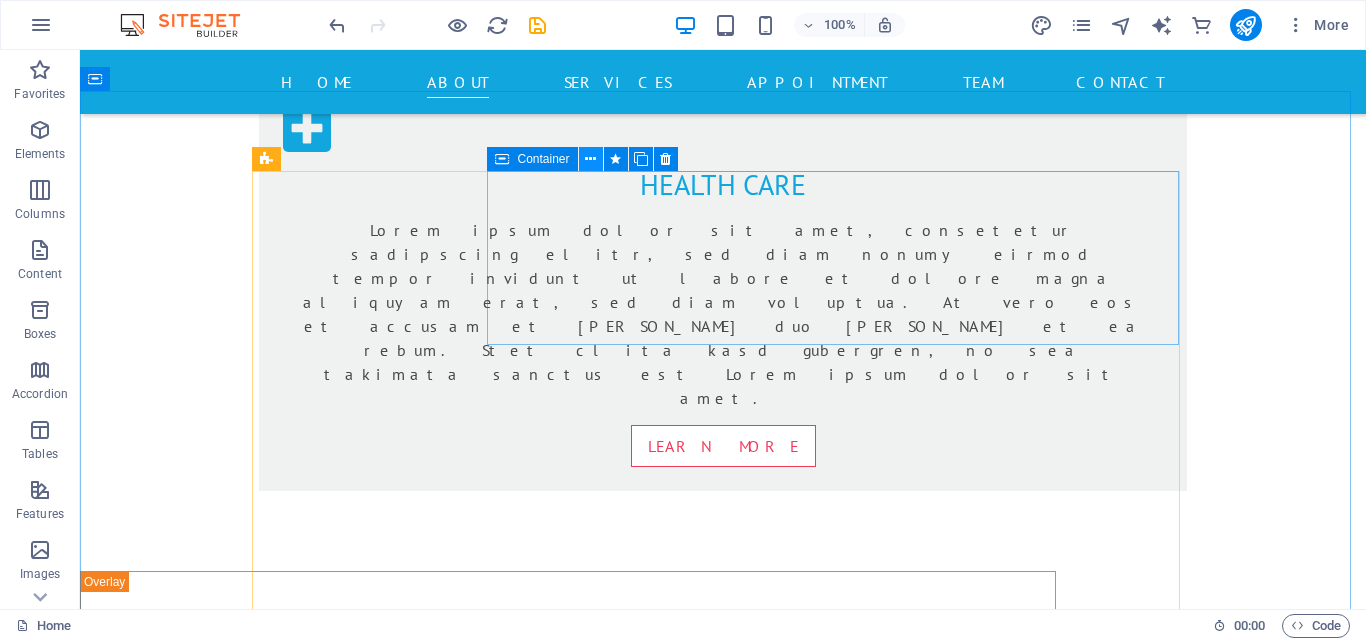click at bounding box center [590, 159] 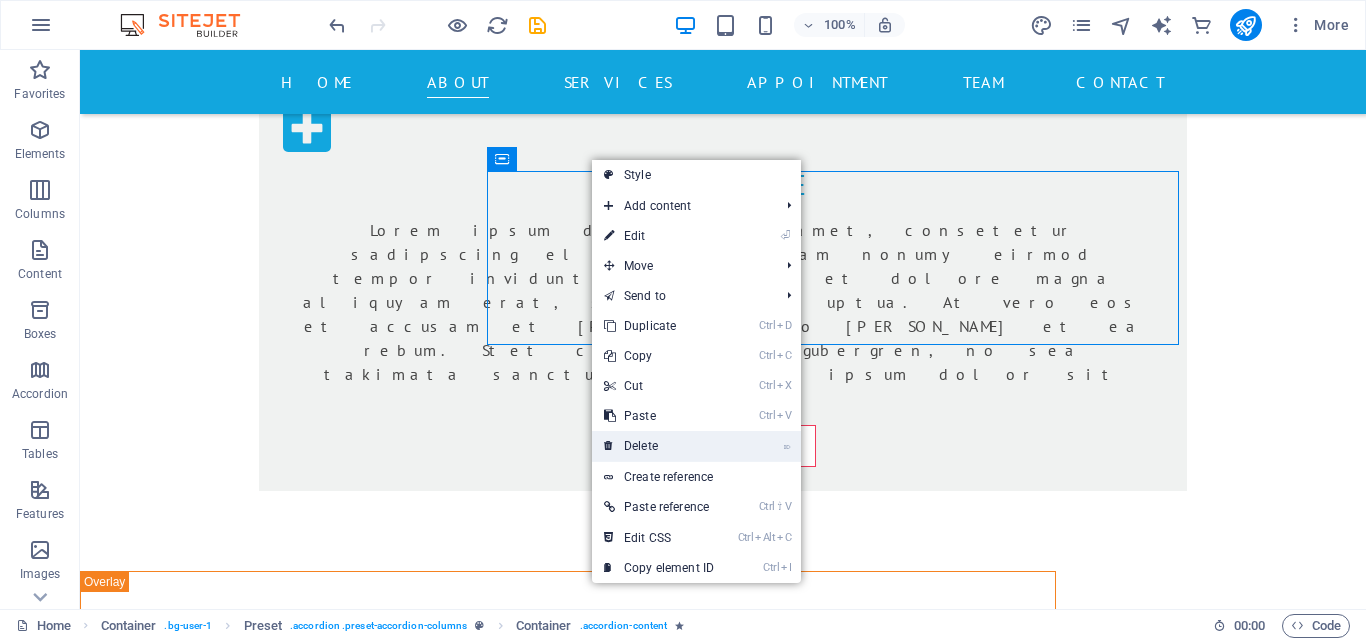 click on "⌦  Delete" at bounding box center (659, 446) 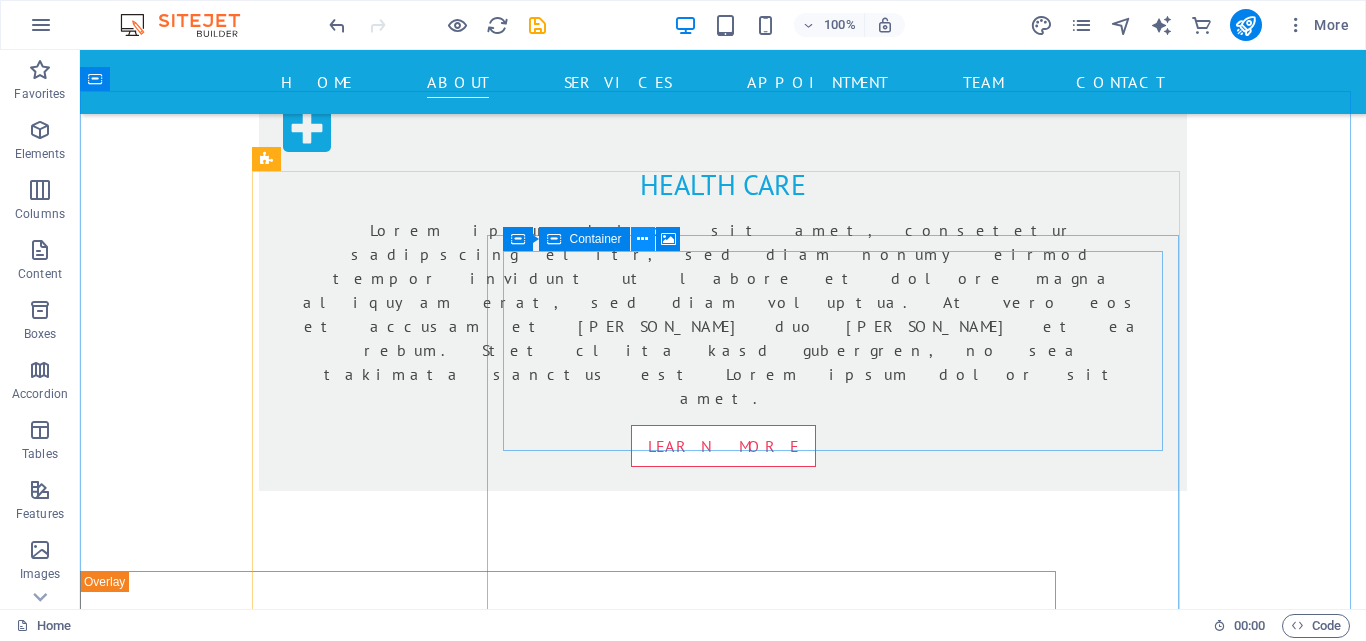 click at bounding box center (642, 239) 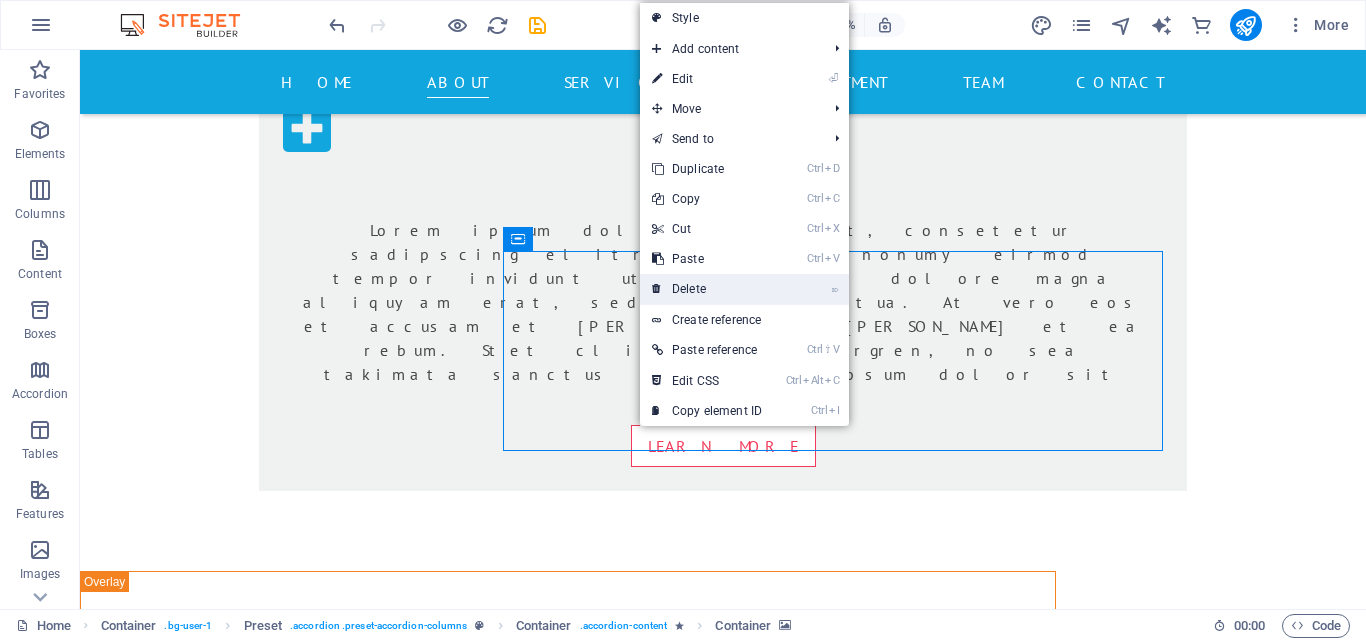 click on "⌦  Delete" at bounding box center [707, 289] 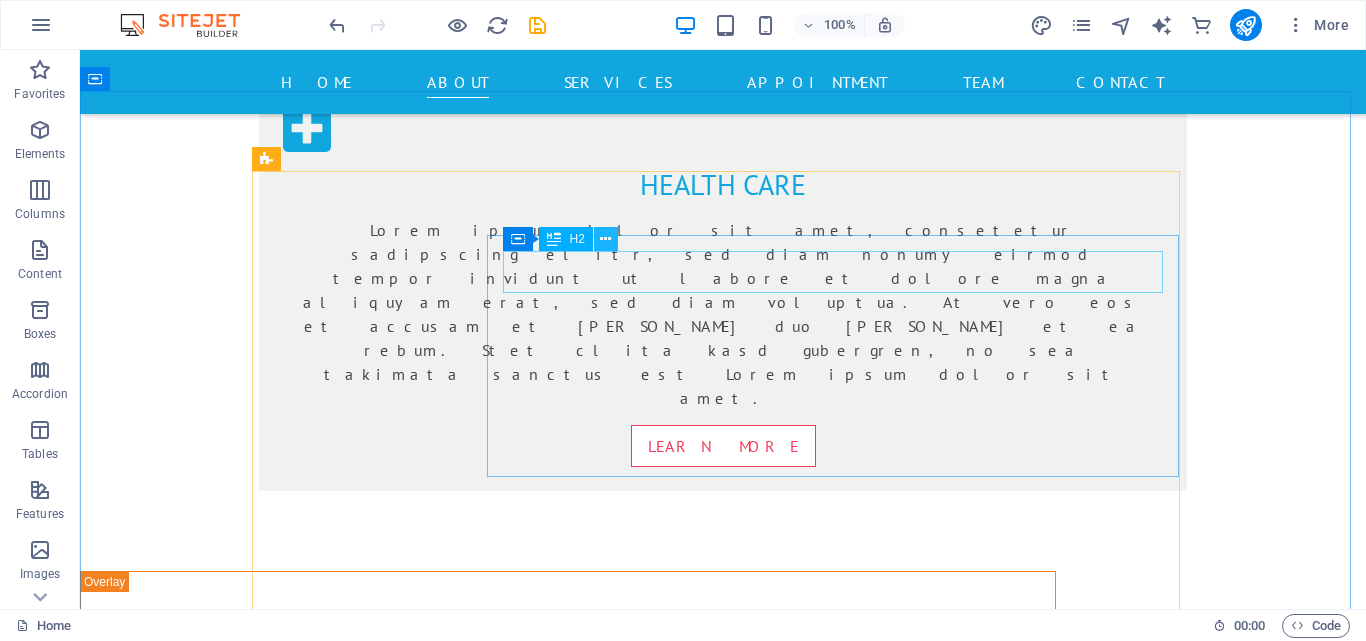click at bounding box center [605, 239] 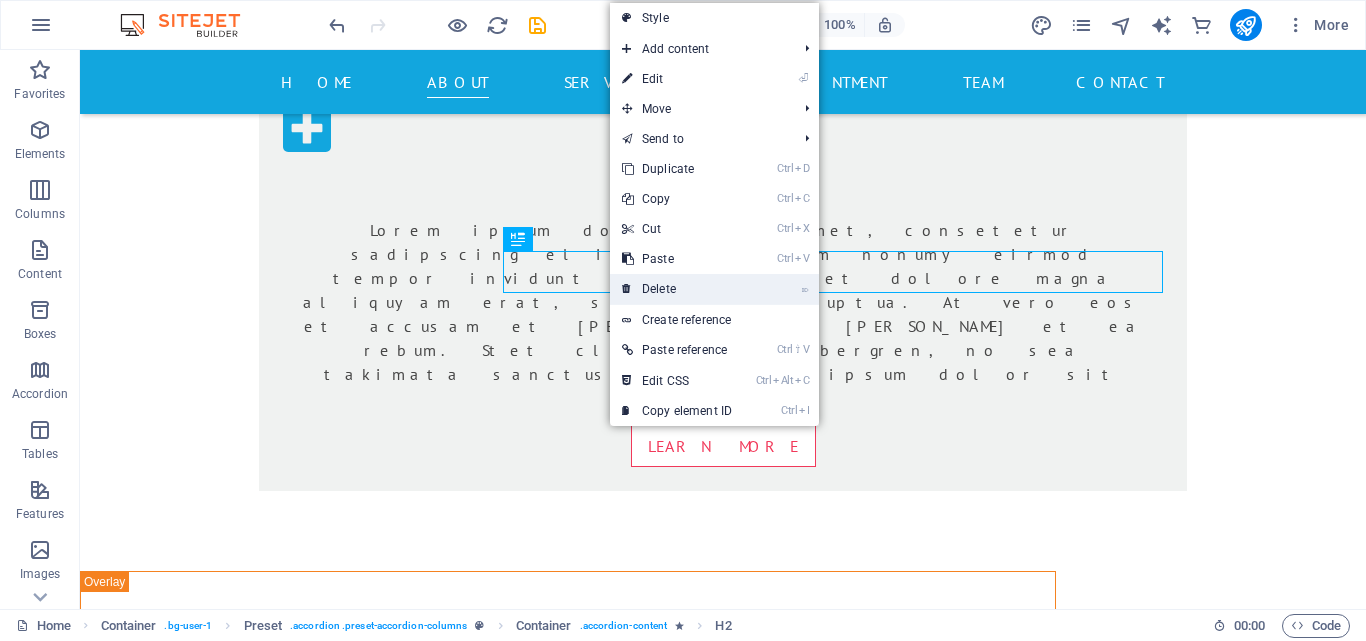 click on "⌦  Delete" at bounding box center [677, 289] 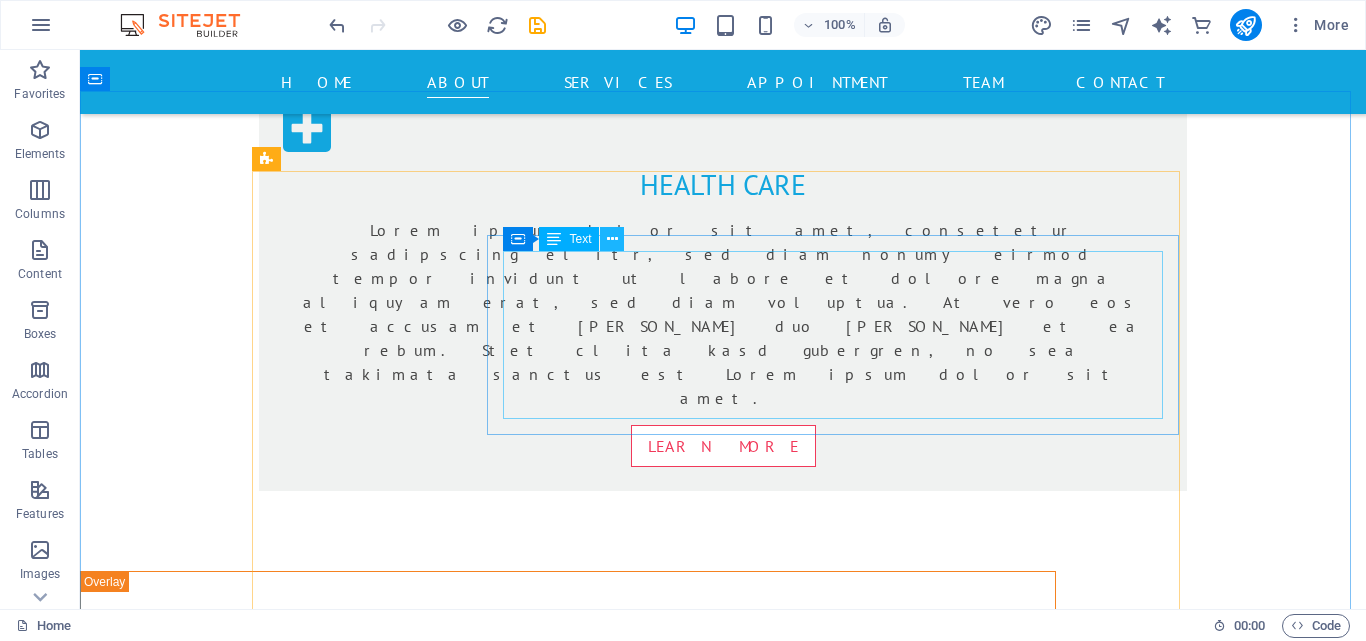 click at bounding box center (612, 239) 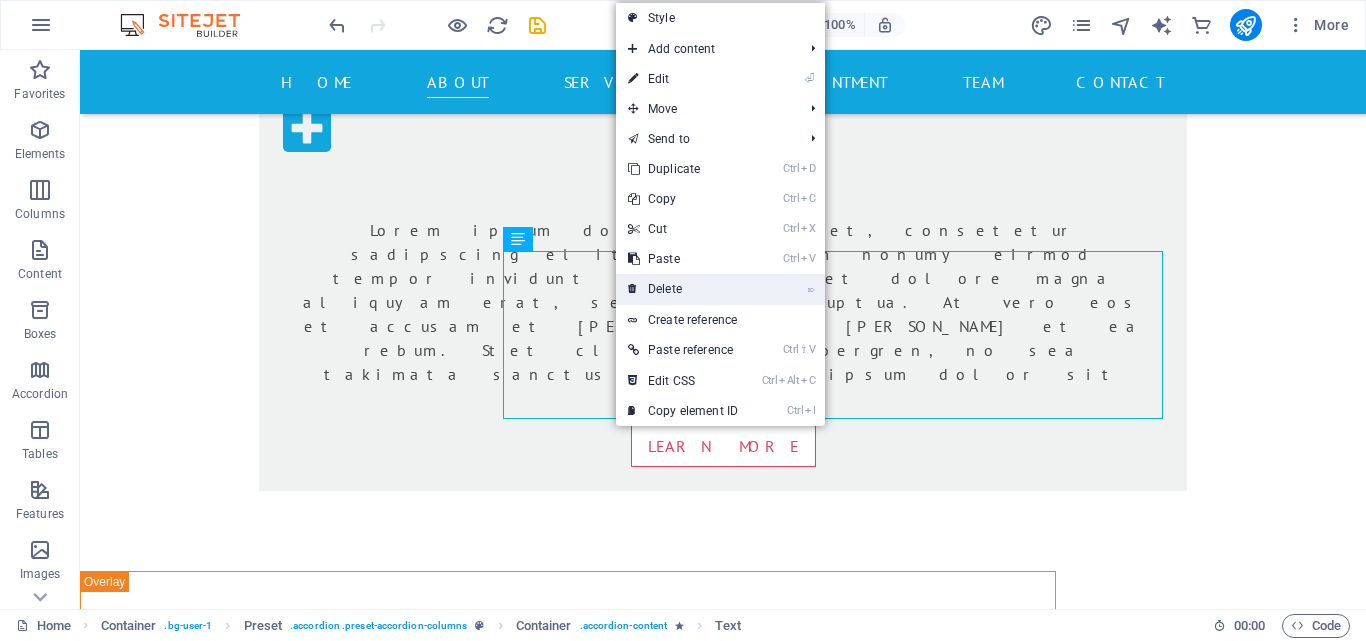click on "⌦  Delete" at bounding box center [683, 289] 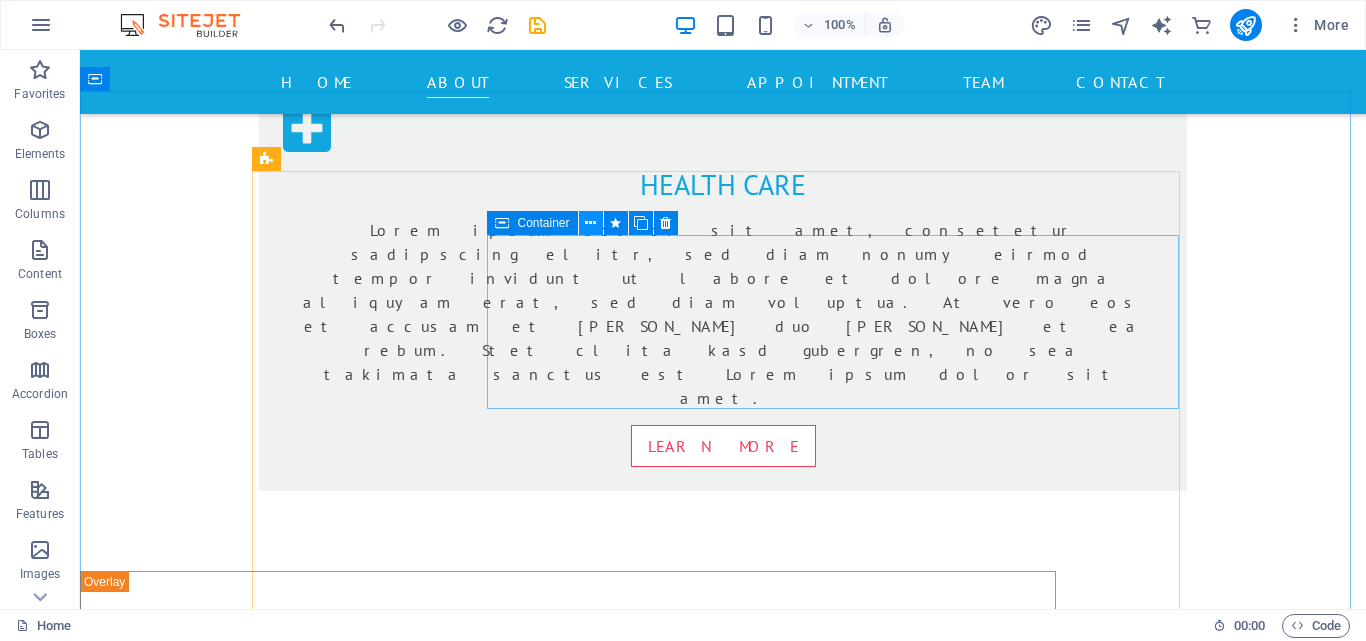 click at bounding box center (590, 223) 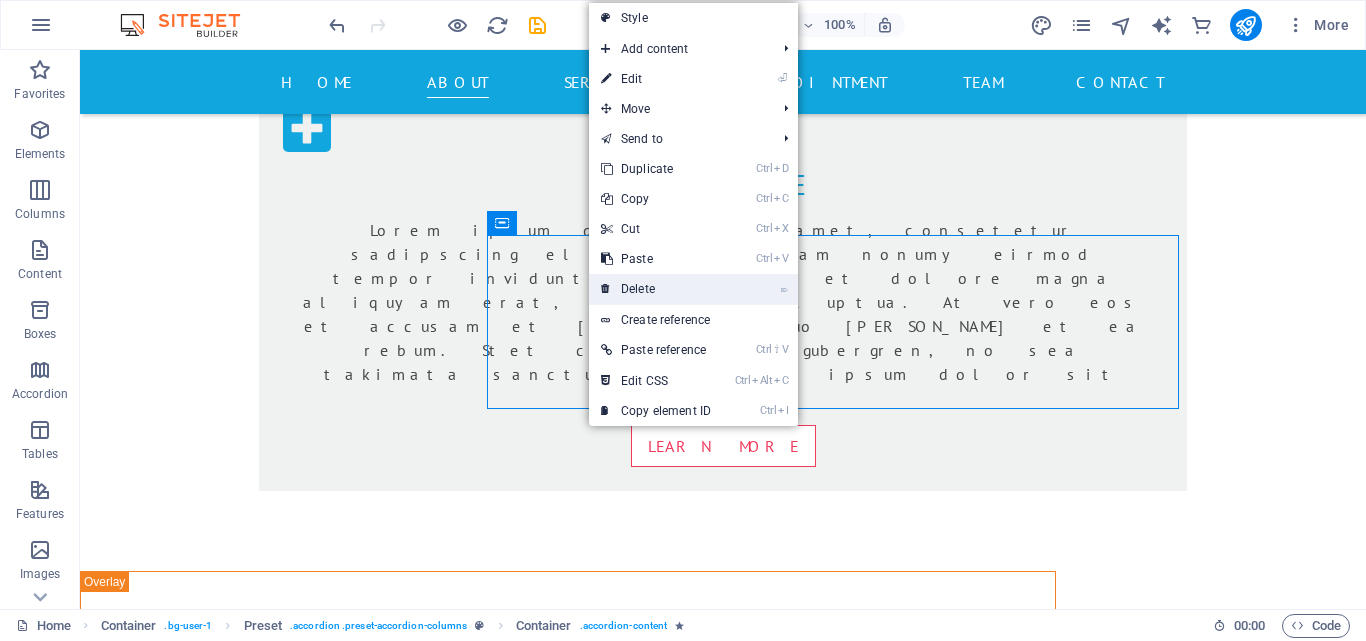 click on "⌦  Delete" at bounding box center (656, 289) 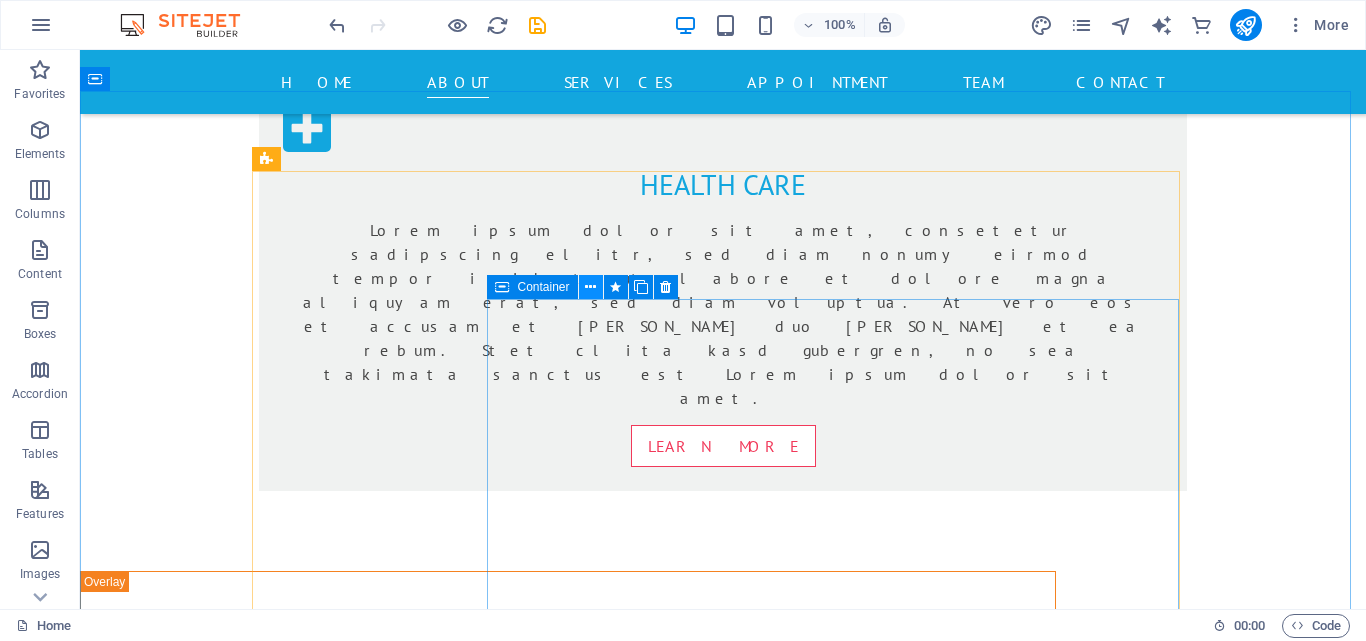 click at bounding box center [590, 287] 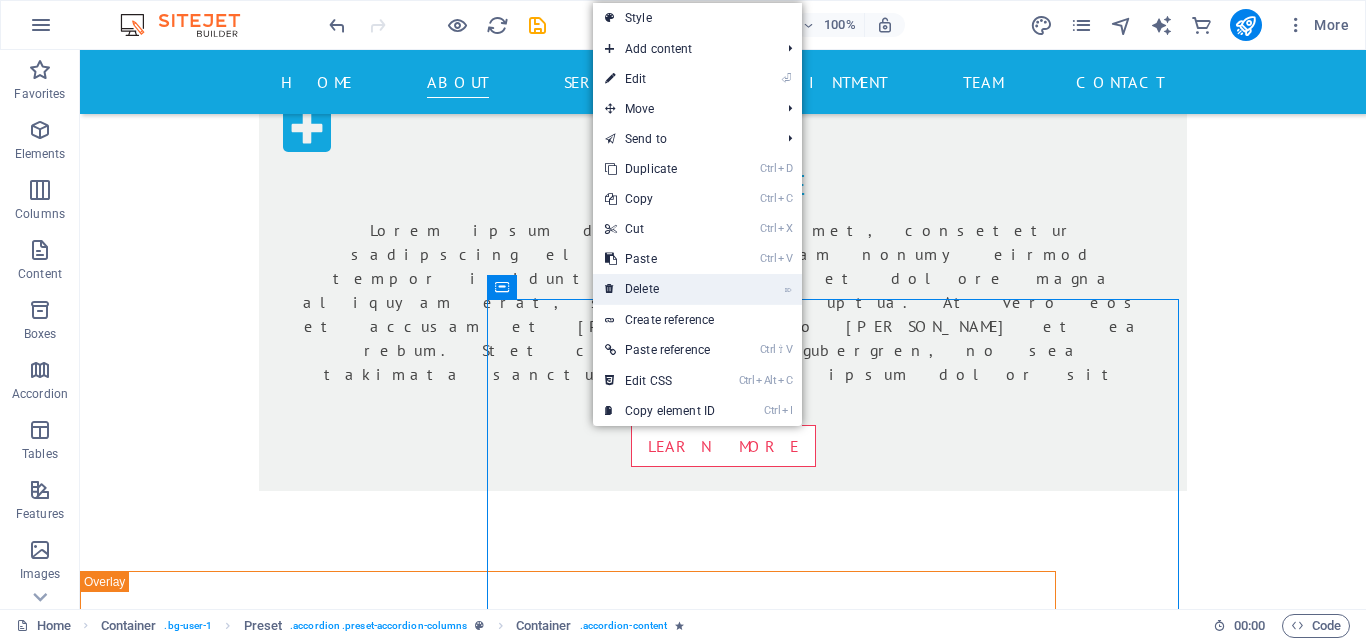 click on "⌦  Delete" at bounding box center (660, 289) 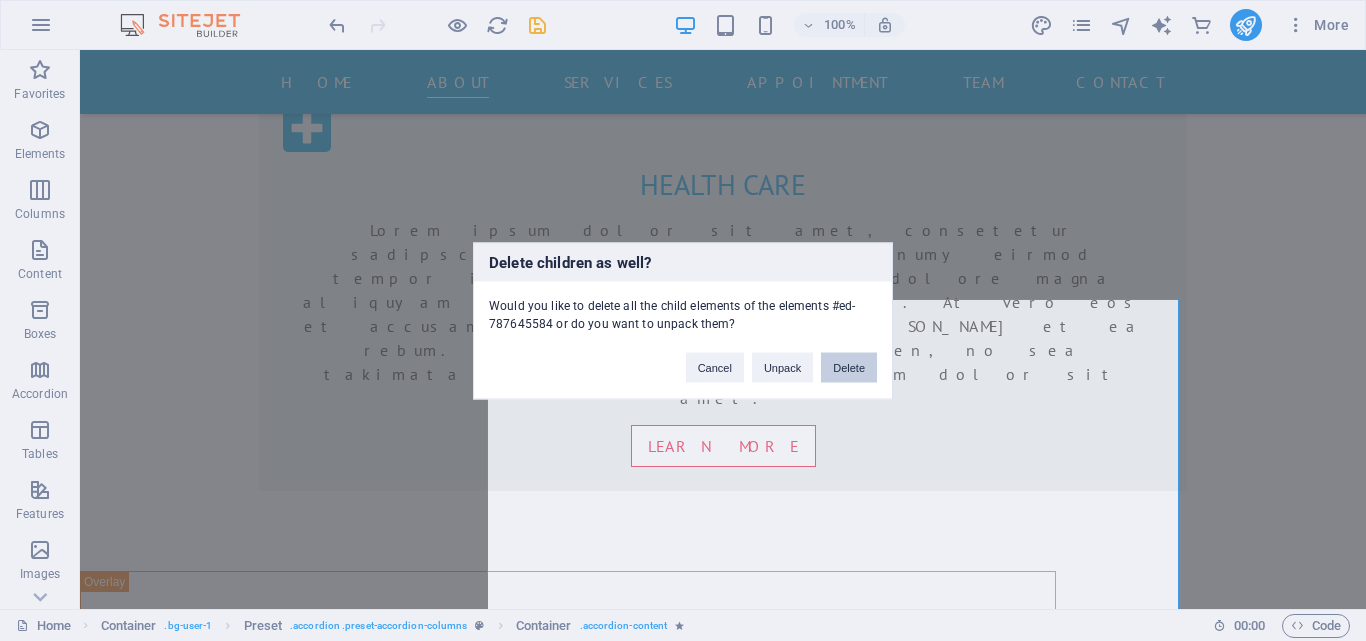 click on "Delete" at bounding box center [849, 367] 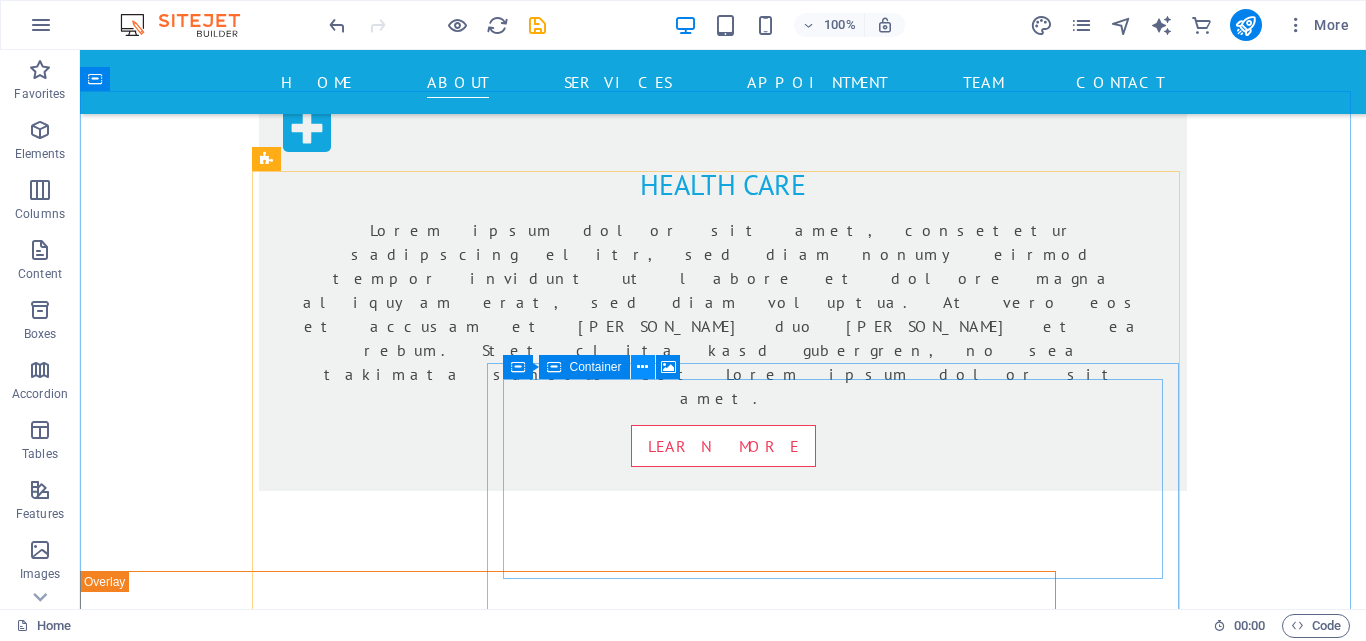 click at bounding box center [643, 367] 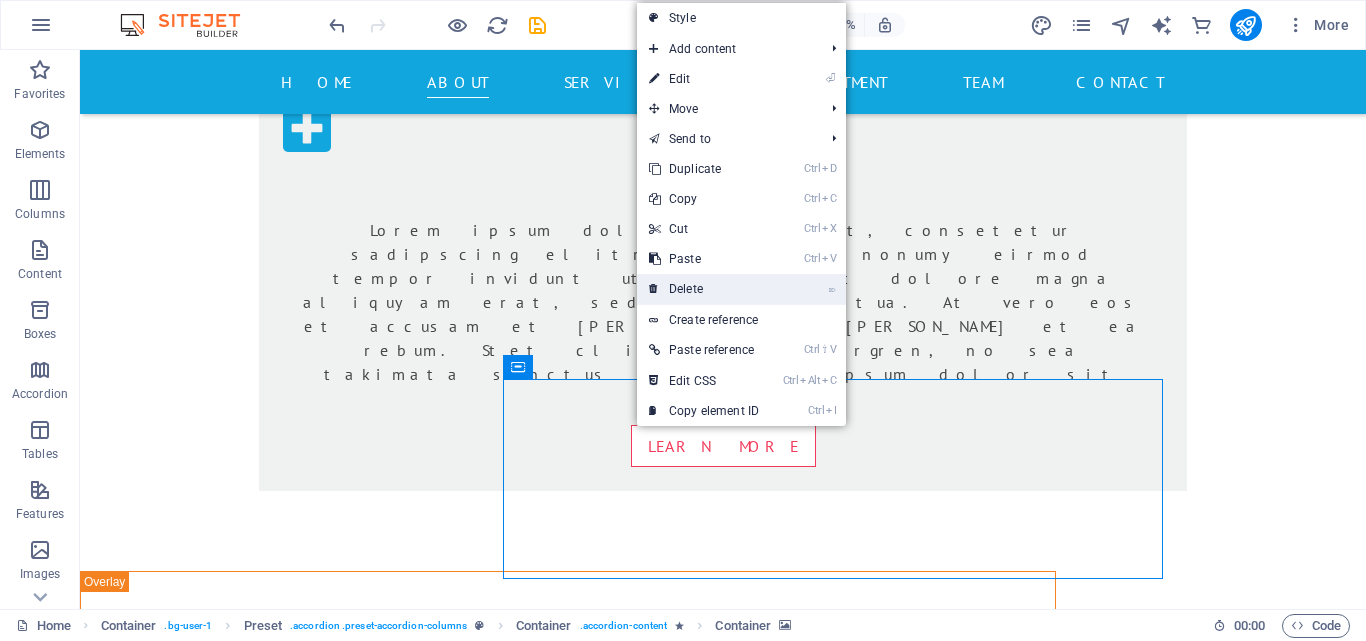 click on "⌦  Delete" at bounding box center (704, 289) 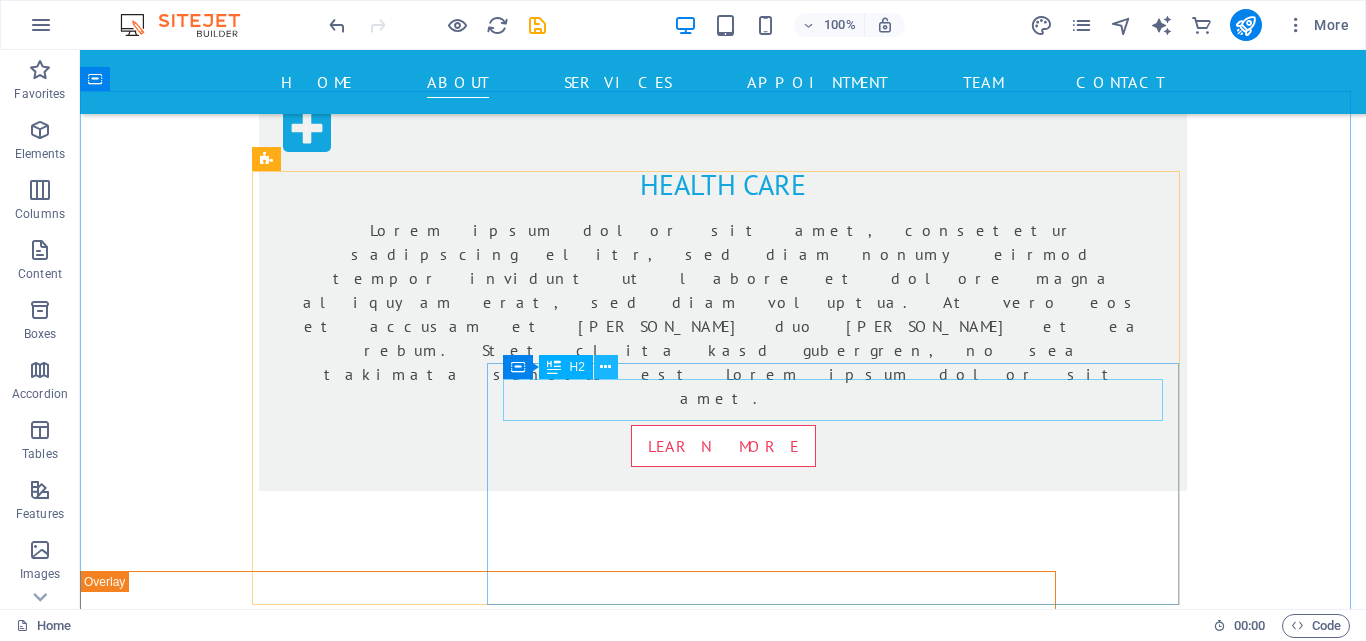 click at bounding box center [605, 367] 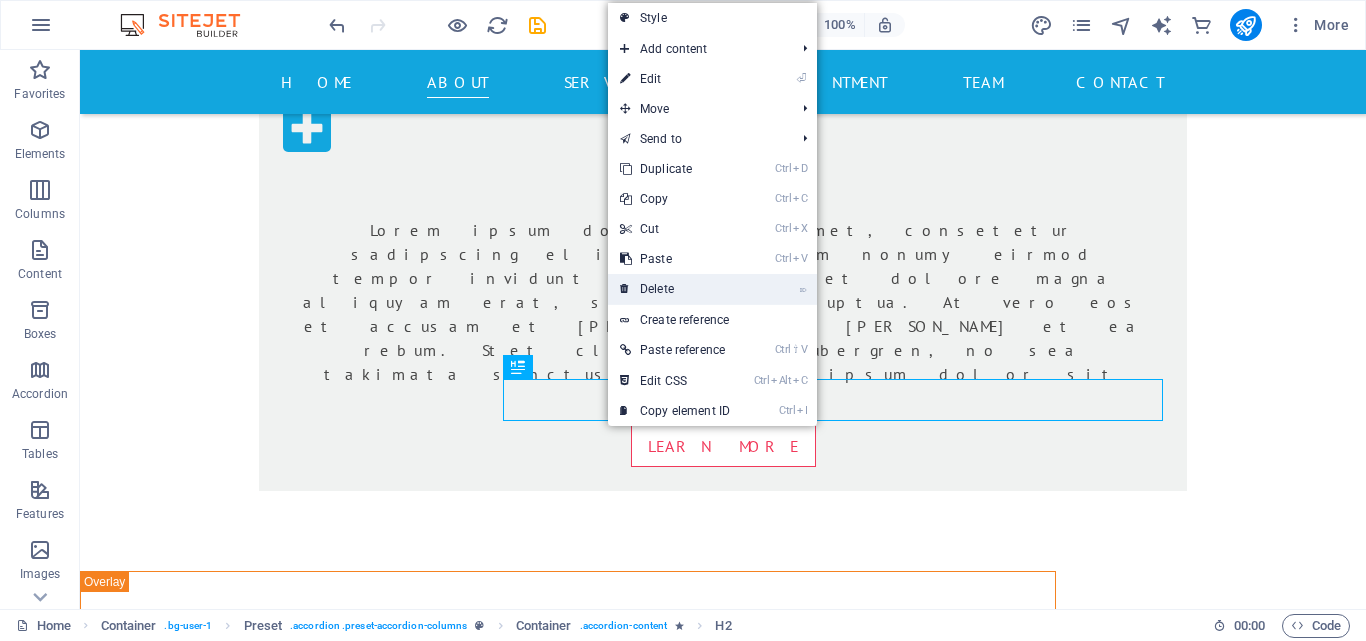 click on "⌦  Delete" at bounding box center [675, 289] 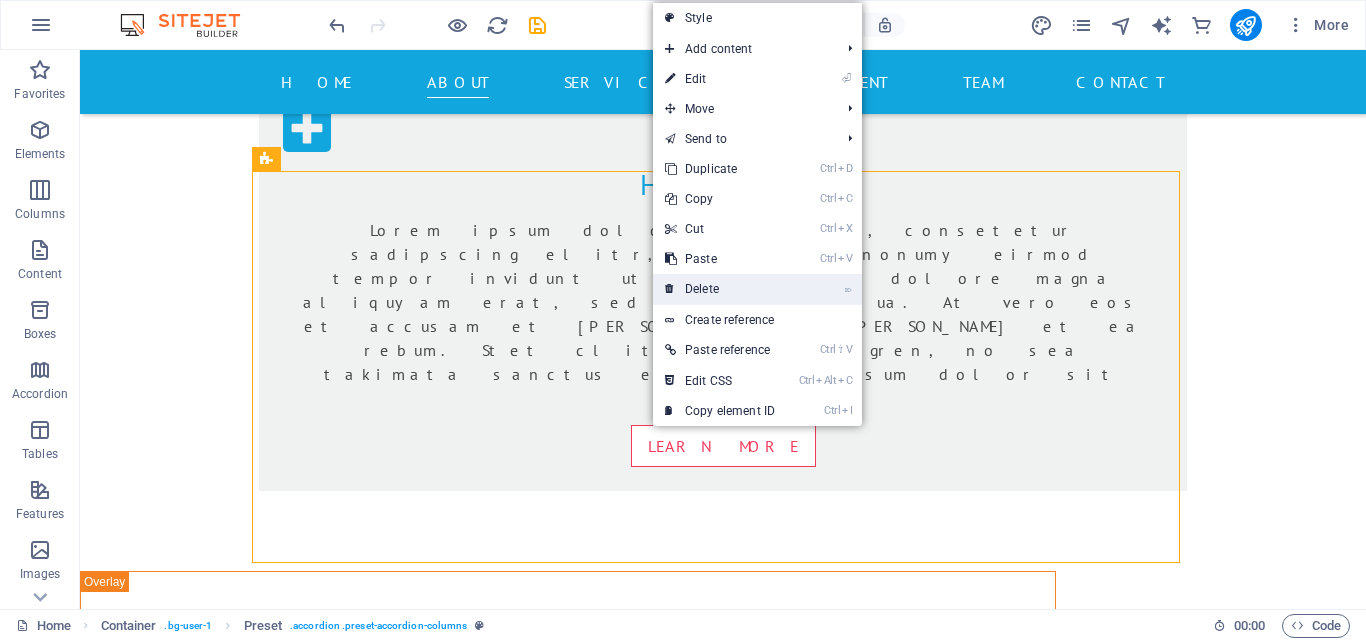 click on "⌦  Delete" at bounding box center [720, 289] 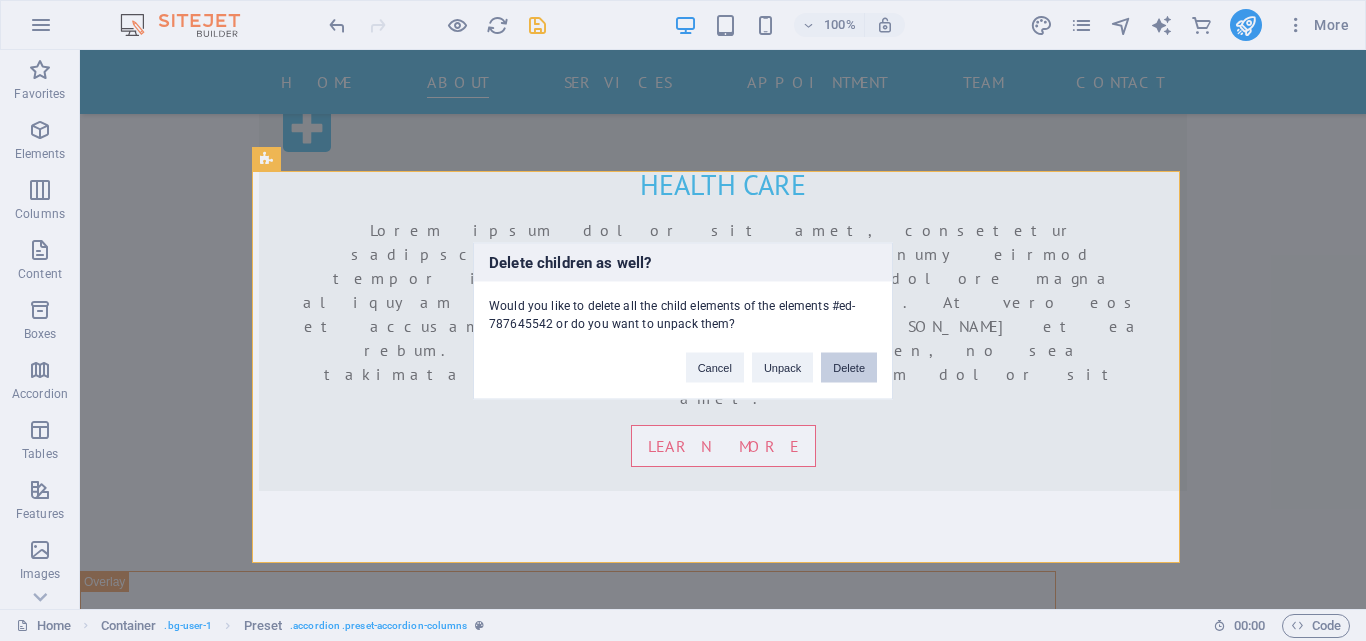 click on "Delete" at bounding box center (849, 367) 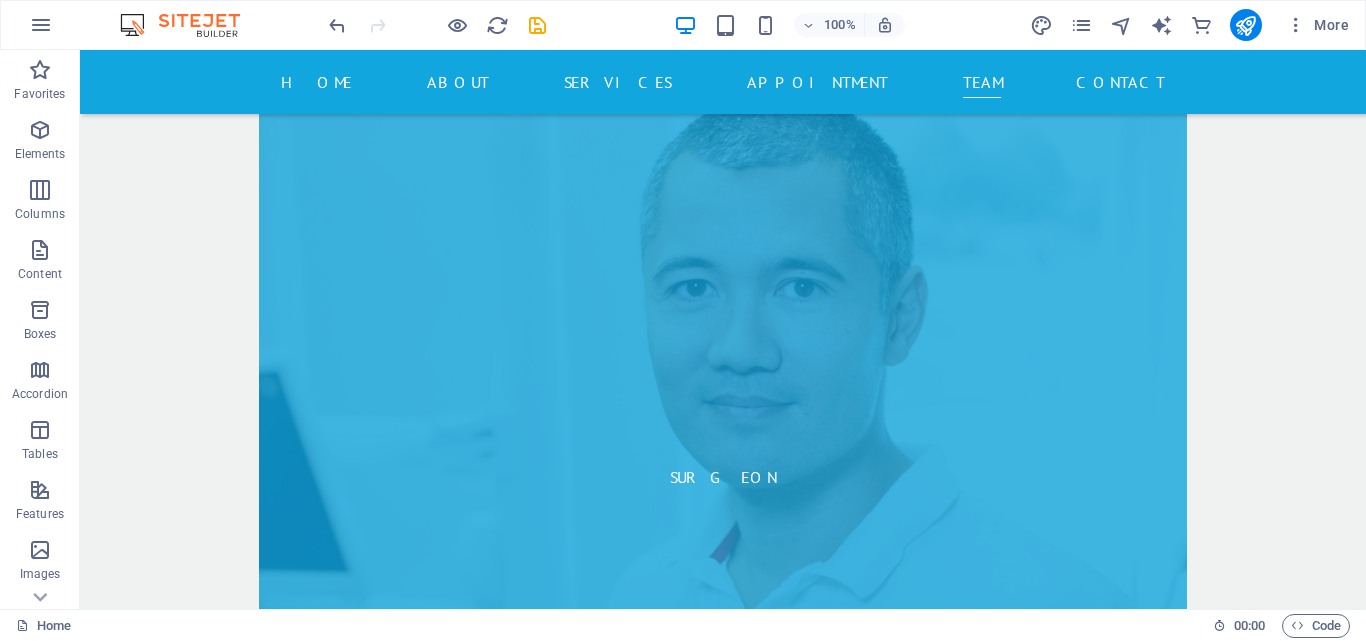 scroll, scrollTop: 5466, scrollLeft: 0, axis: vertical 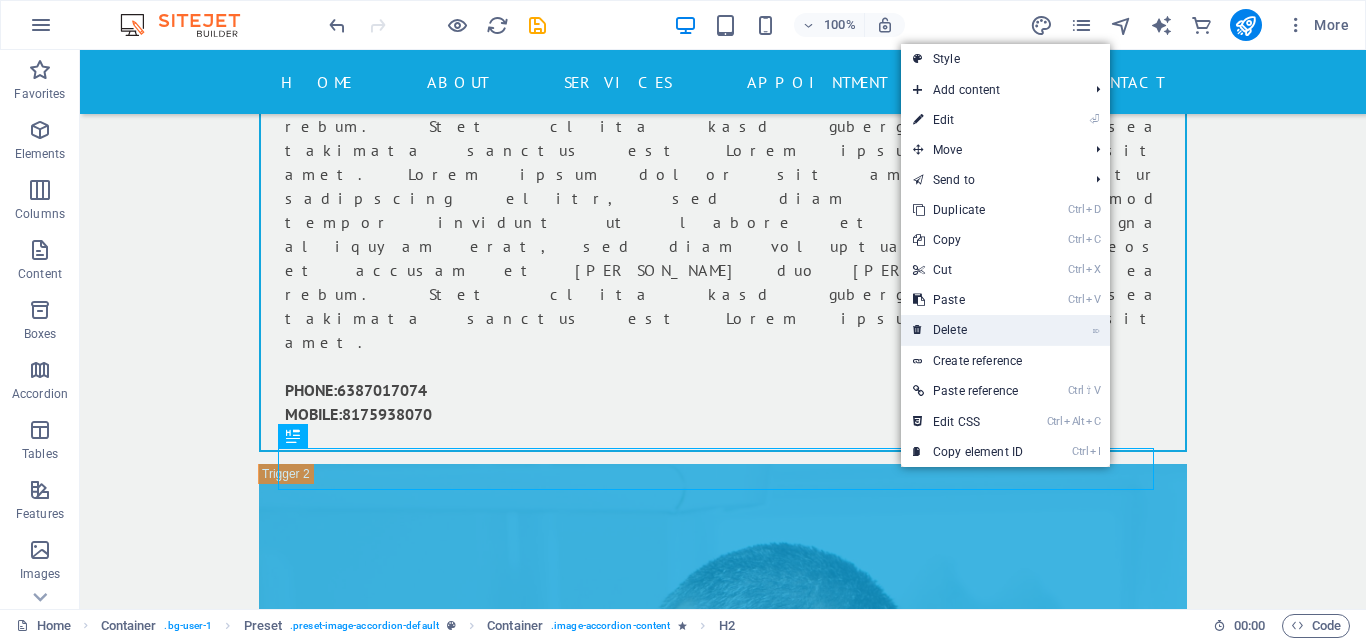click on "⌦  Delete" at bounding box center [968, 330] 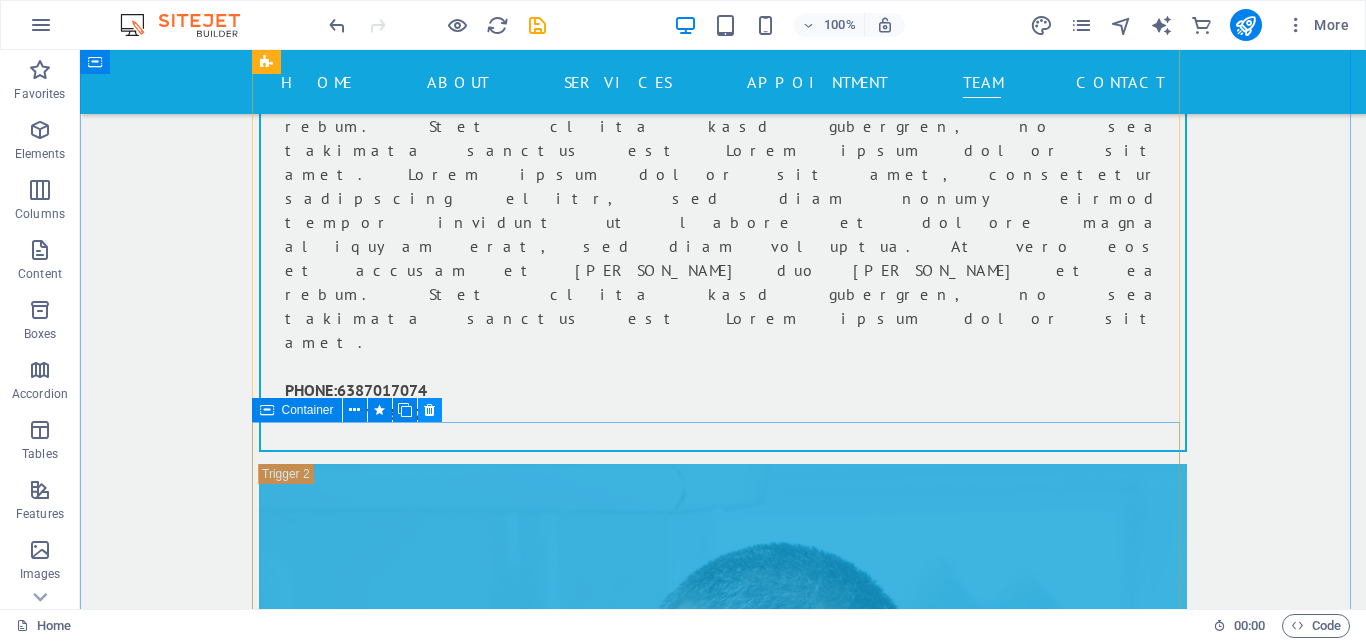 click at bounding box center (429, 410) 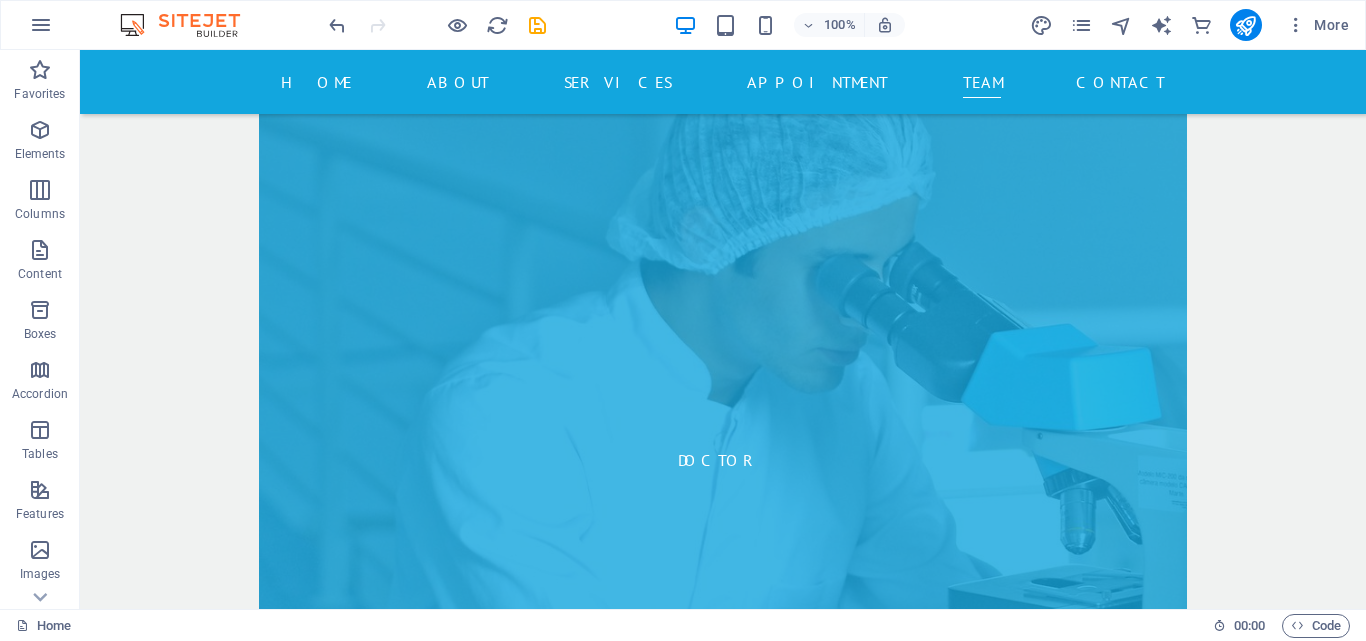 scroll, scrollTop: 4442, scrollLeft: 0, axis: vertical 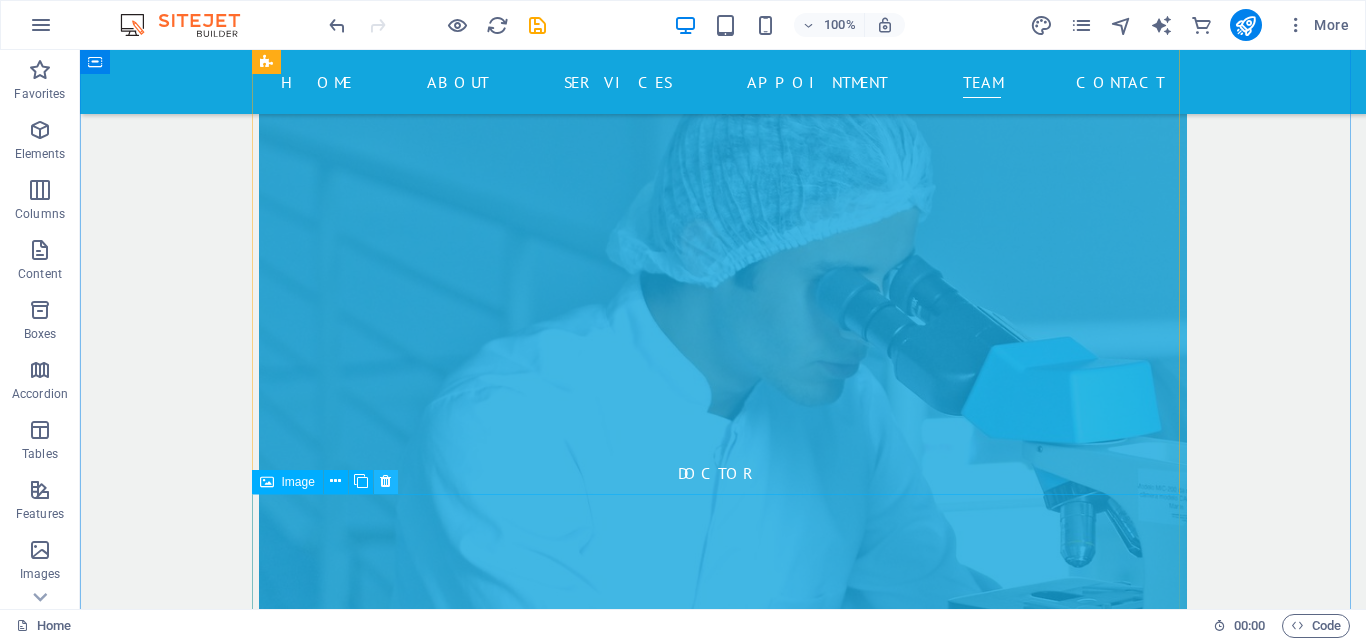 click at bounding box center (385, 481) 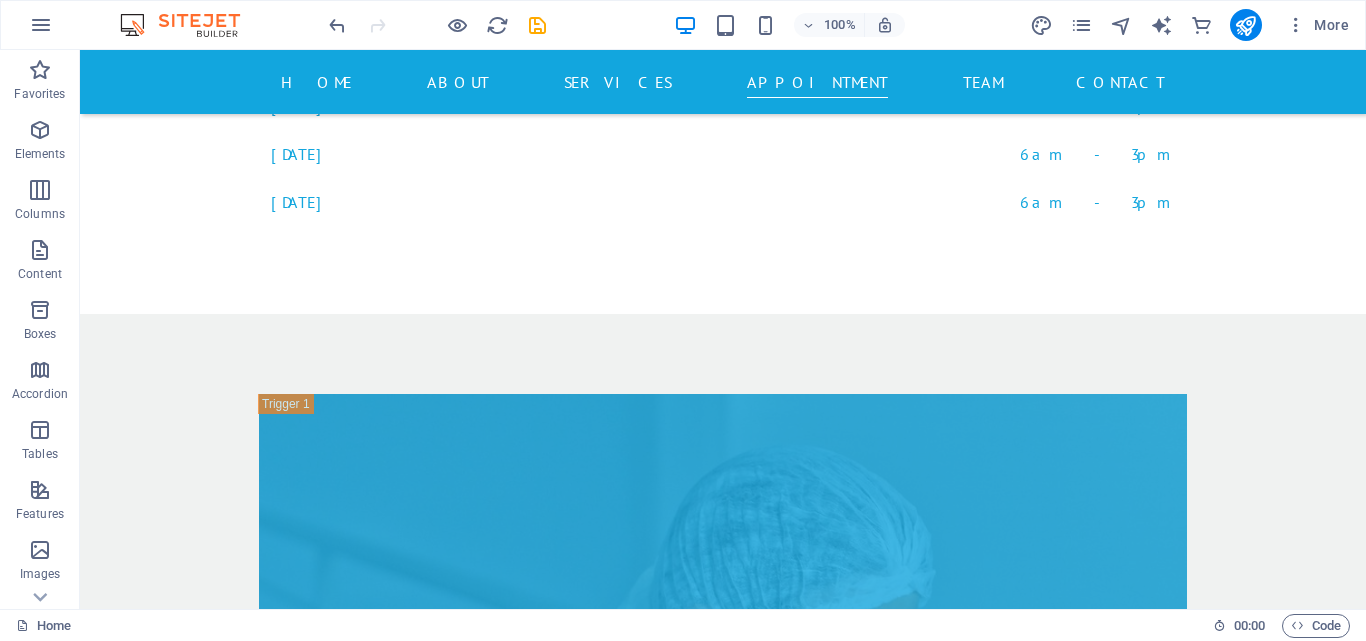 scroll, scrollTop: 3182, scrollLeft: 0, axis: vertical 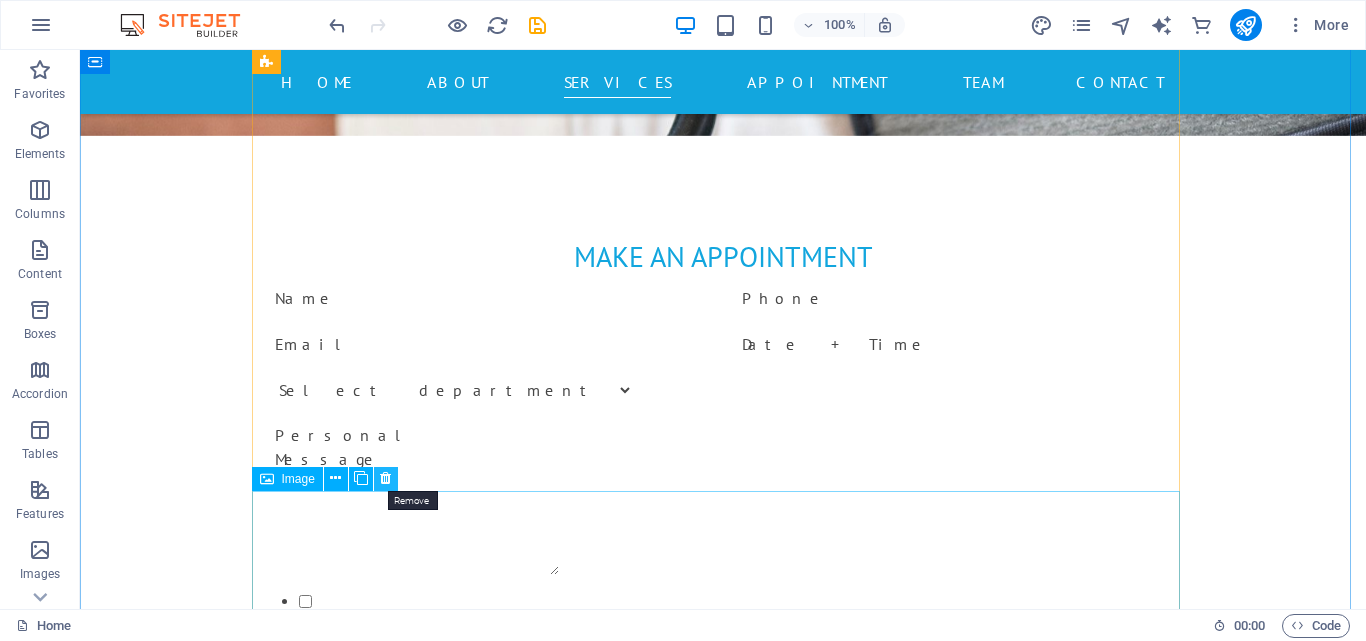 click at bounding box center (385, 478) 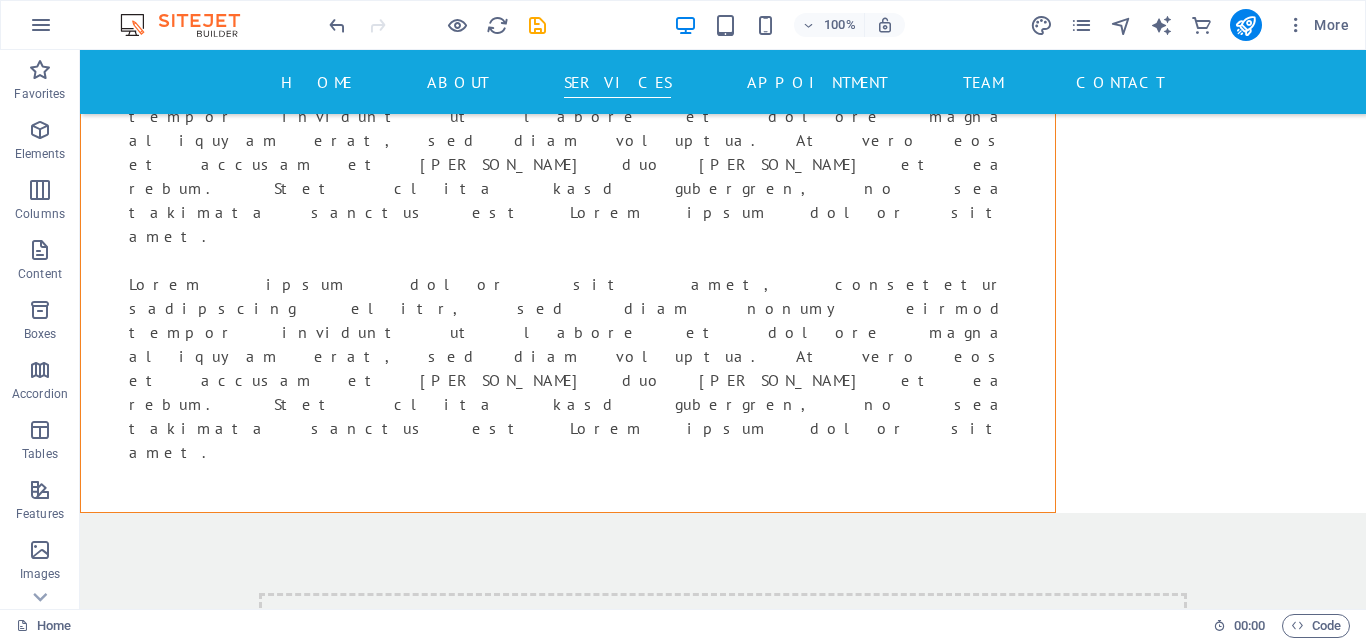 scroll, scrollTop: 1972, scrollLeft: 0, axis: vertical 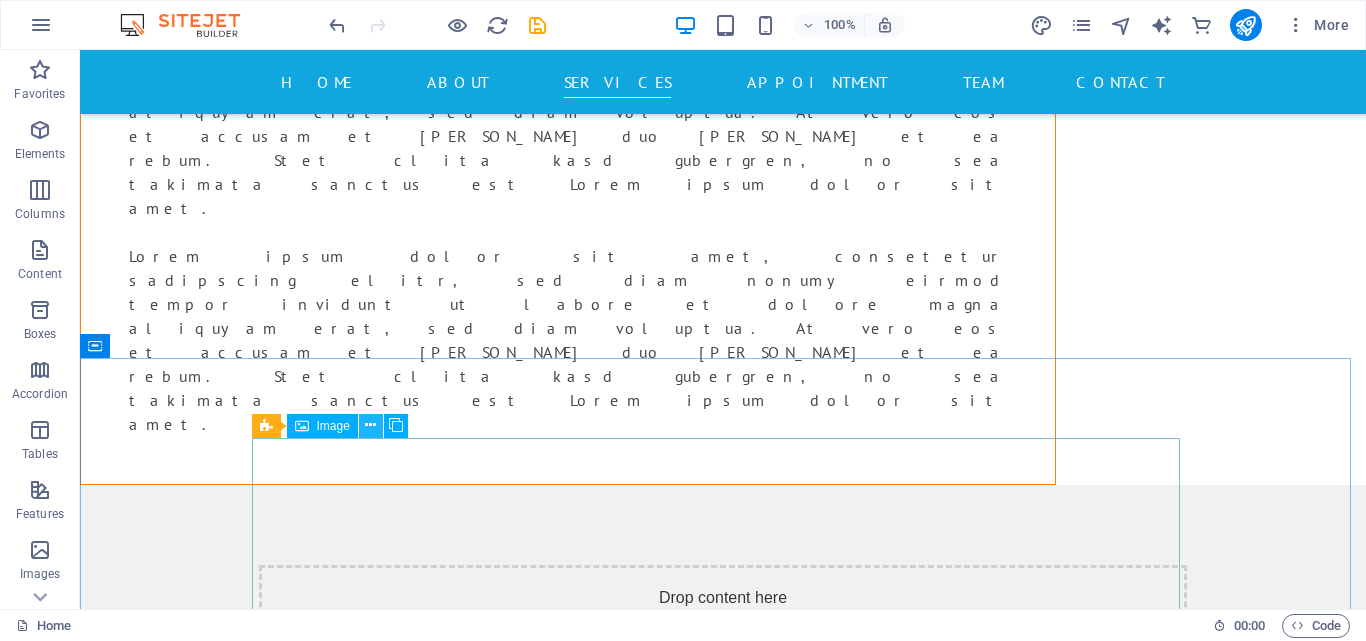 click at bounding box center [370, 425] 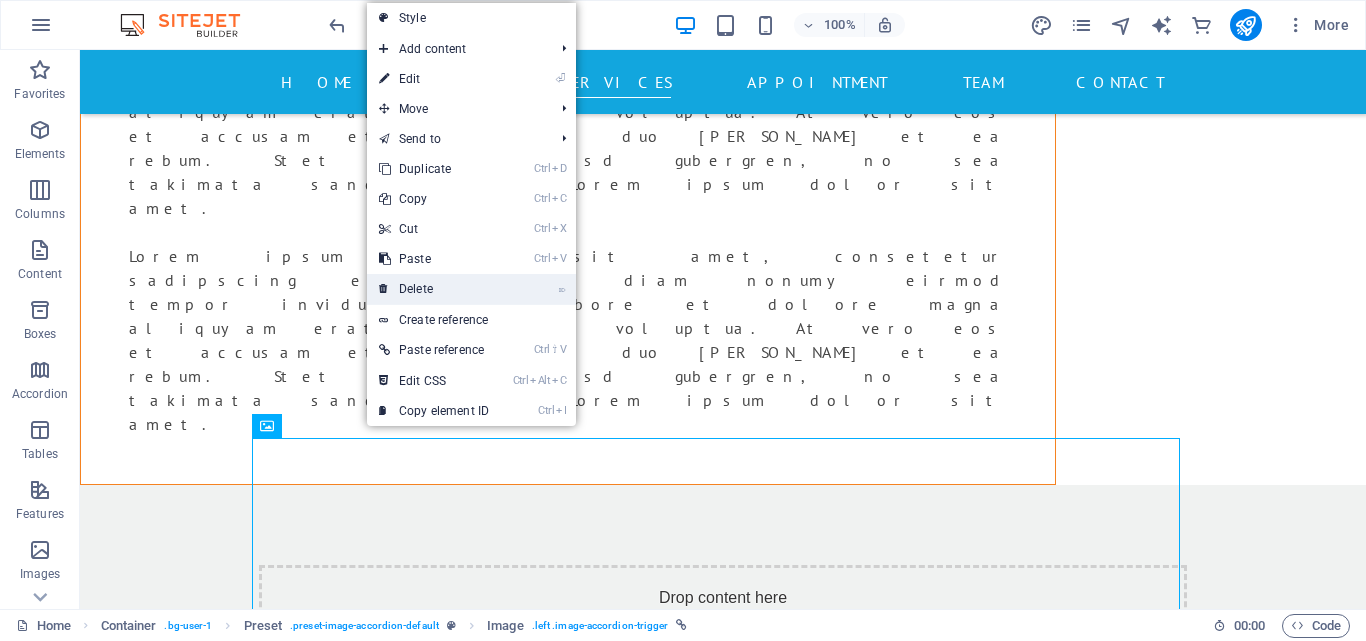 click on "⌦  Delete" at bounding box center [434, 289] 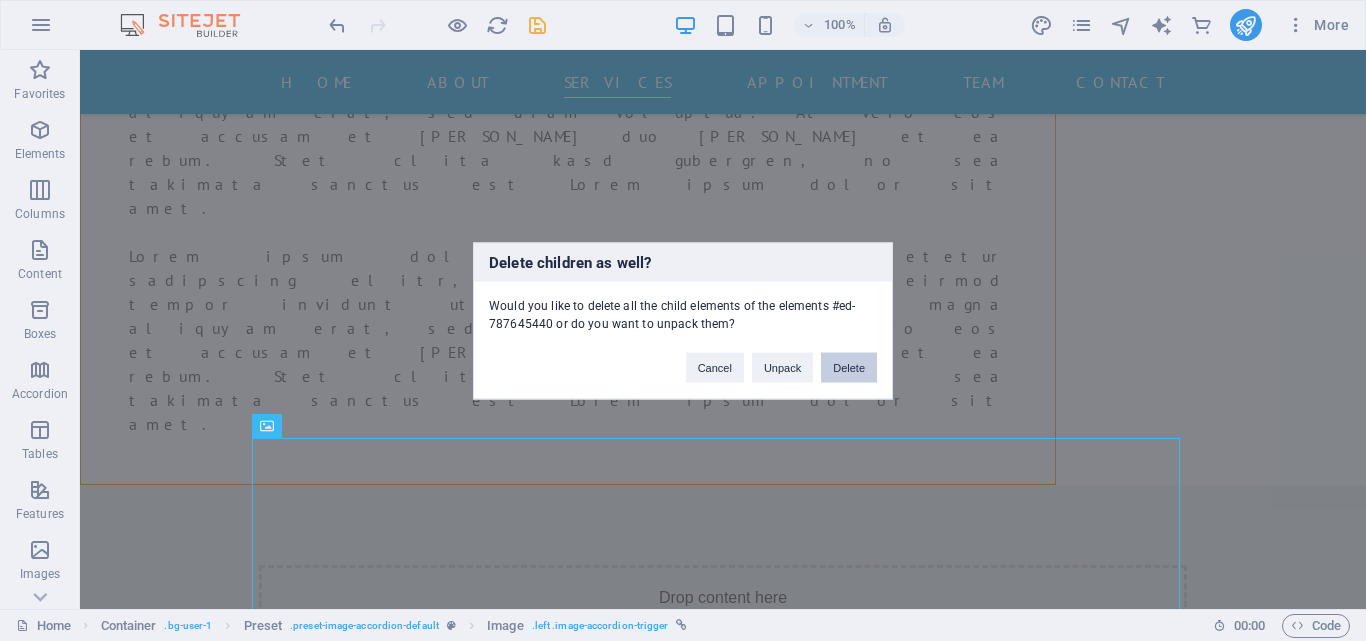 drag, startPoint x: 844, startPoint y: 367, endPoint x: 761, endPoint y: 334, distance: 89.31965 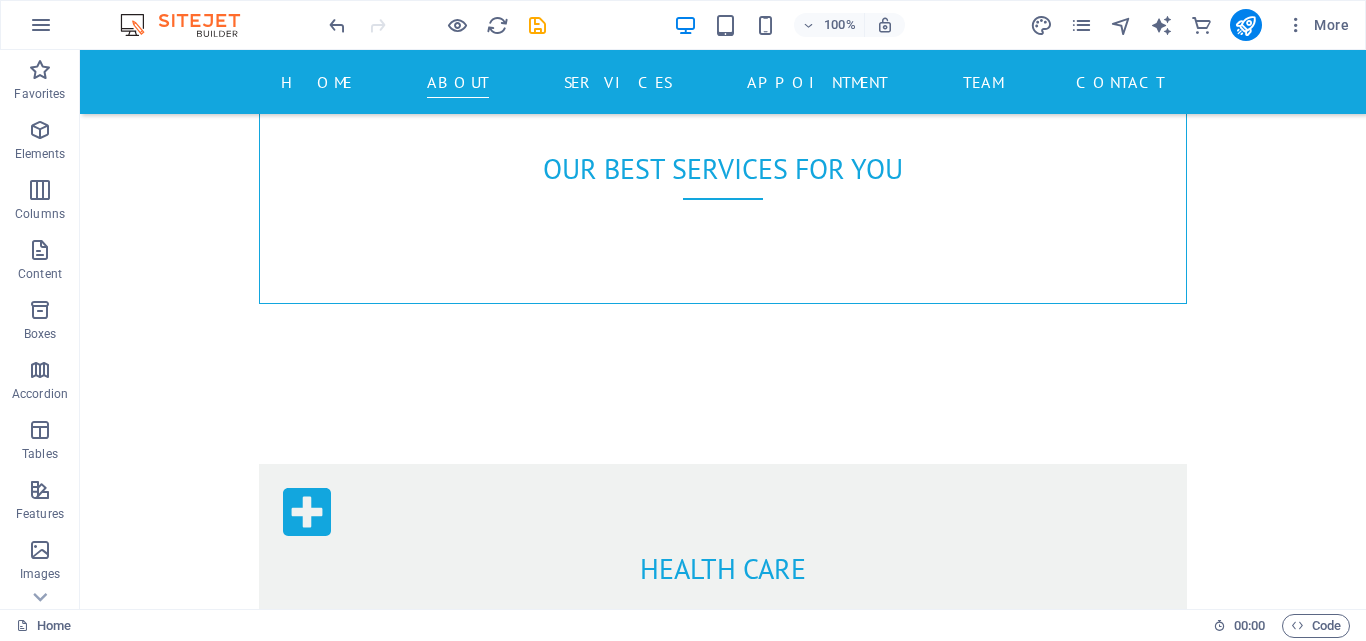 scroll, scrollTop: 1011, scrollLeft: 0, axis: vertical 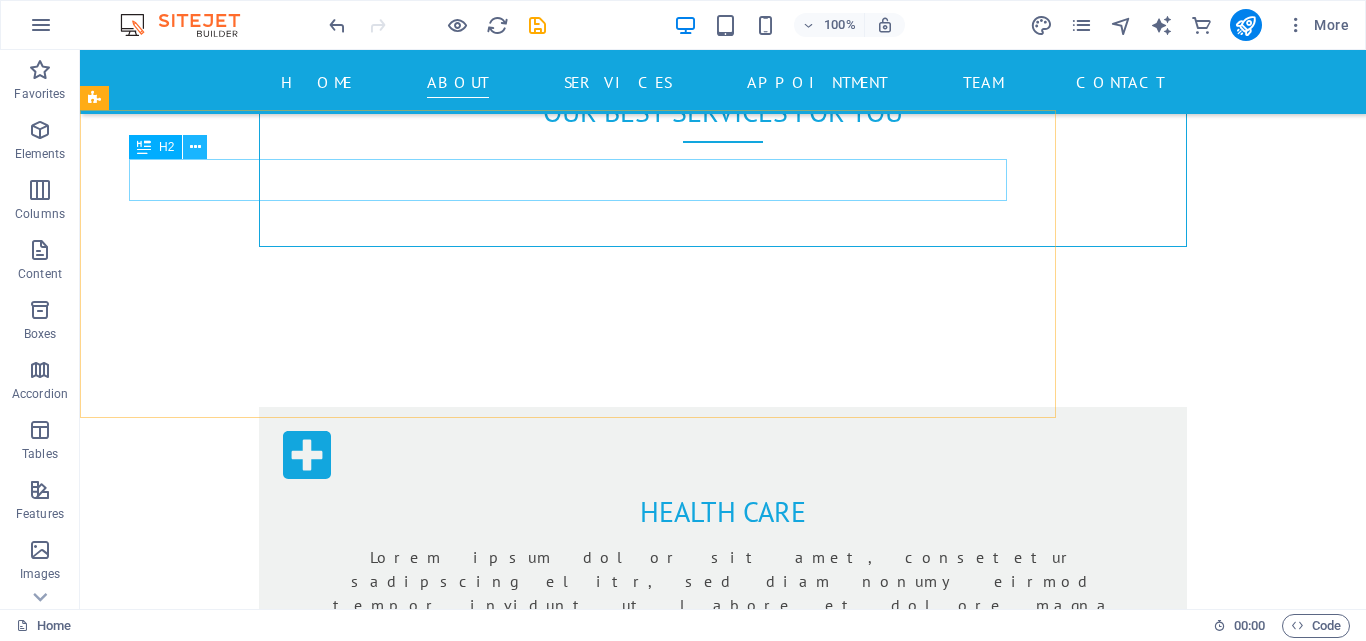 click at bounding box center (195, 147) 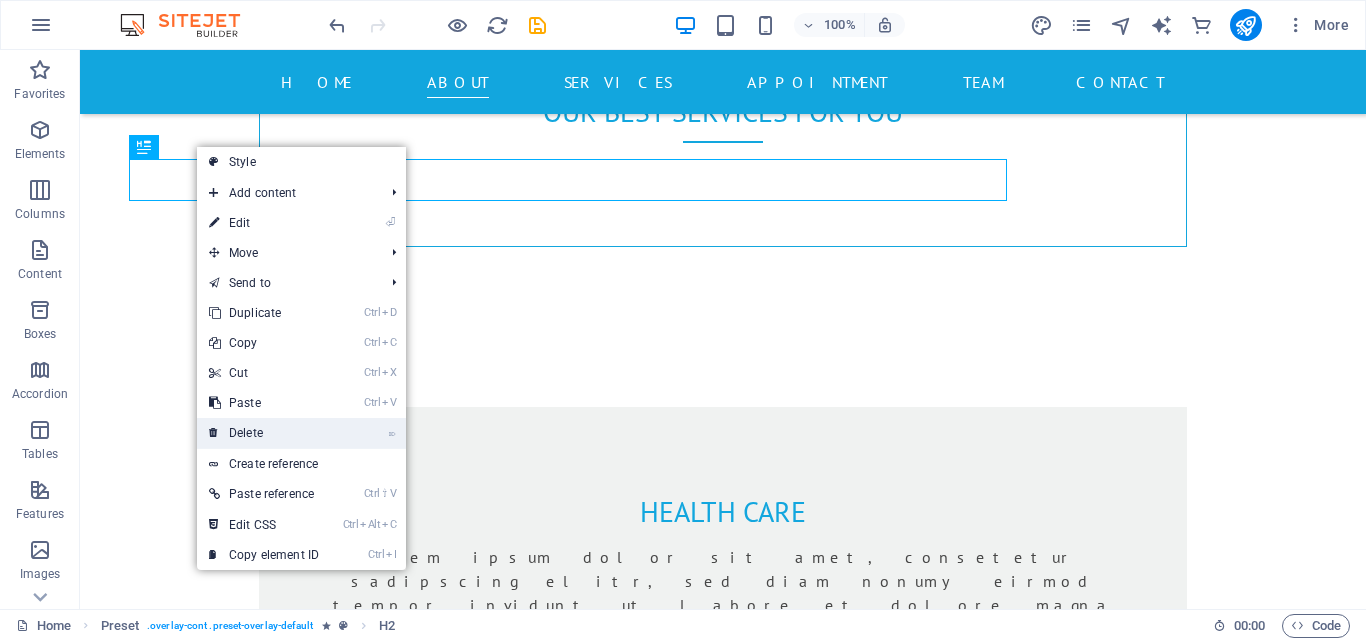 click on "⌦  Delete" at bounding box center [264, 433] 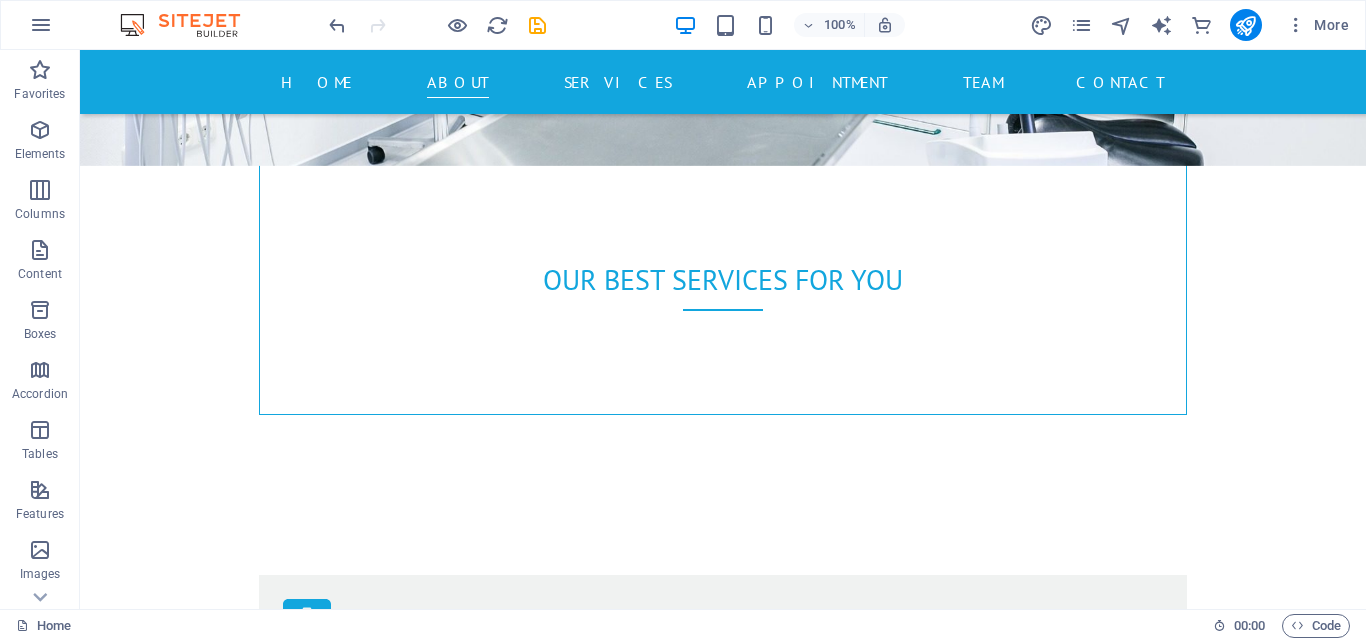 scroll, scrollTop: 765, scrollLeft: 0, axis: vertical 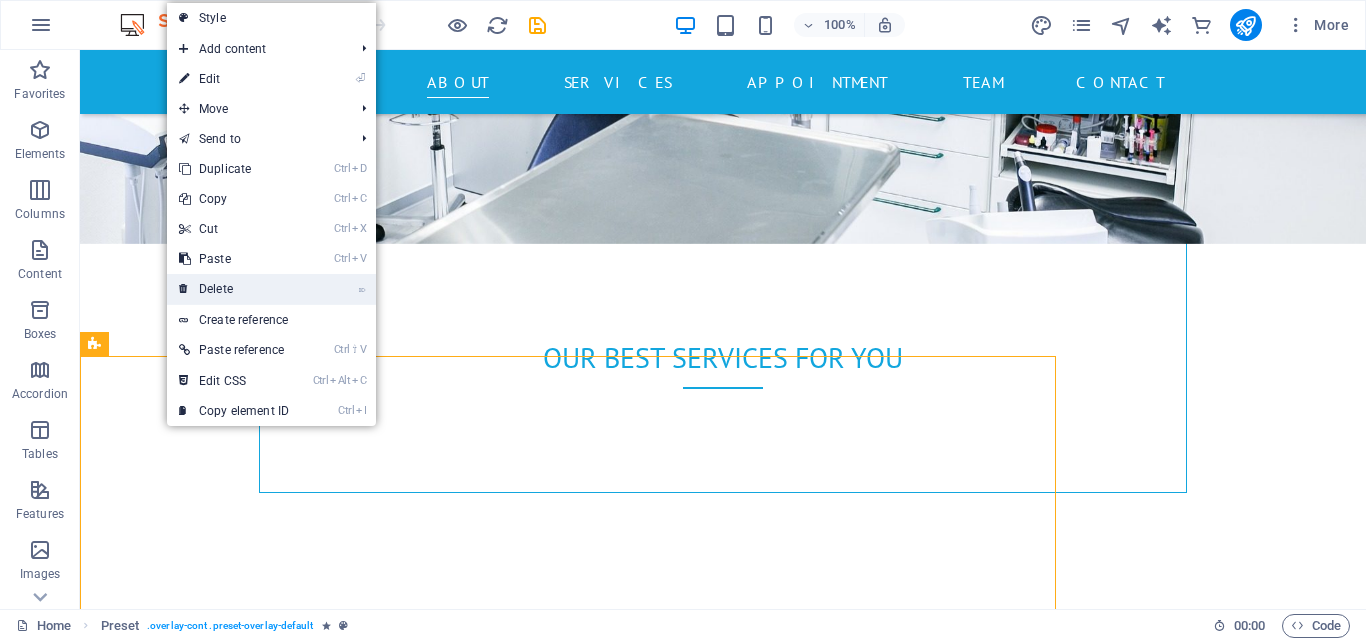 click on "⌦  Delete" at bounding box center (234, 289) 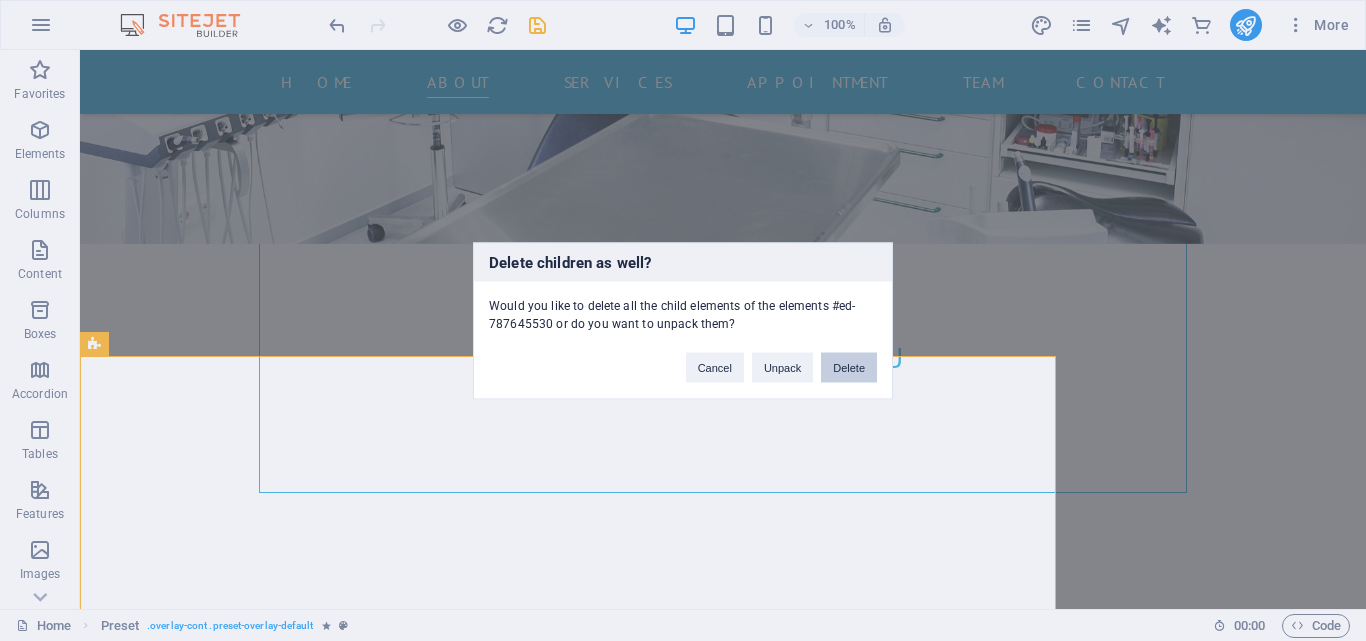 click on "Delete" at bounding box center (849, 367) 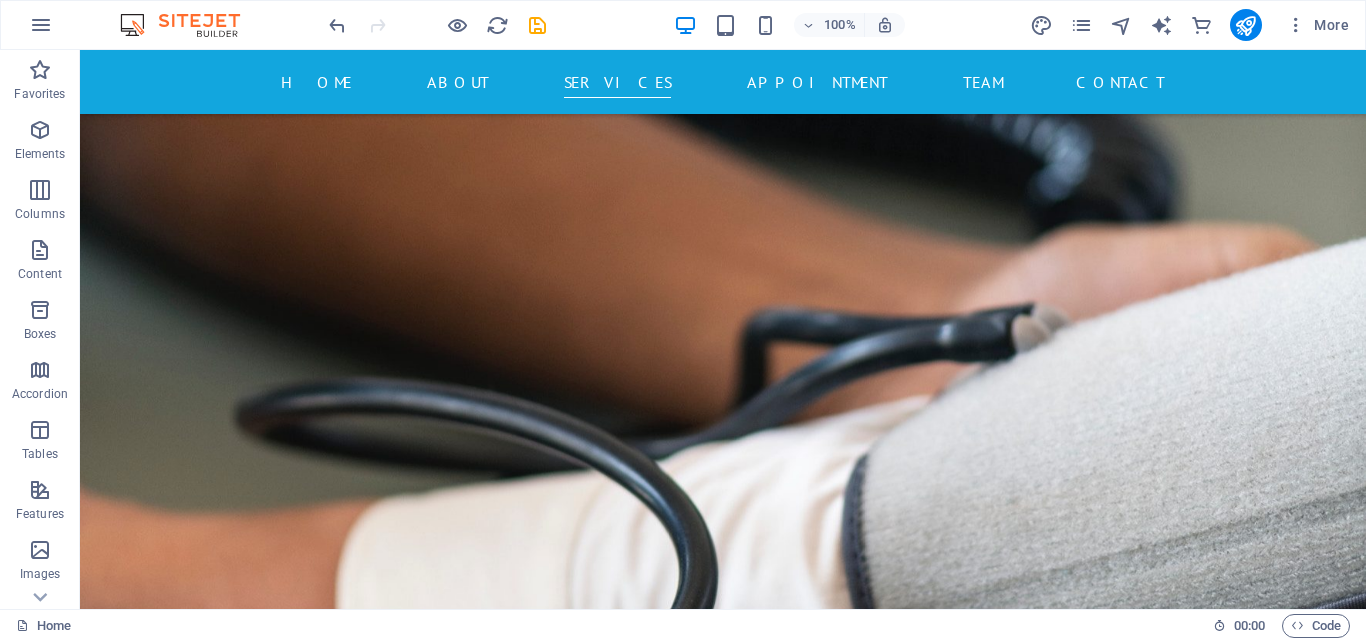 scroll, scrollTop: 2395, scrollLeft: 0, axis: vertical 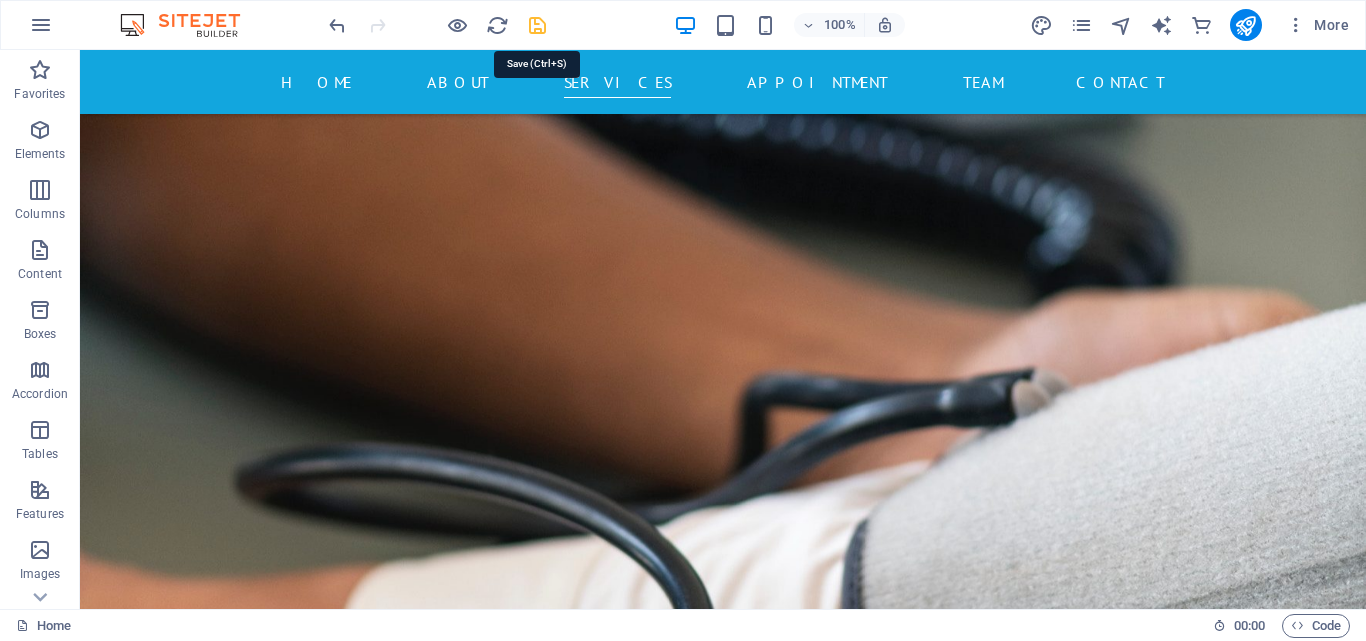 click at bounding box center [537, 25] 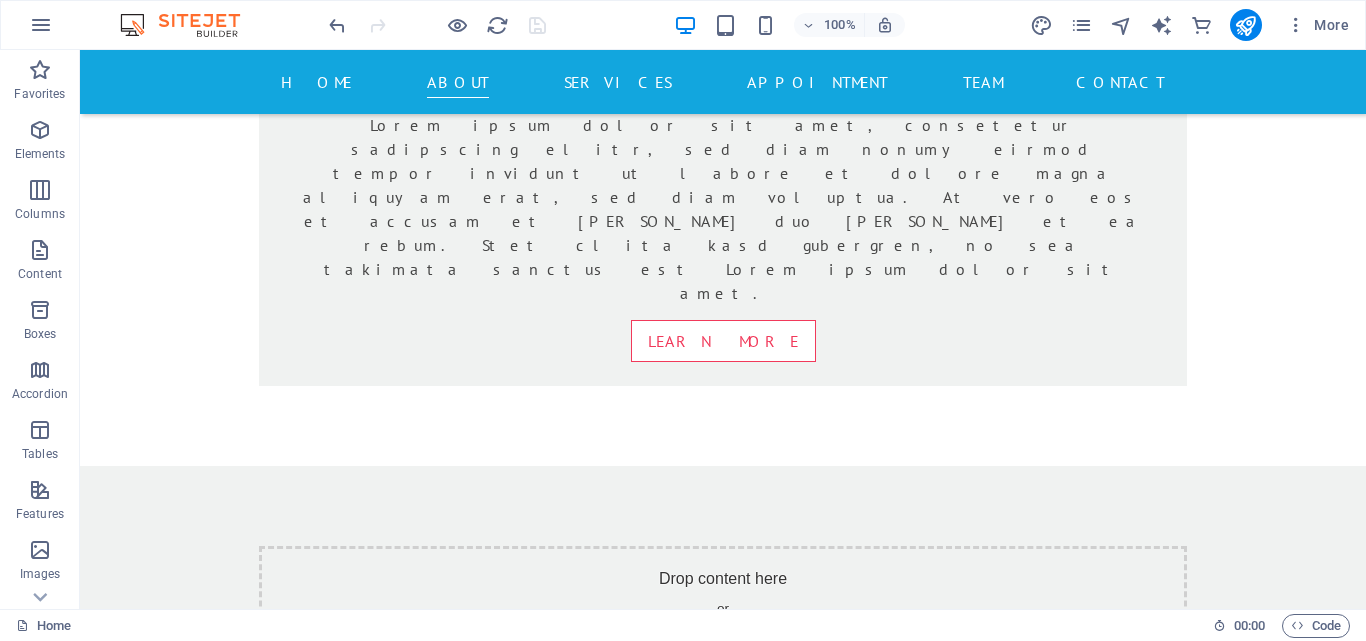 scroll, scrollTop: 1248, scrollLeft: 0, axis: vertical 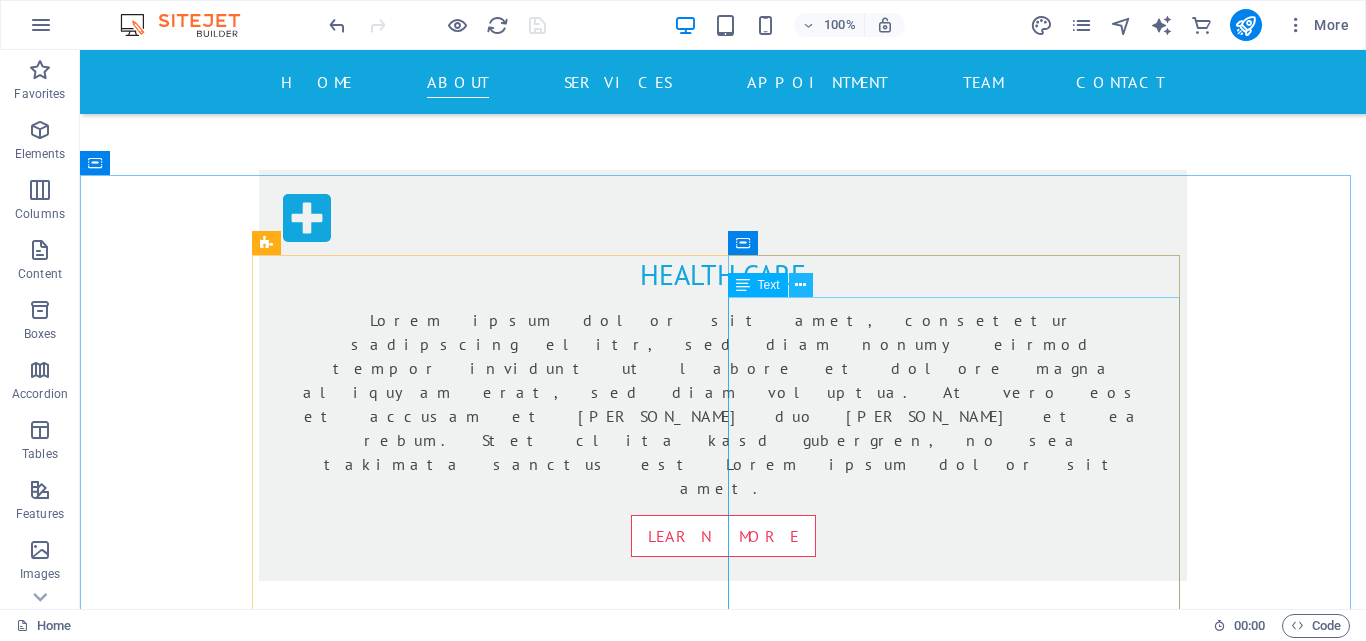click at bounding box center (800, 285) 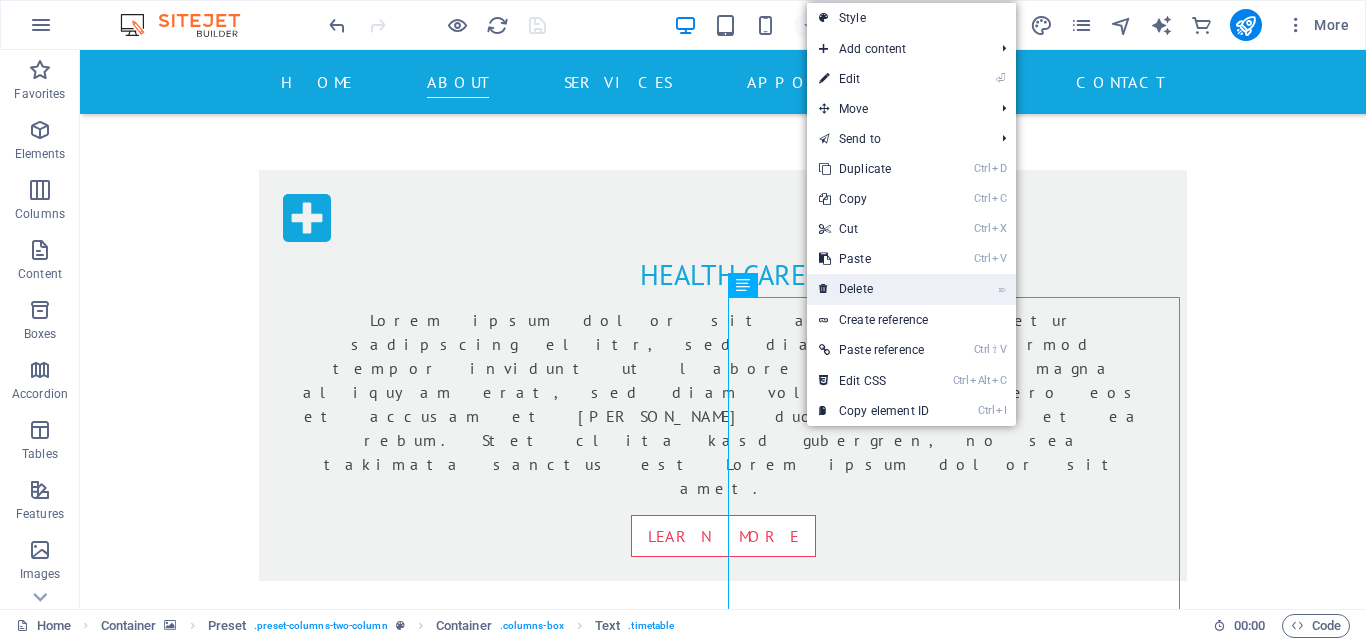 click on "⌦  Delete" at bounding box center [874, 289] 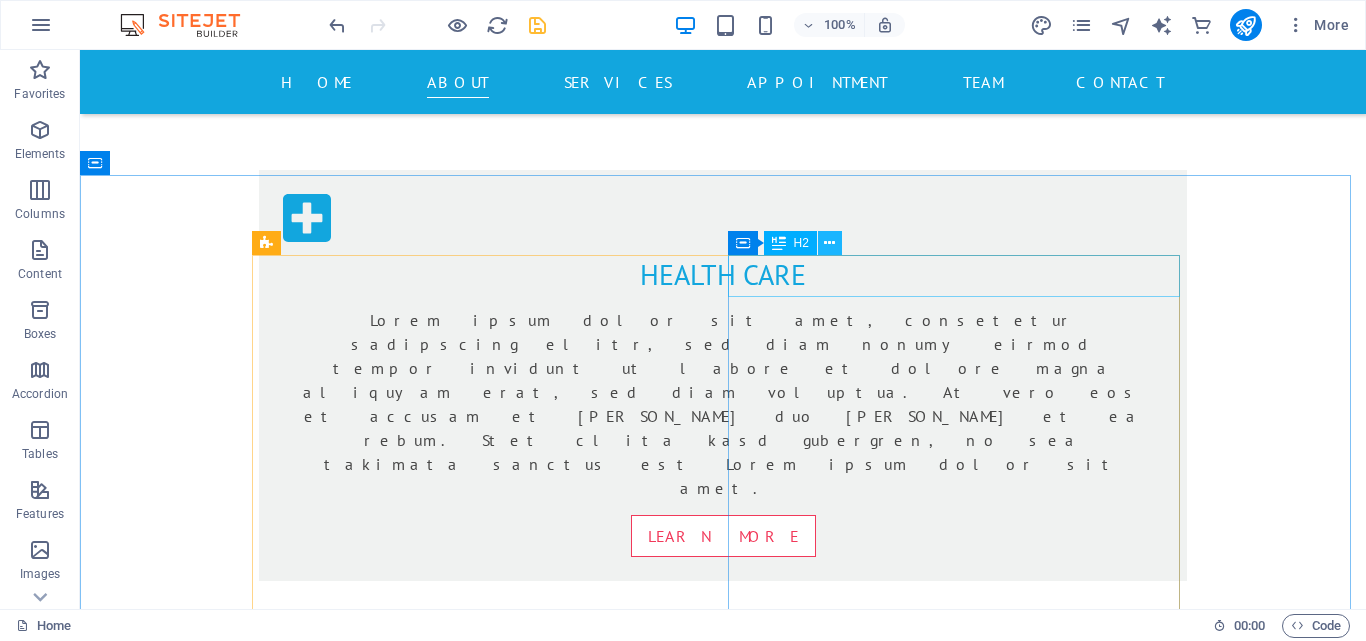 click at bounding box center [829, 243] 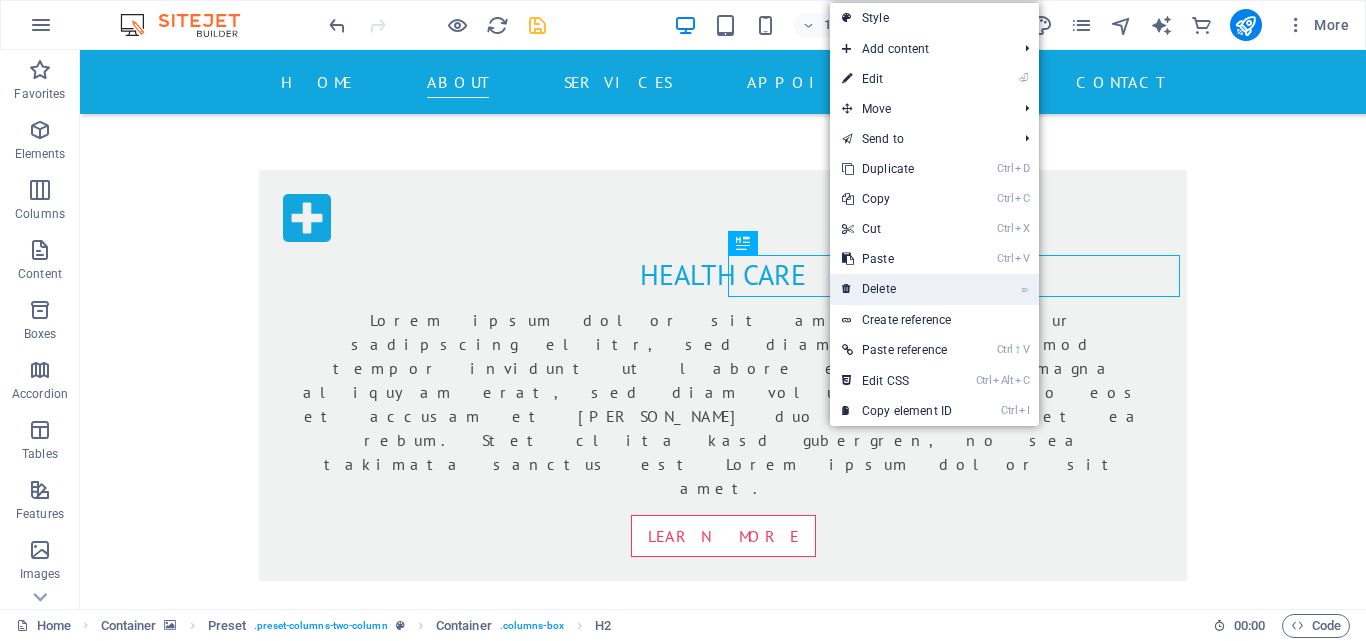 click on "⌦  Delete" at bounding box center (897, 289) 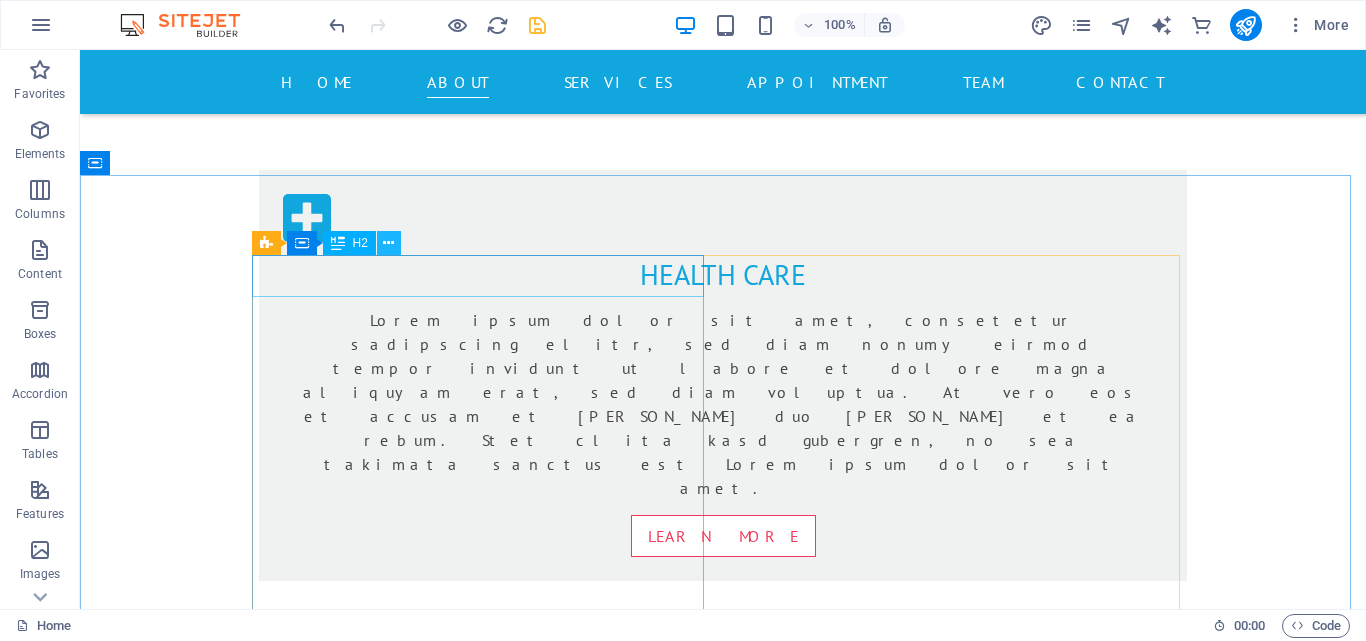 click at bounding box center (388, 243) 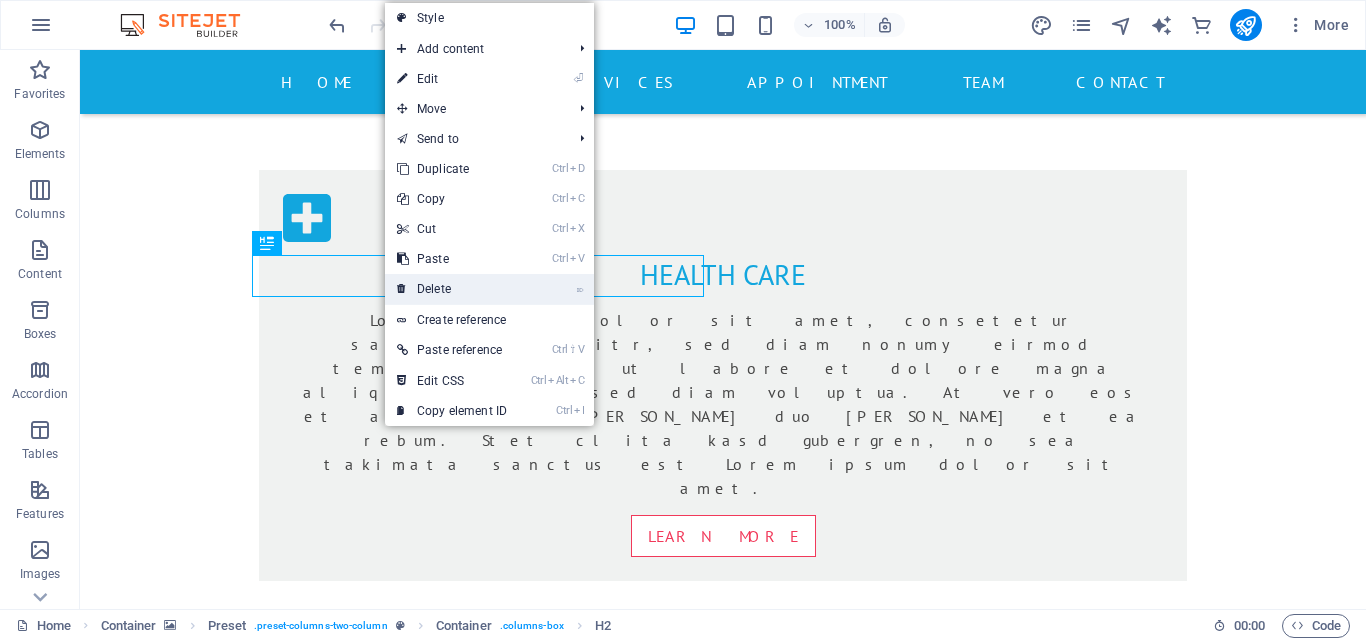 click on "⌦  Delete" at bounding box center (452, 289) 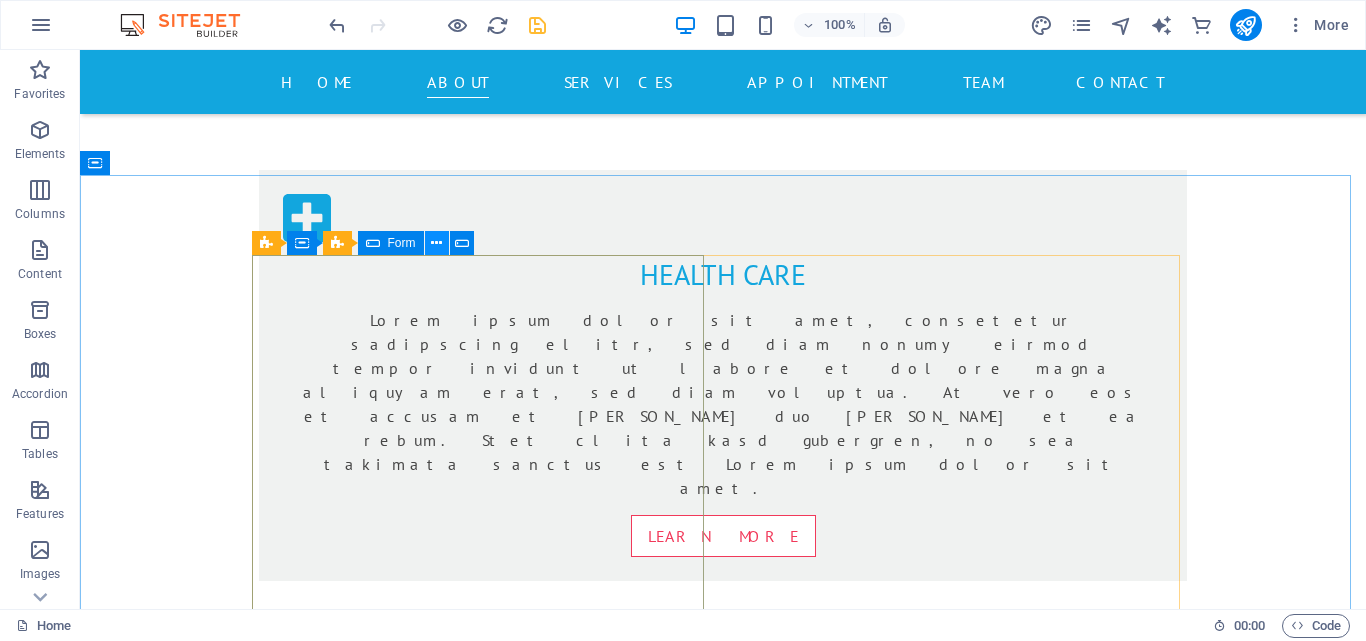 click at bounding box center (437, 243) 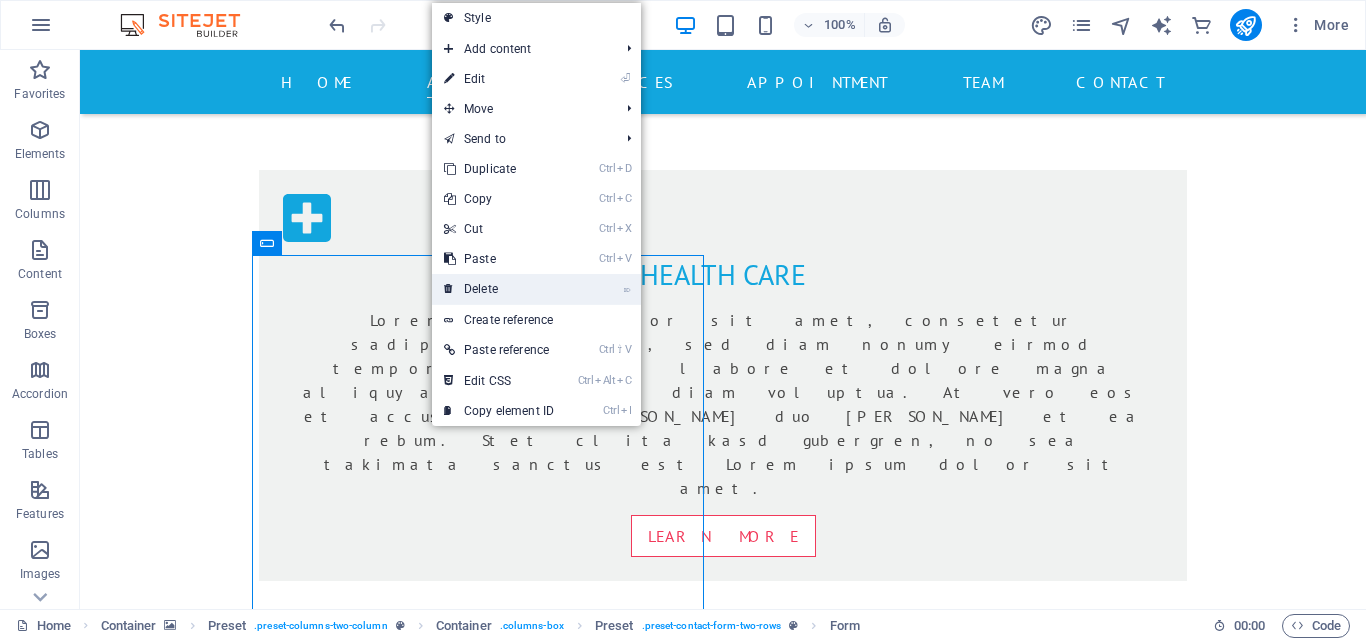 click at bounding box center (449, 289) 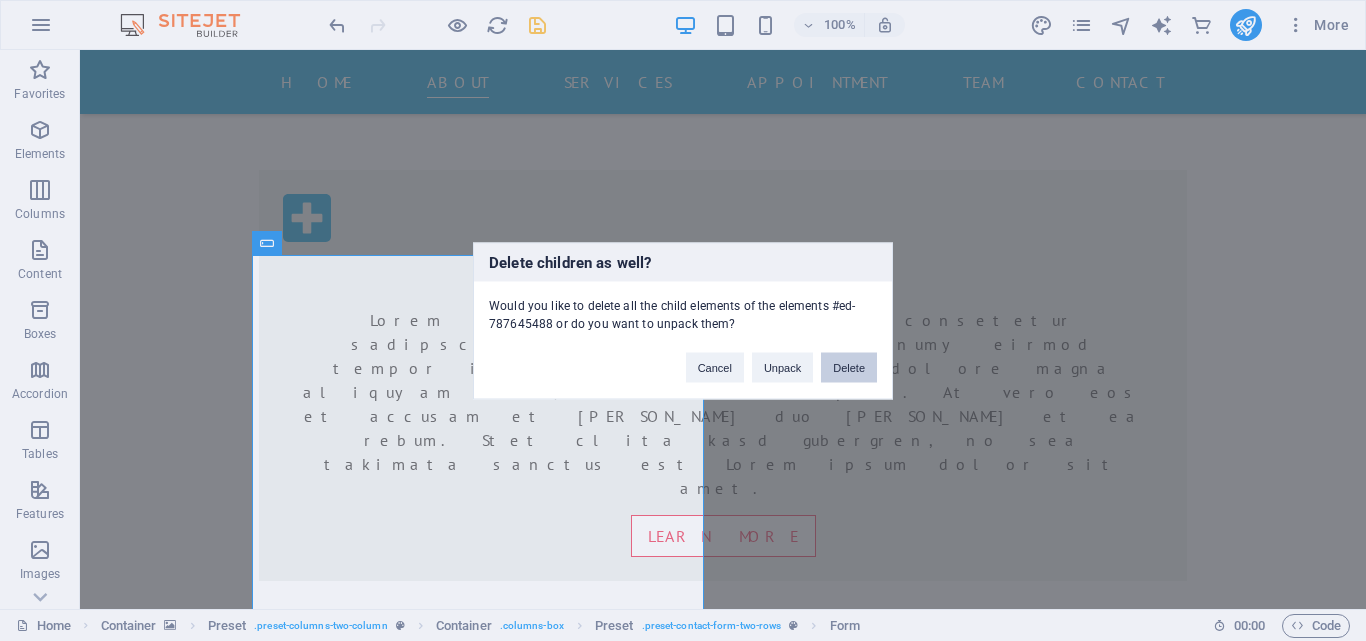click on "Delete" at bounding box center (849, 367) 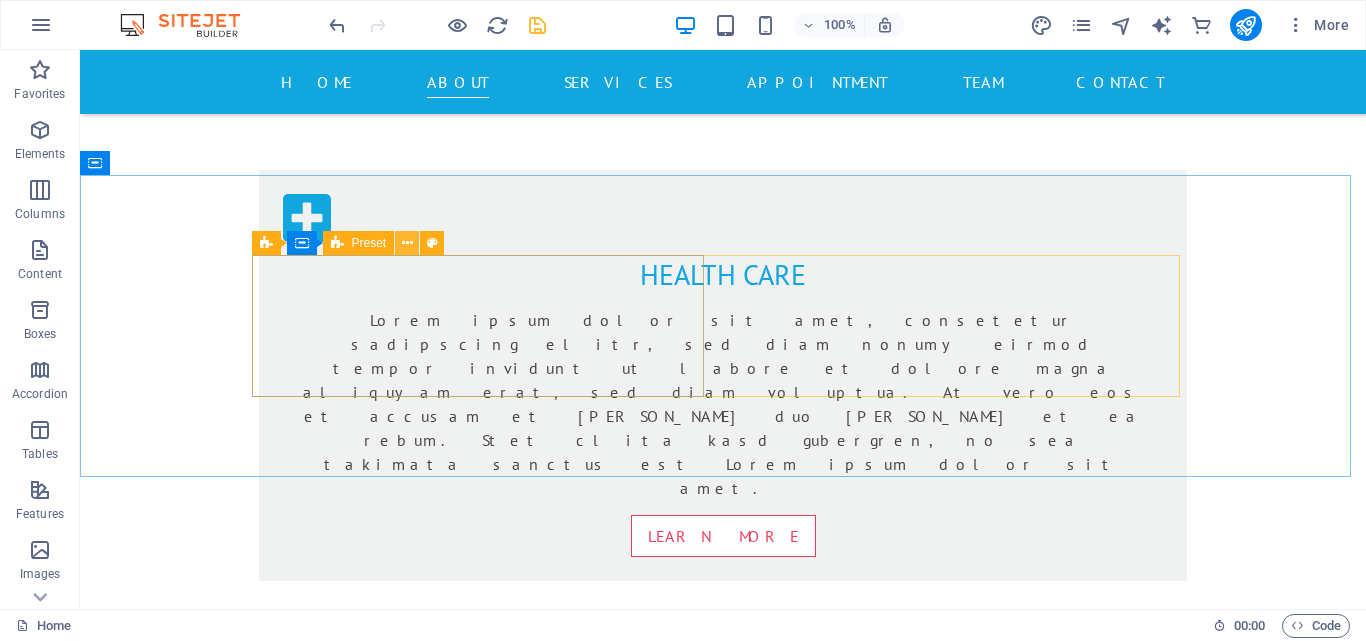 click at bounding box center (407, 243) 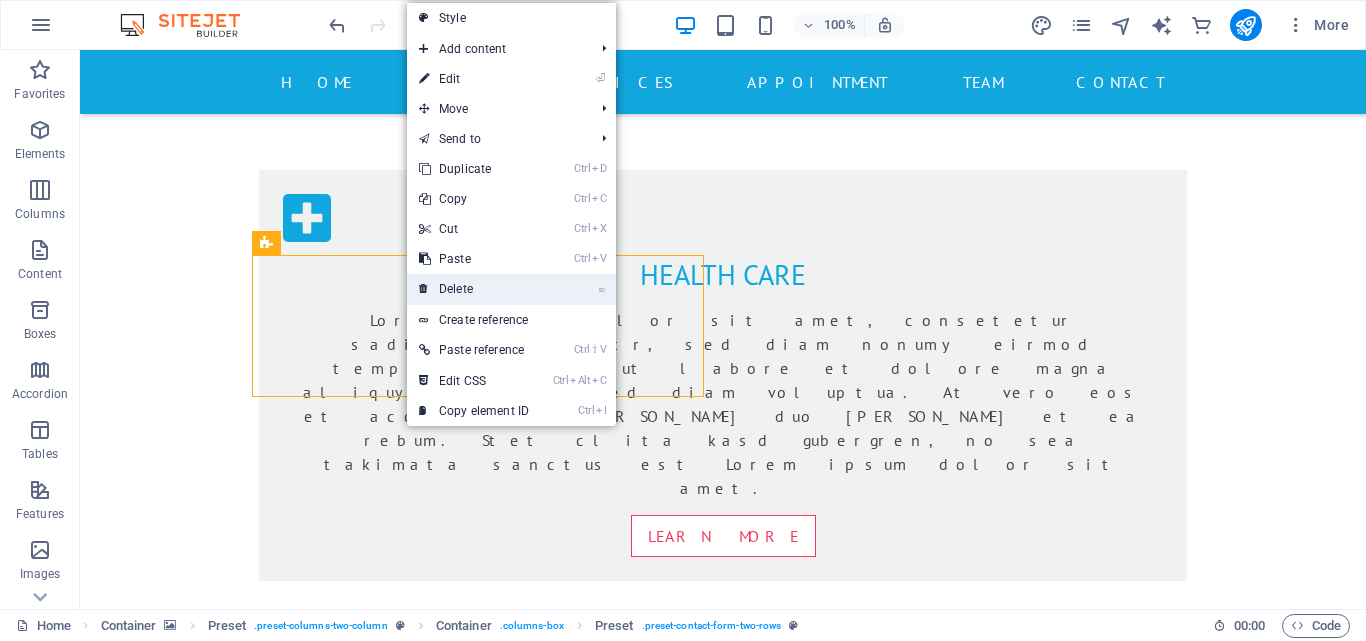 click on "⌦  Delete" at bounding box center (474, 289) 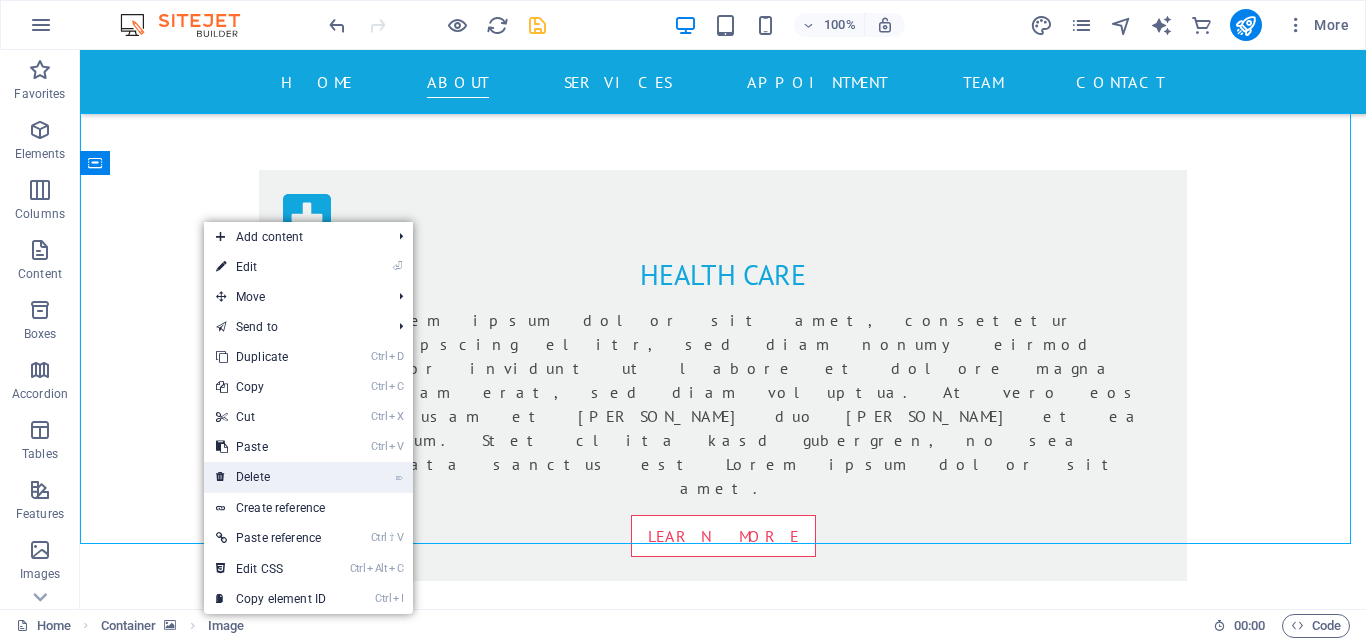 click on "⌦  Delete" at bounding box center [271, 477] 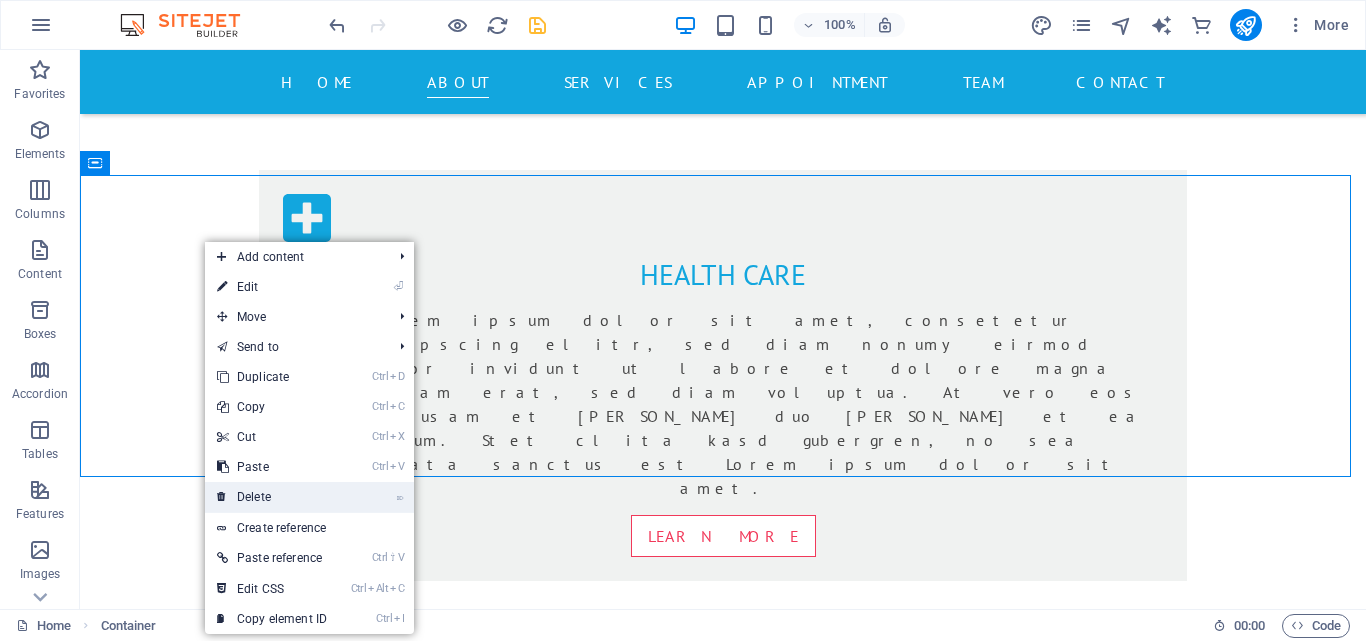 click on "⌦  Delete" at bounding box center (272, 497) 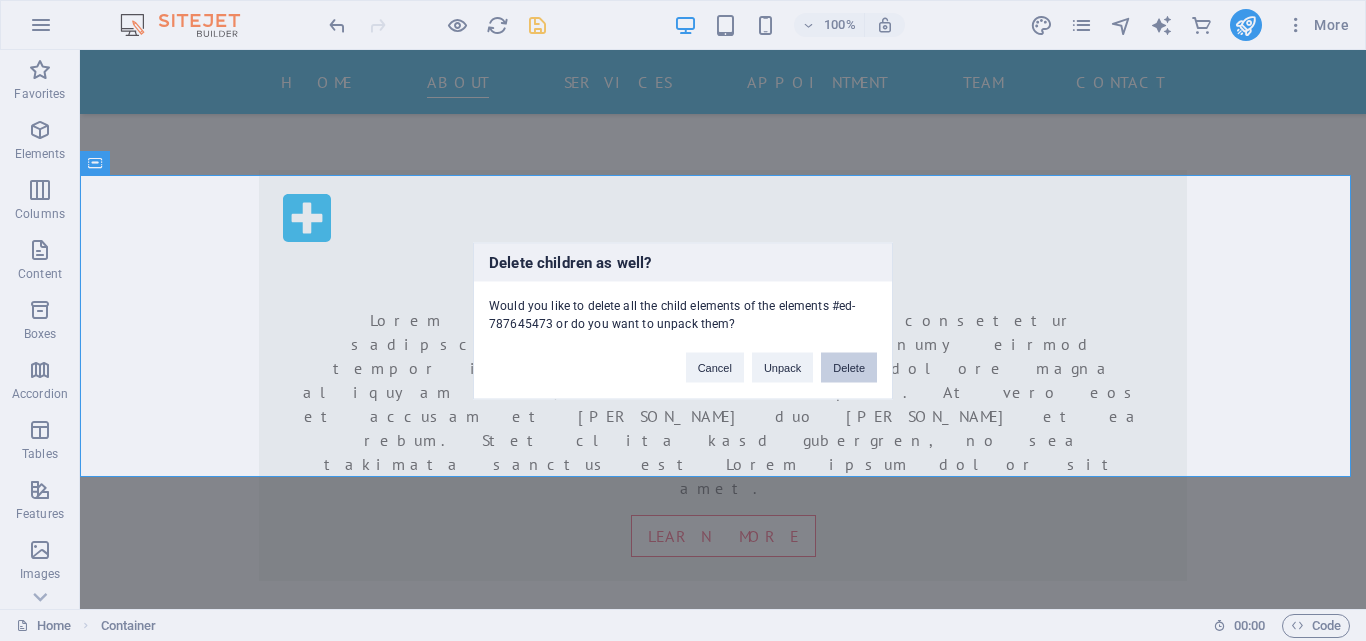 click on "Delete" at bounding box center [849, 367] 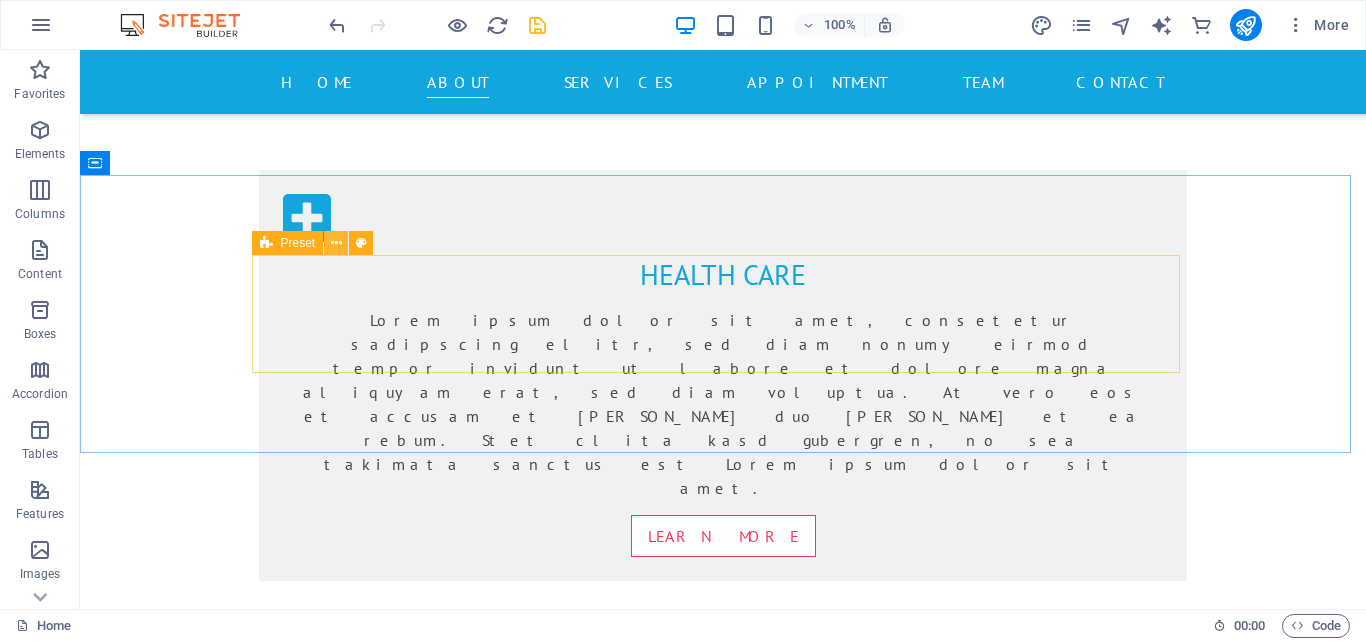 click at bounding box center [336, 243] 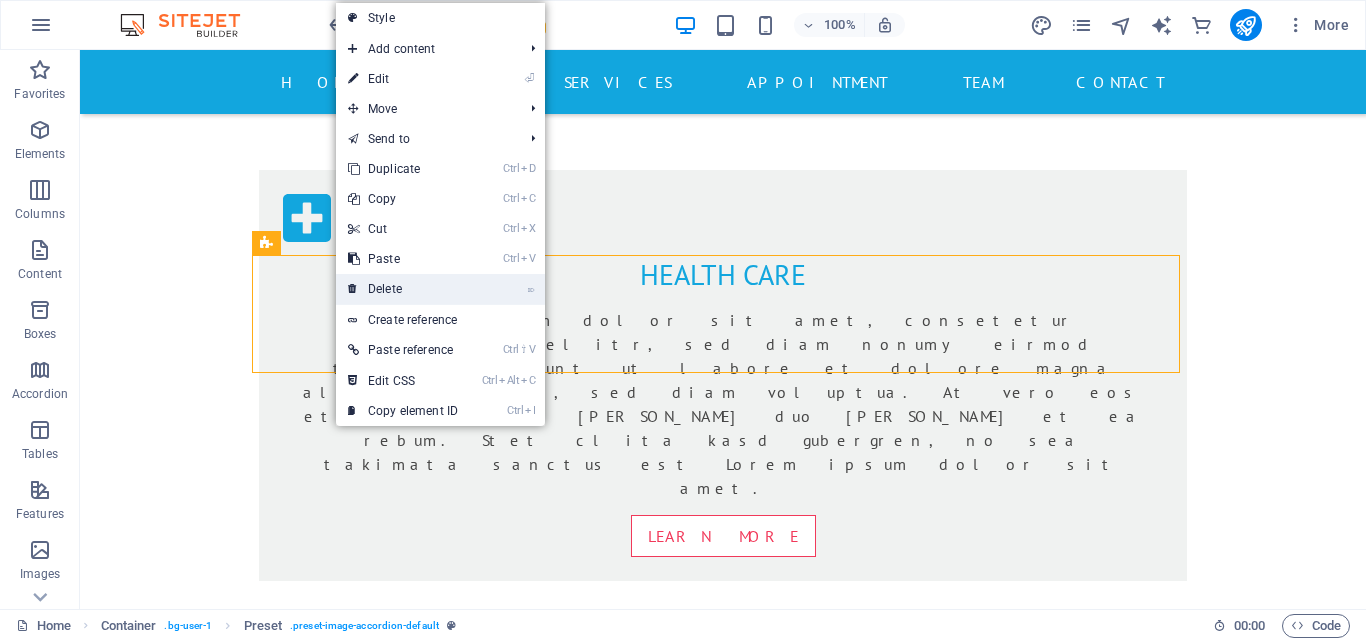 click on "⌦  Delete" at bounding box center [403, 289] 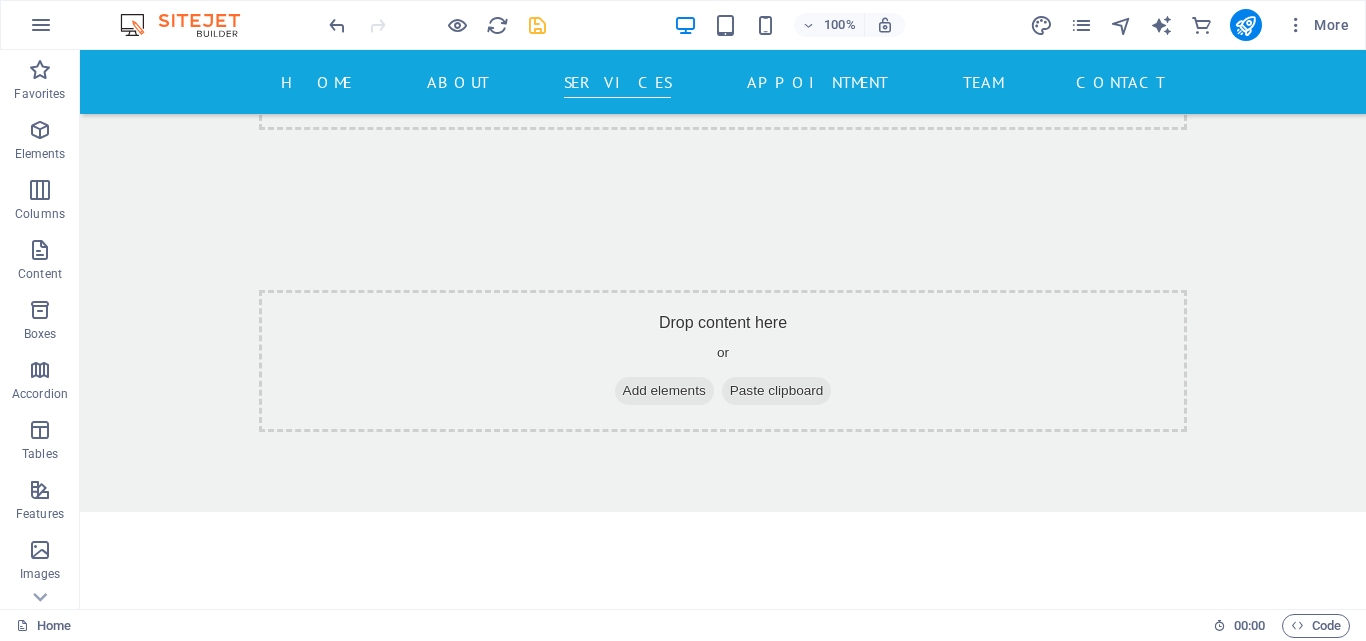 scroll, scrollTop: 2006, scrollLeft: 0, axis: vertical 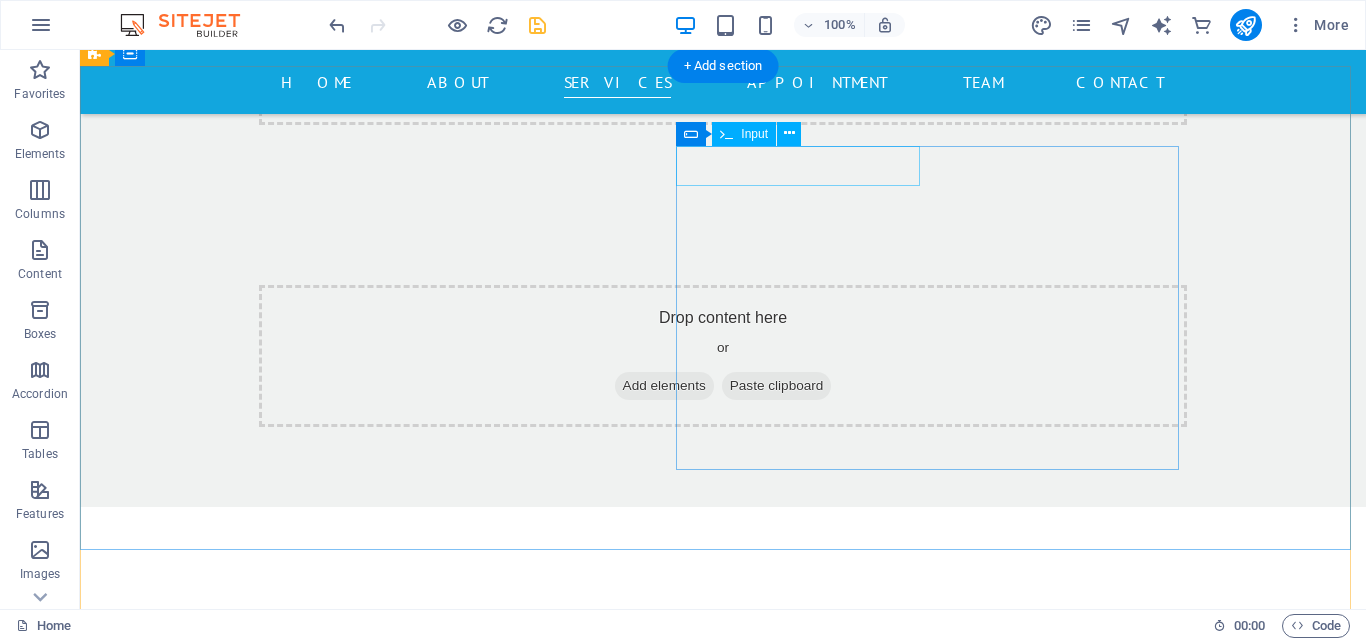 click 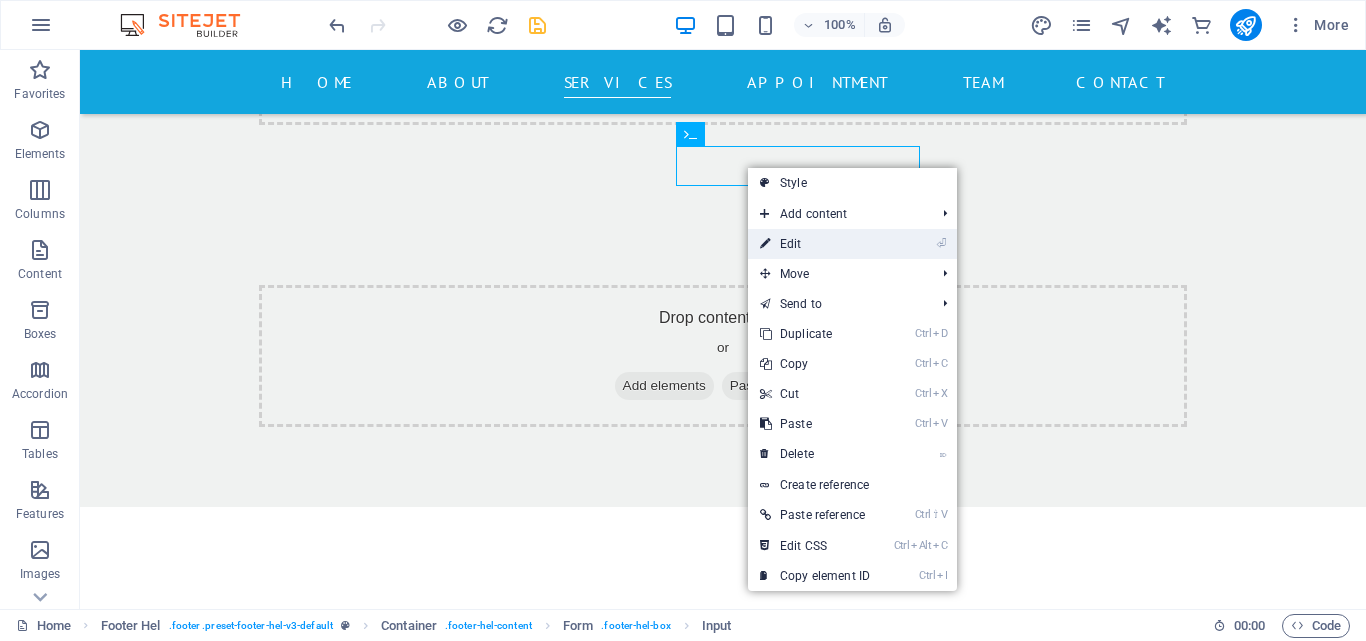 drag, startPoint x: 786, startPoint y: 241, endPoint x: 362, endPoint y: 192, distance: 426.822 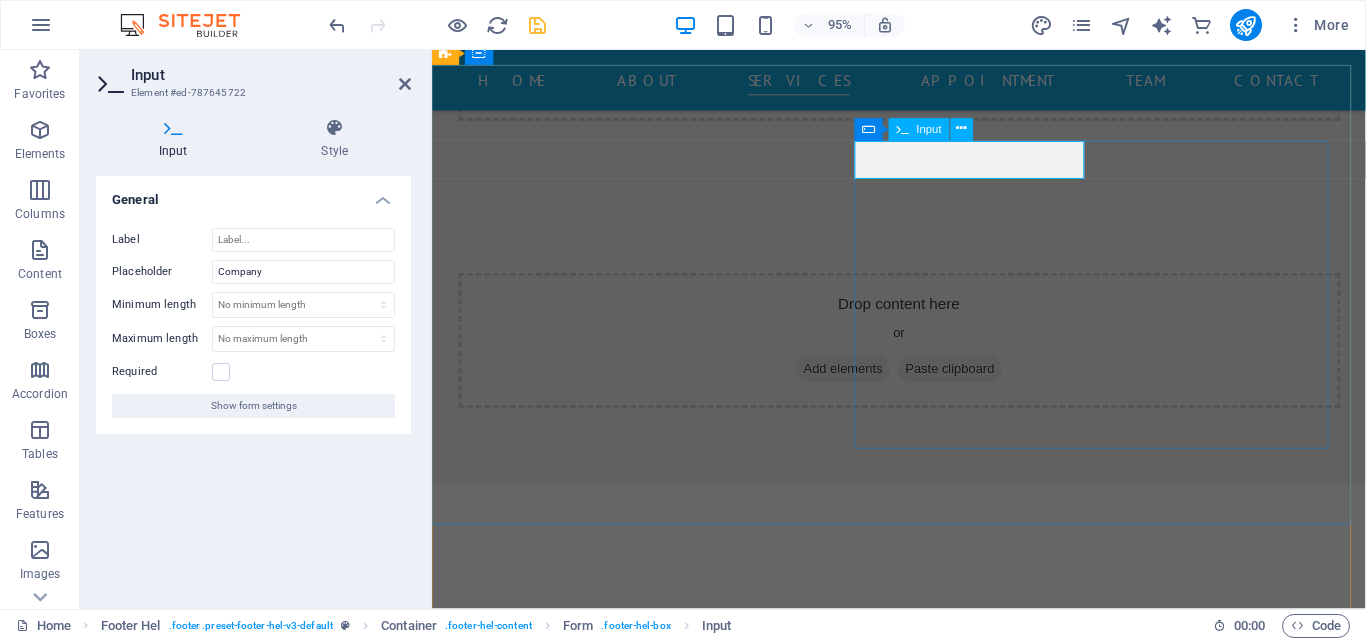 click 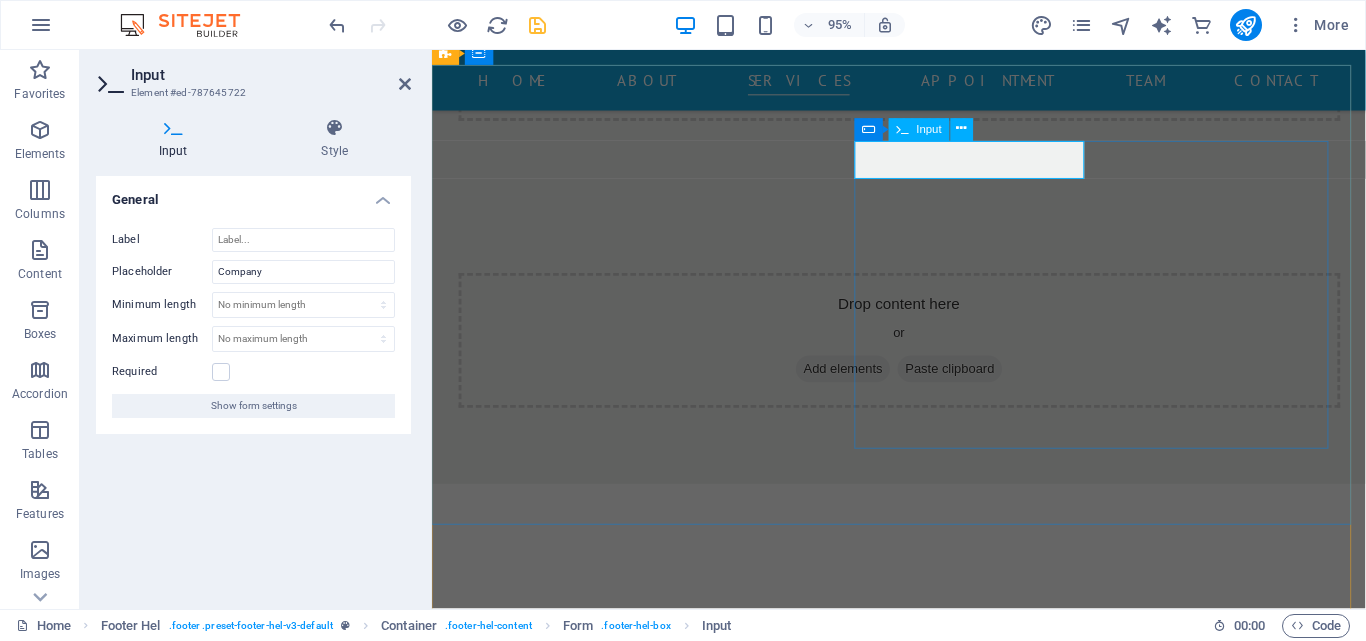 click 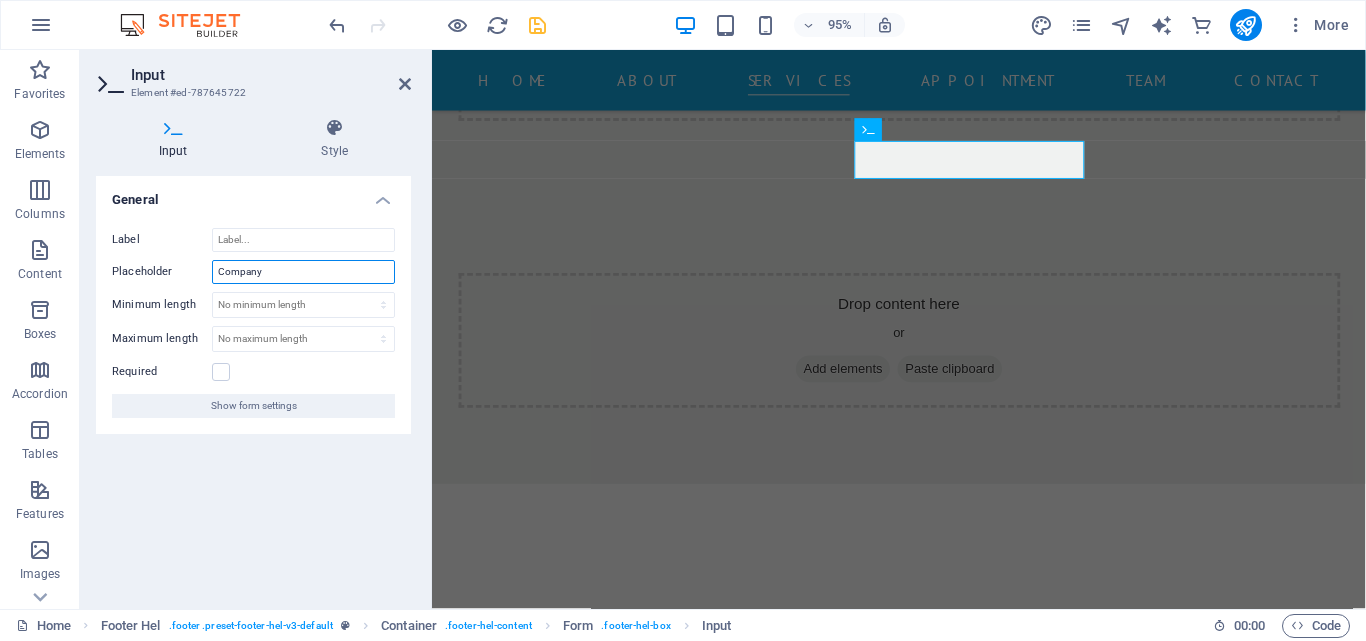 click on "Company" at bounding box center [303, 272] 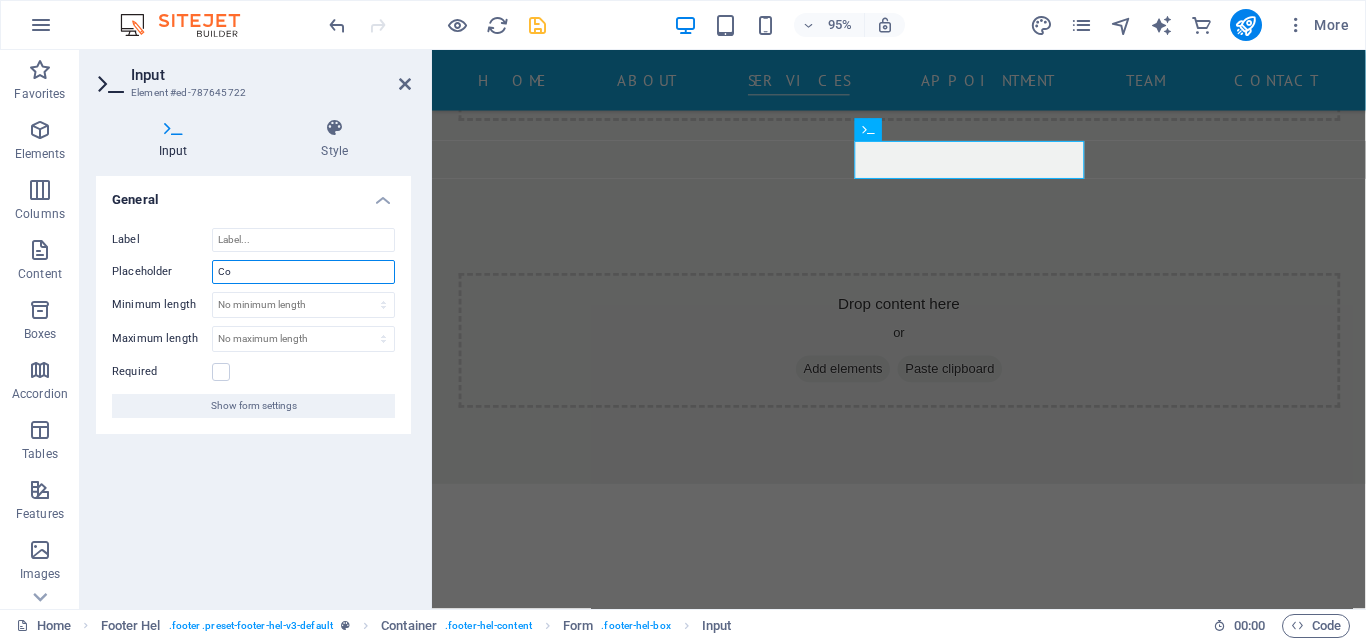 type on "C" 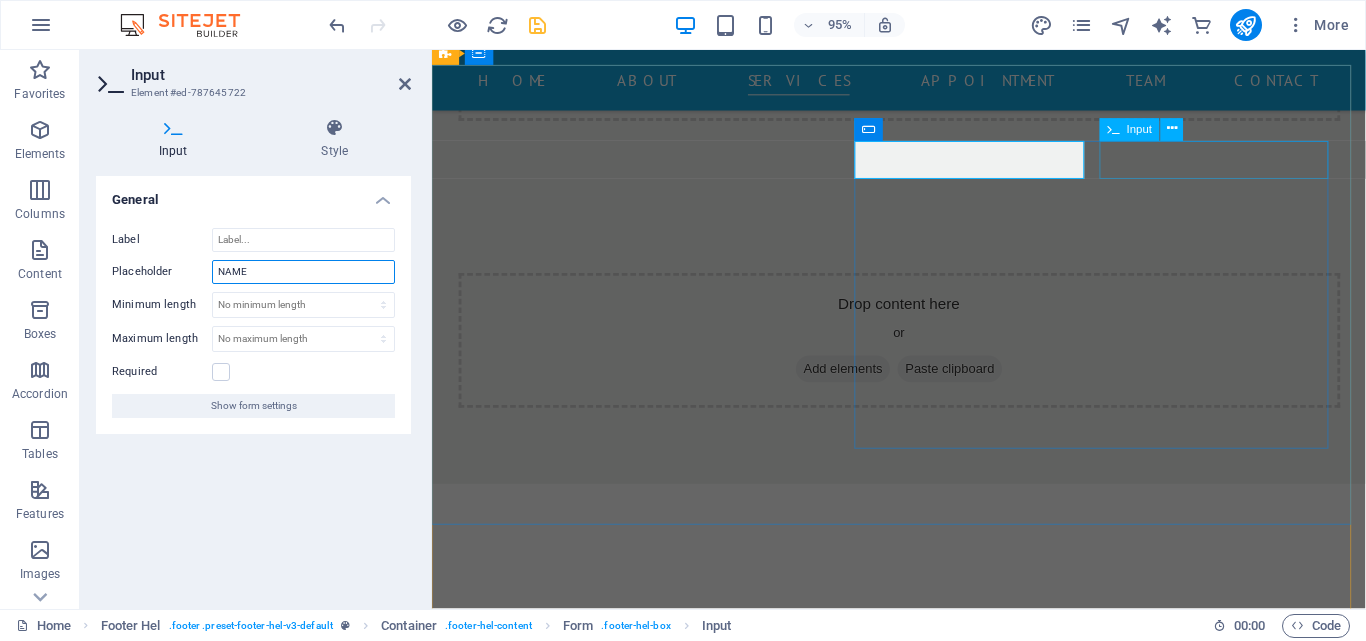 type on "NAME" 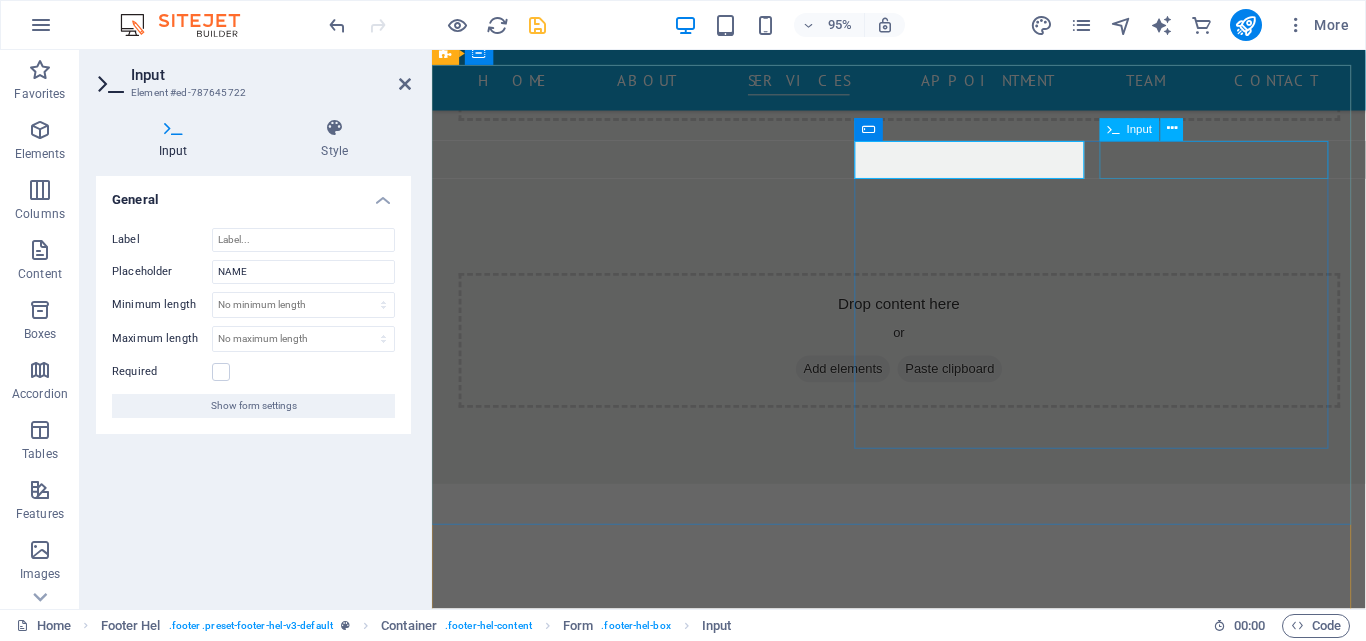 click 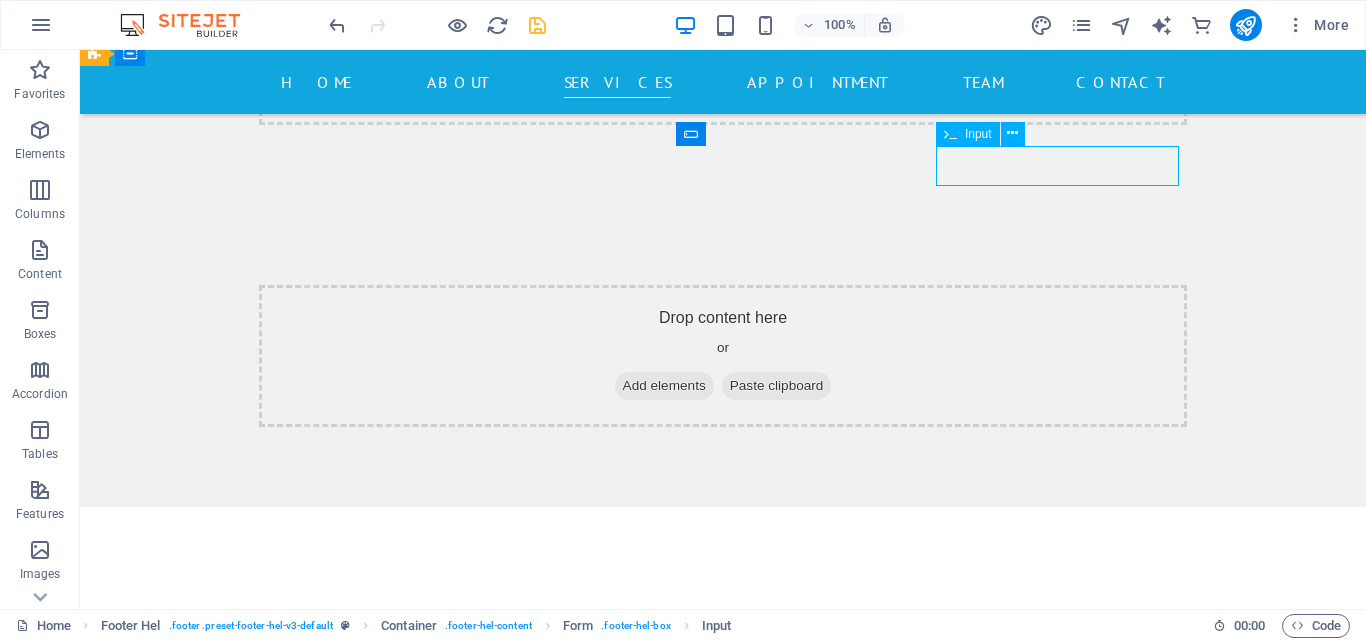 click 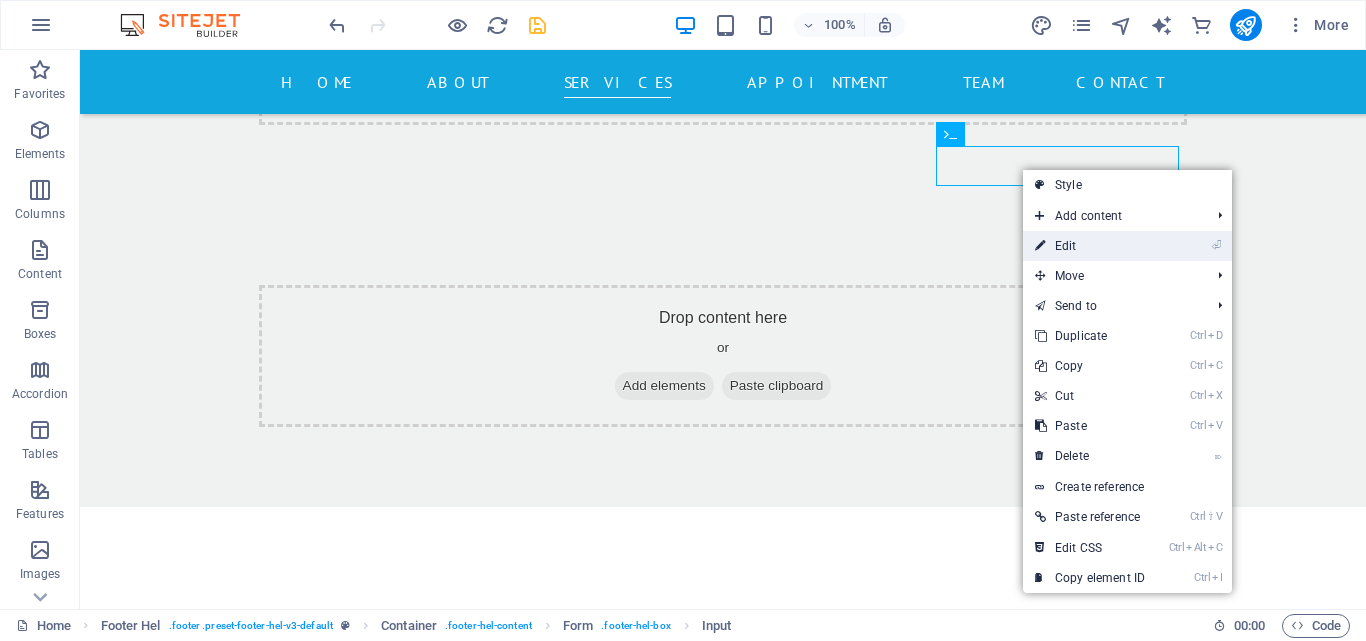 drag, startPoint x: 1061, startPoint y: 241, endPoint x: 585, endPoint y: 168, distance: 481.56516 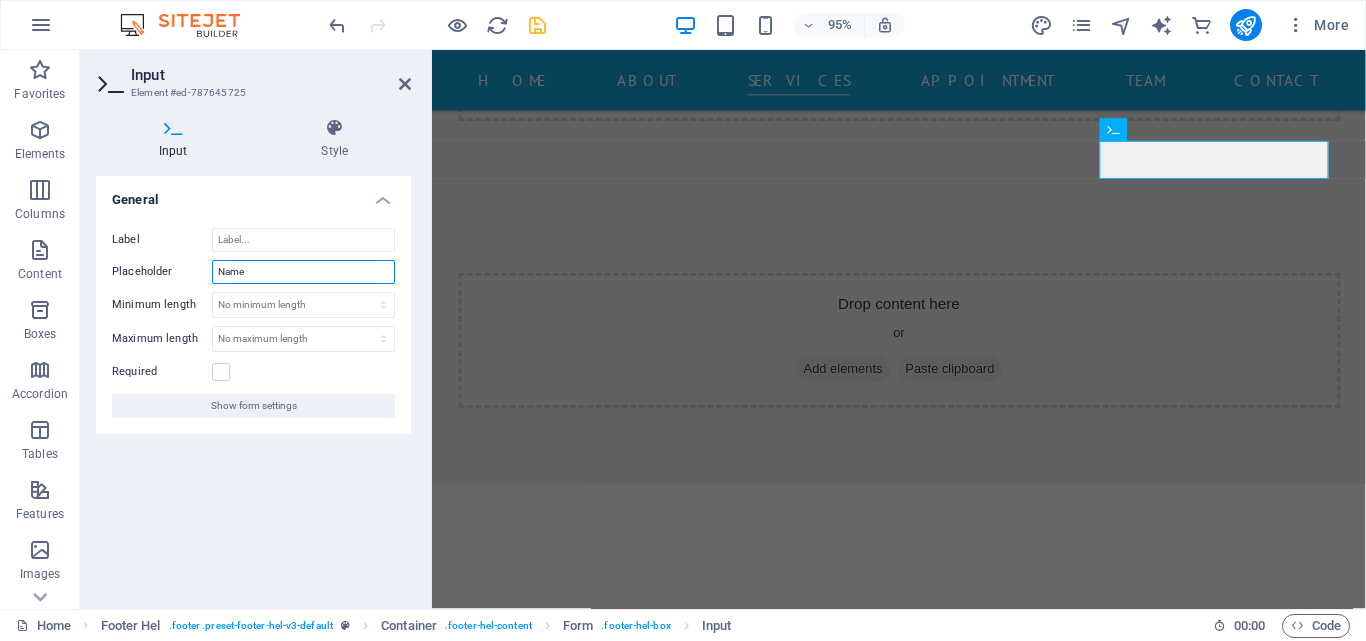 click on "Name" at bounding box center [303, 272] 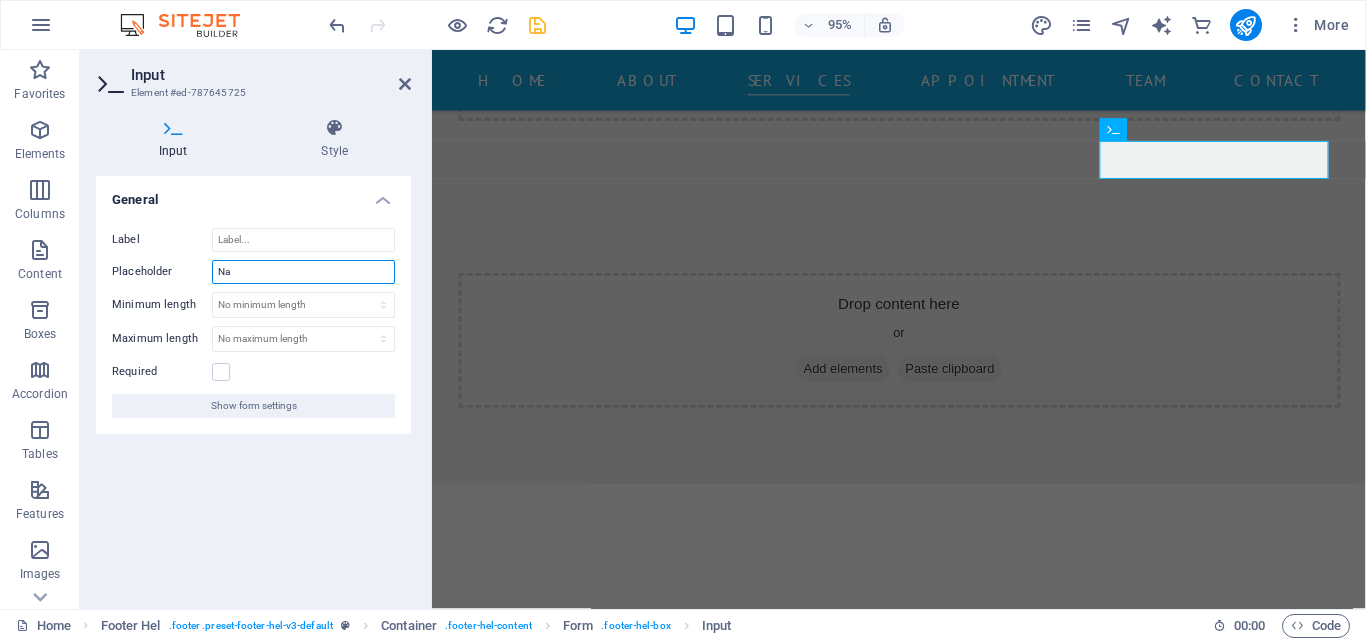 type on "N" 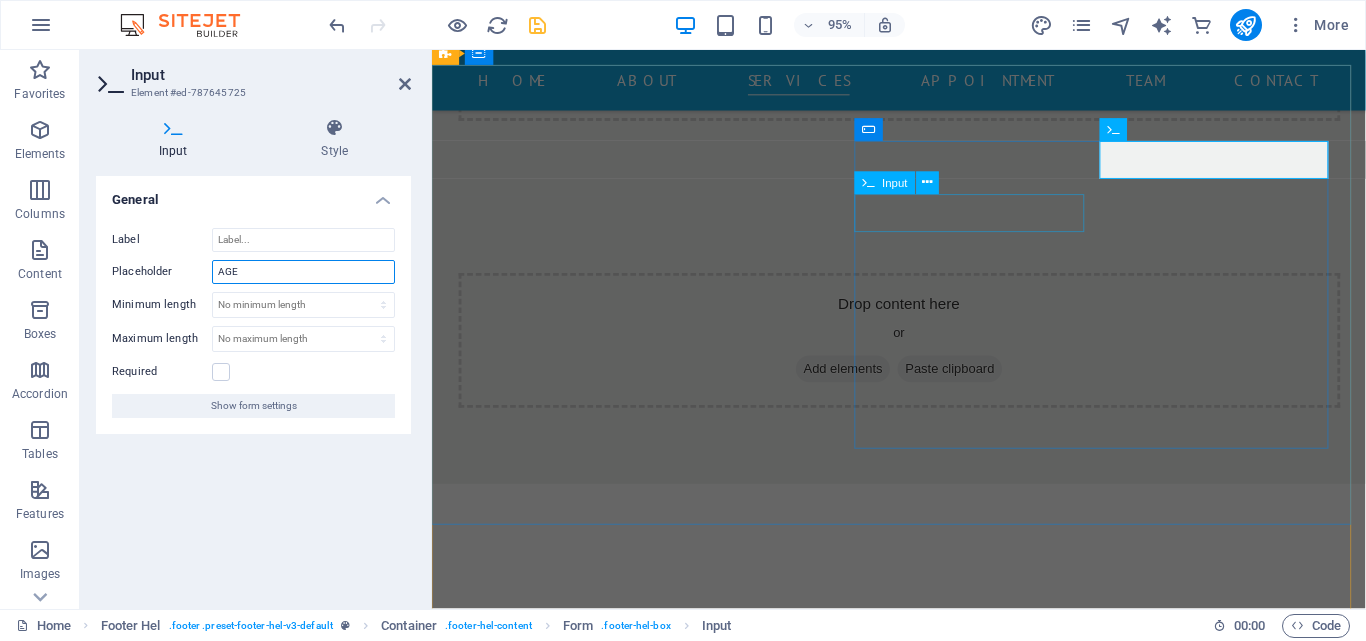 type on "AGE" 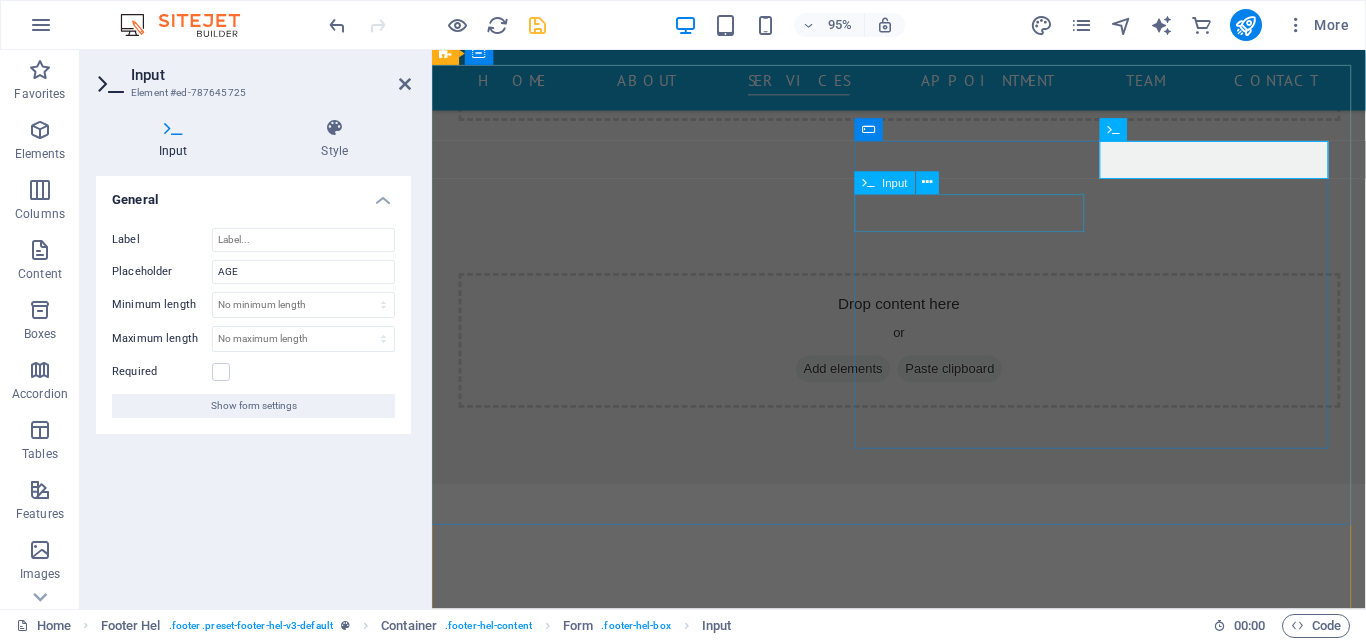 drag, startPoint x: 1019, startPoint y: 222, endPoint x: 1046, endPoint y: 228, distance: 27.658634 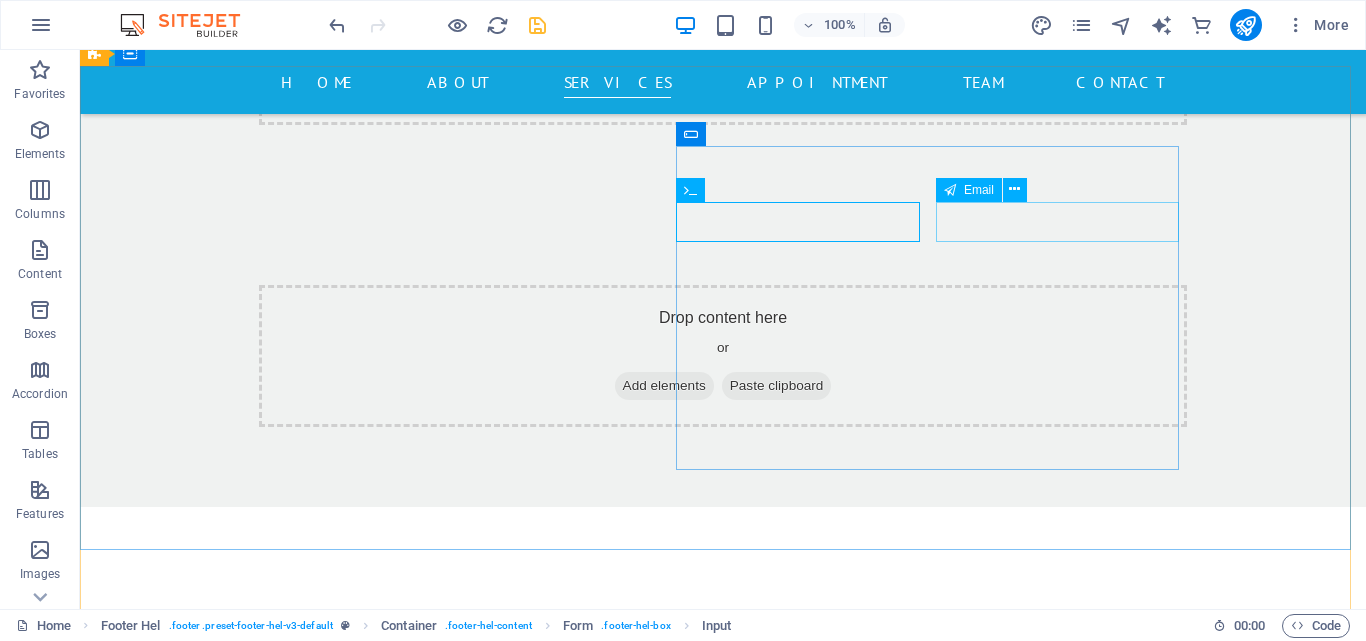 click 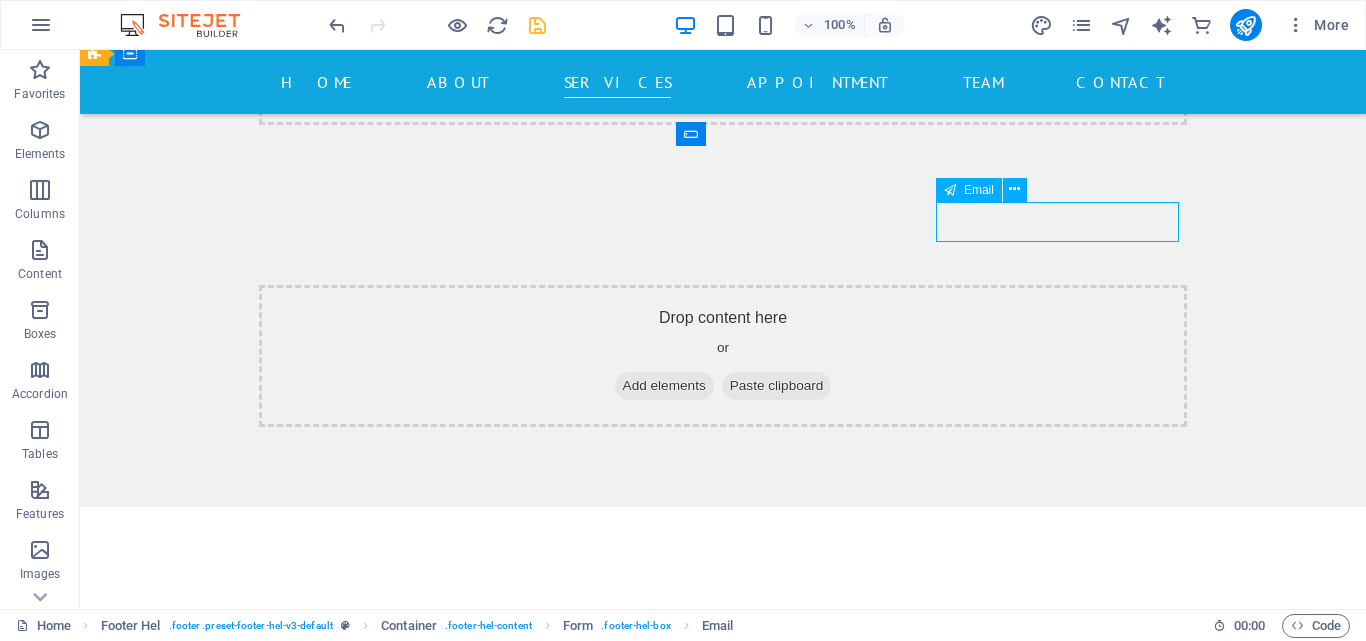click 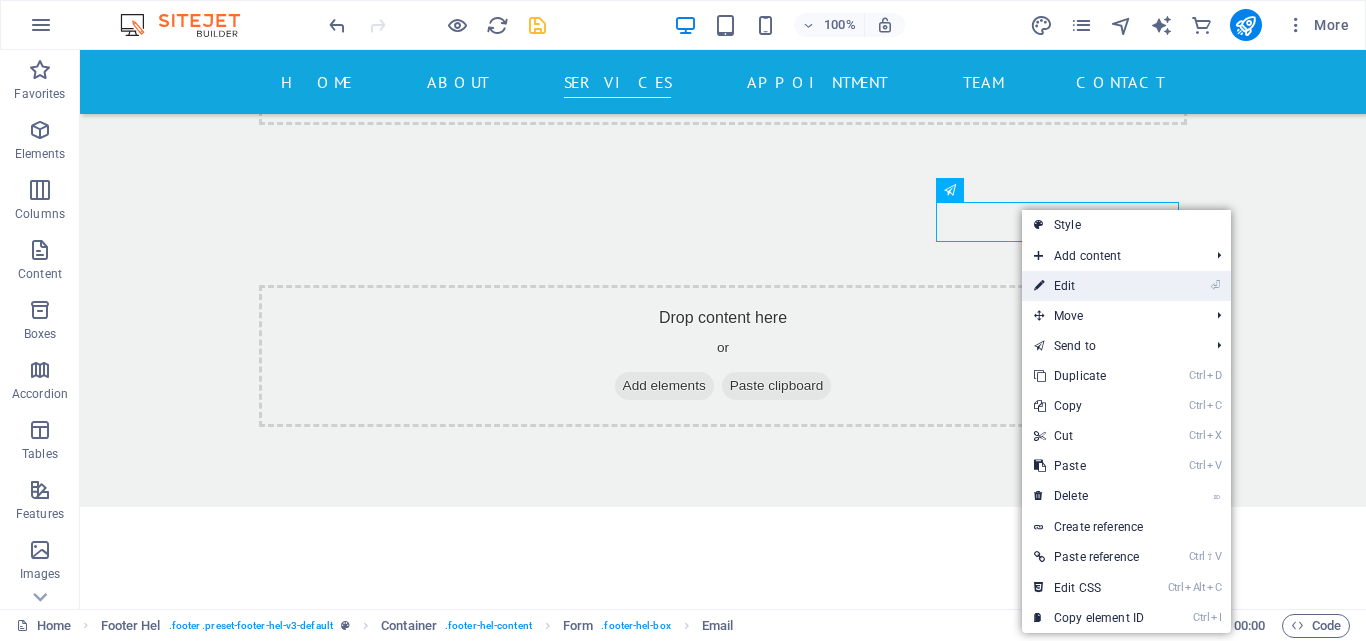 click on "⏎  Edit" at bounding box center [1089, 286] 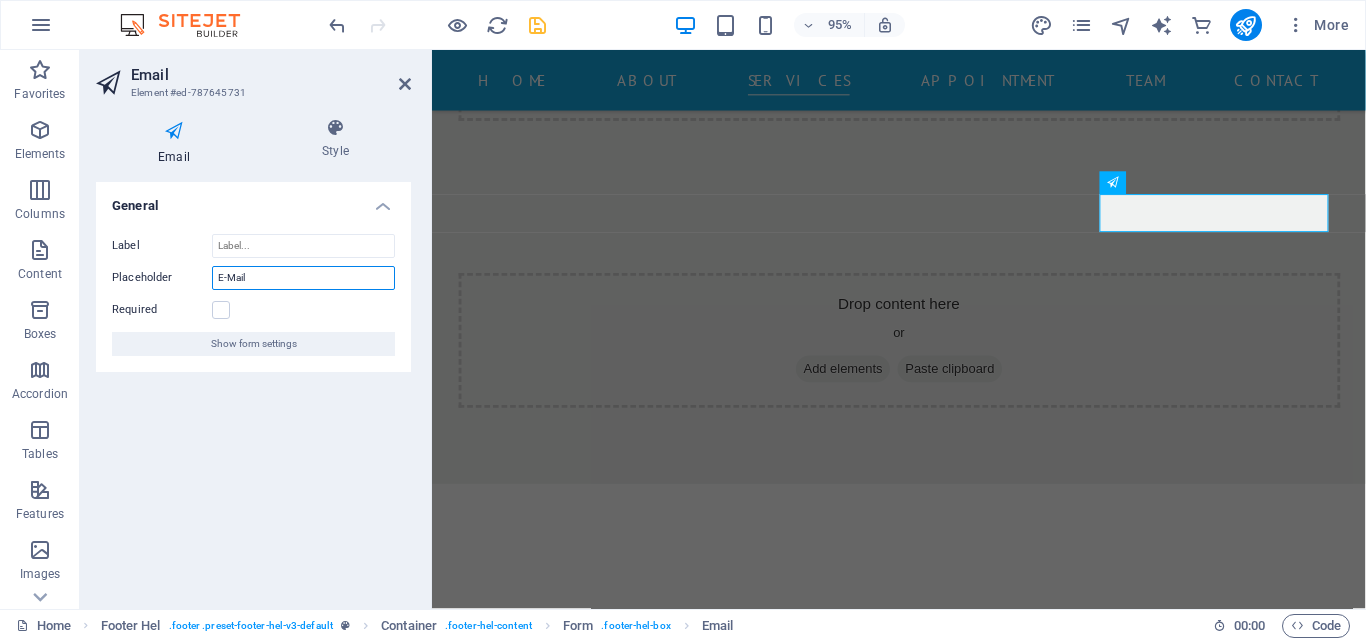 click on "E-Mail" at bounding box center (303, 278) 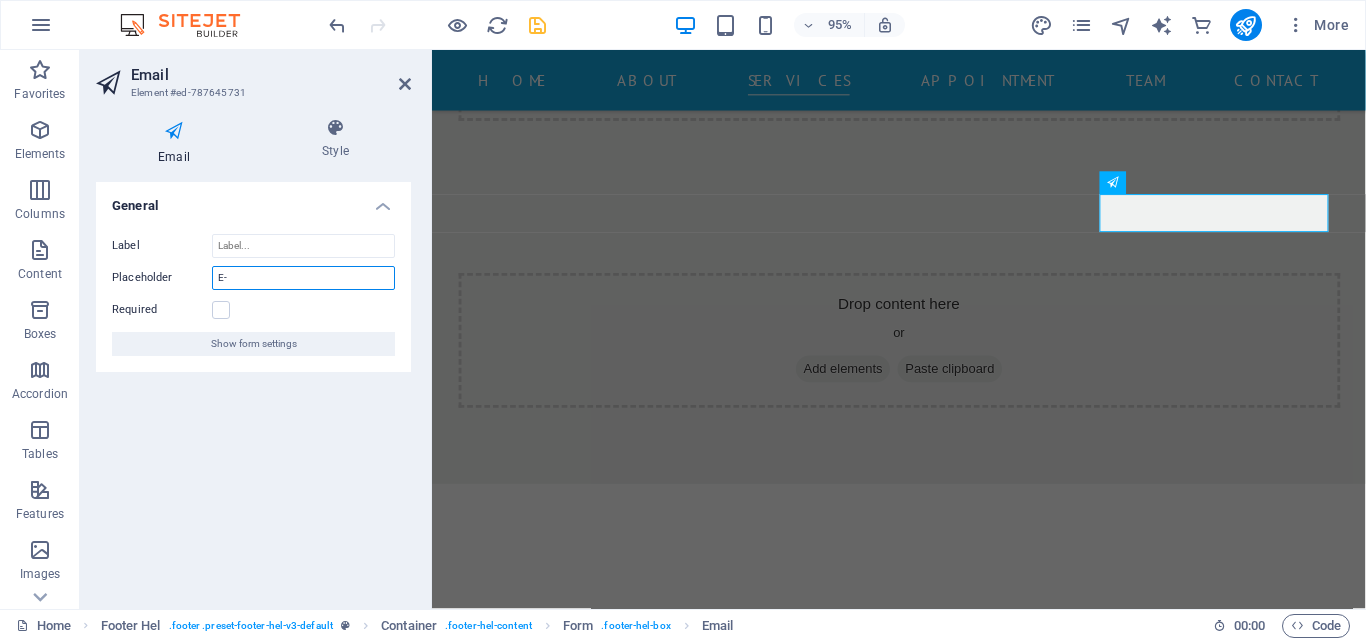 type on "E" 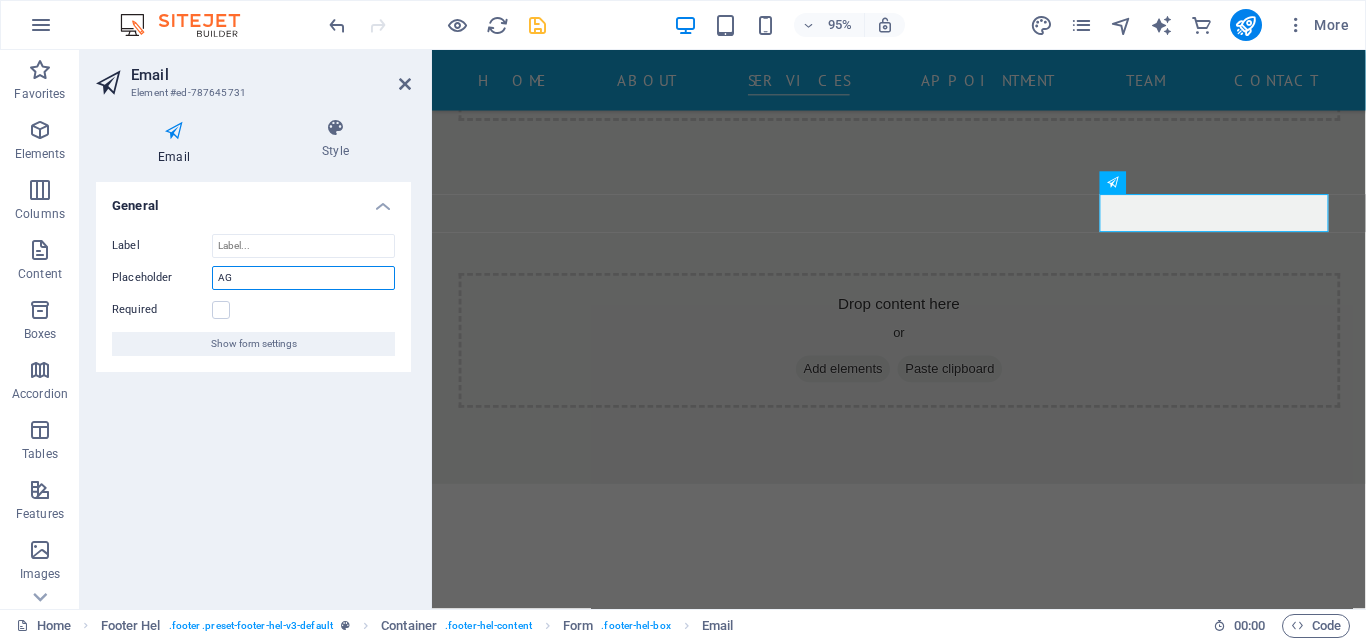type on "A" 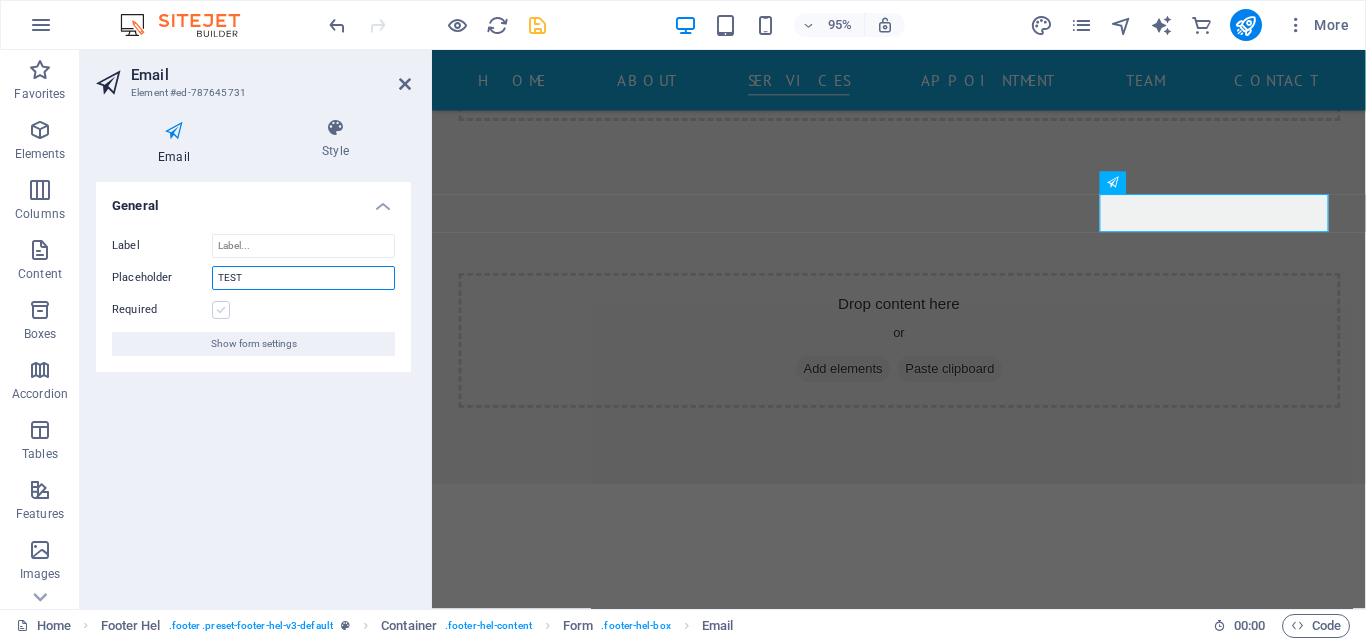 type on "TEST" 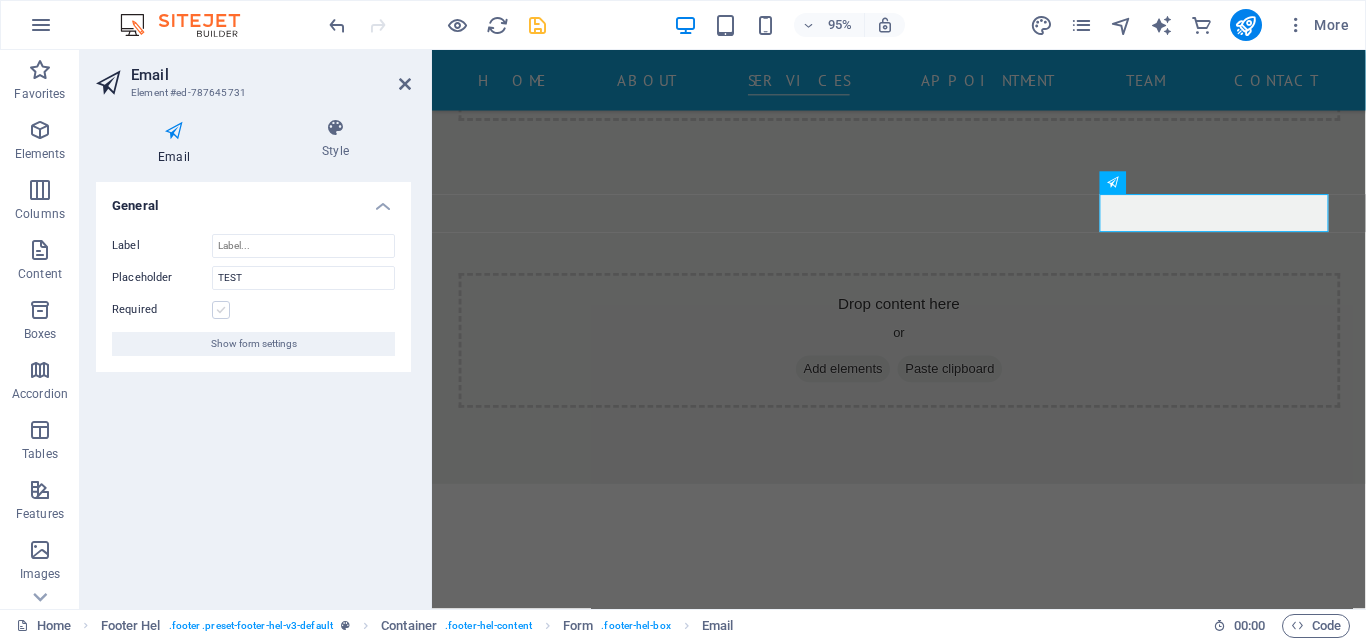 click at bounding box center [221, 310] 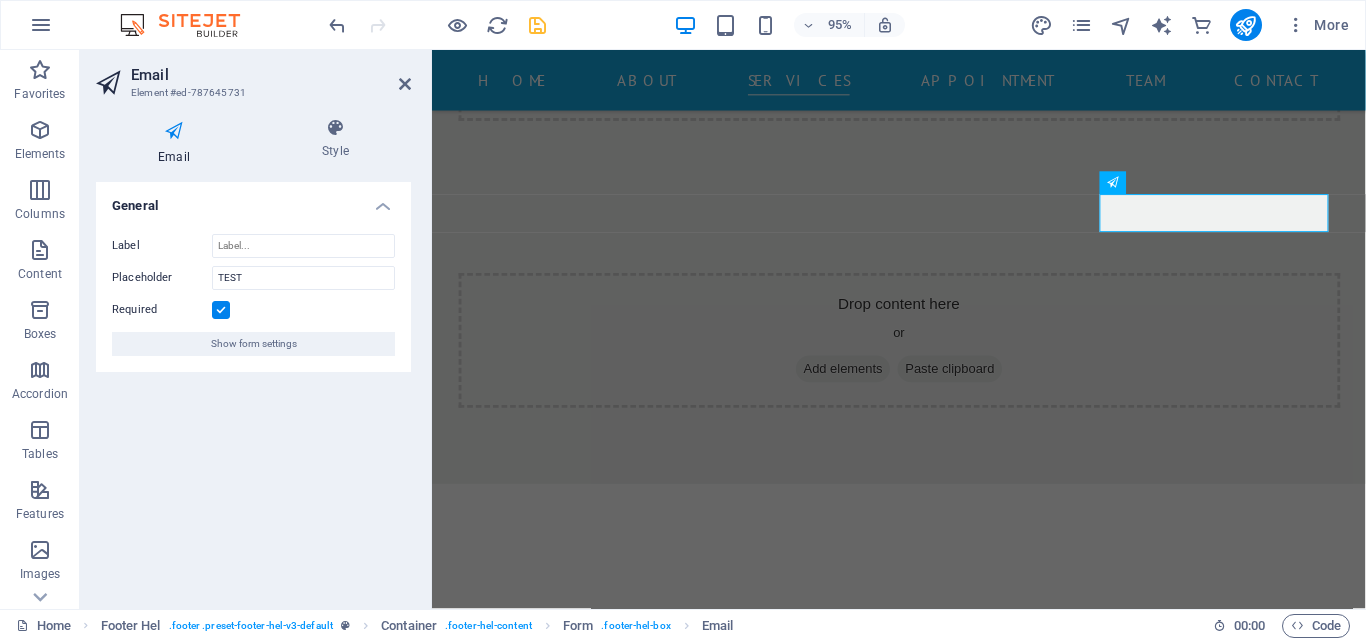 click at bounding box center (221, 310) 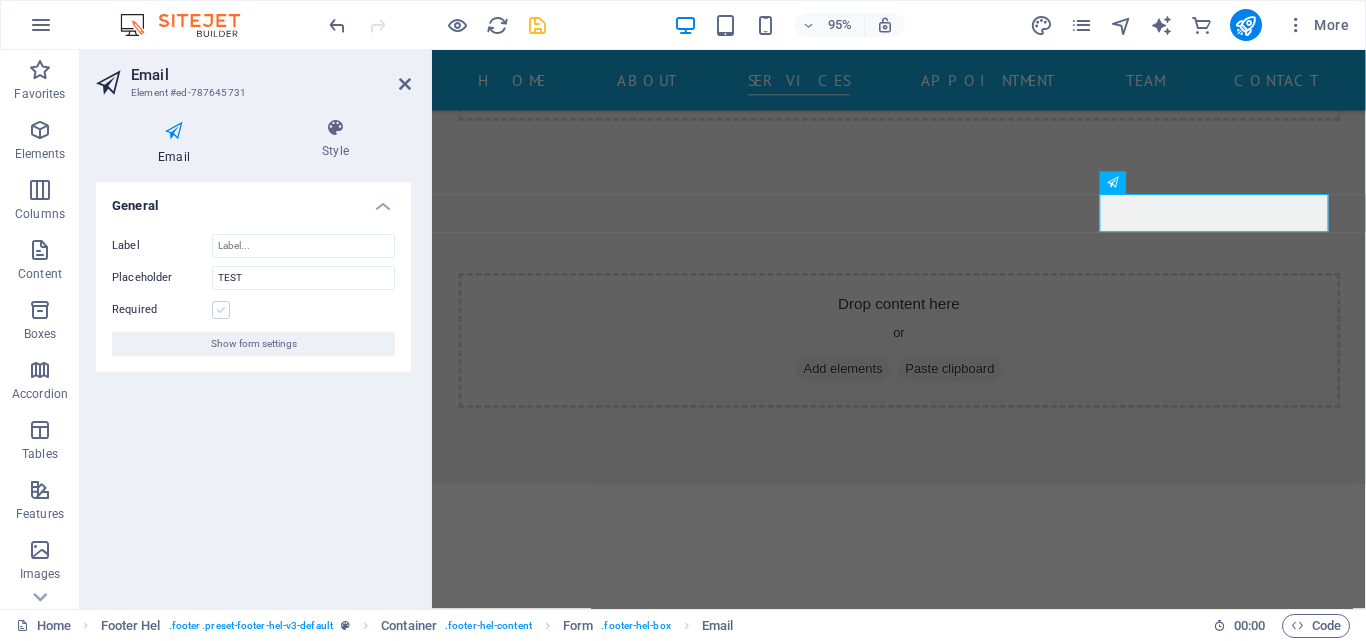 click at bounding box center [221, 310] 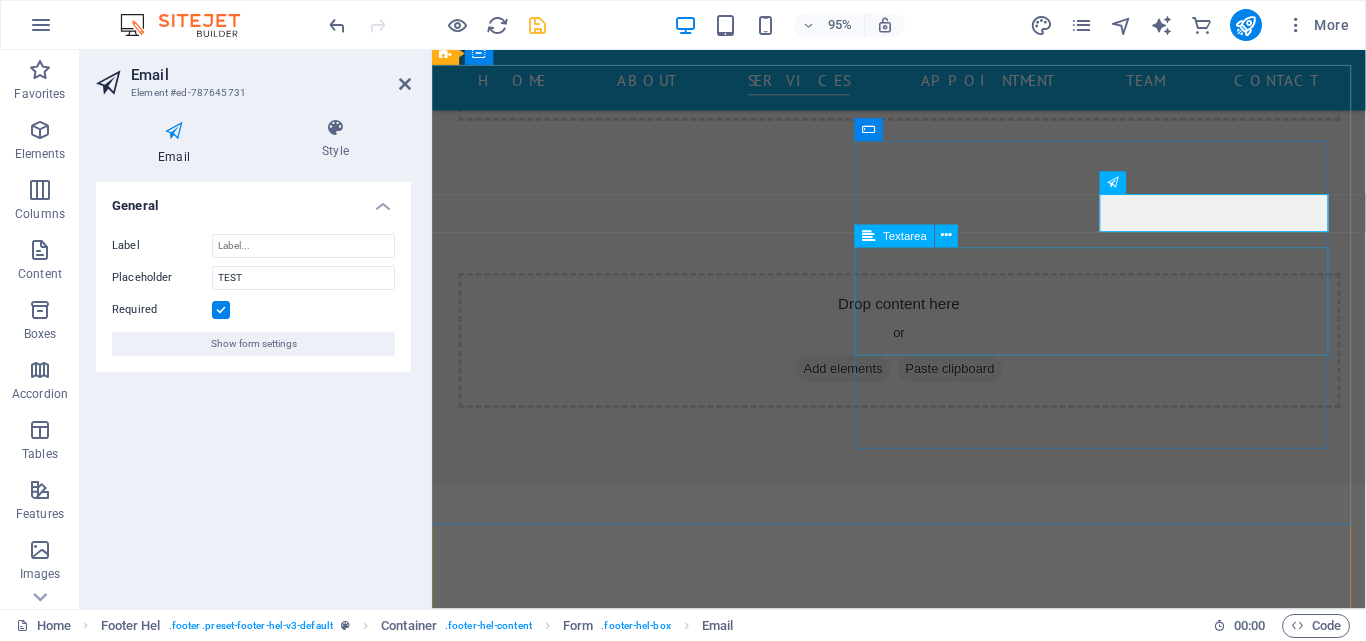 click 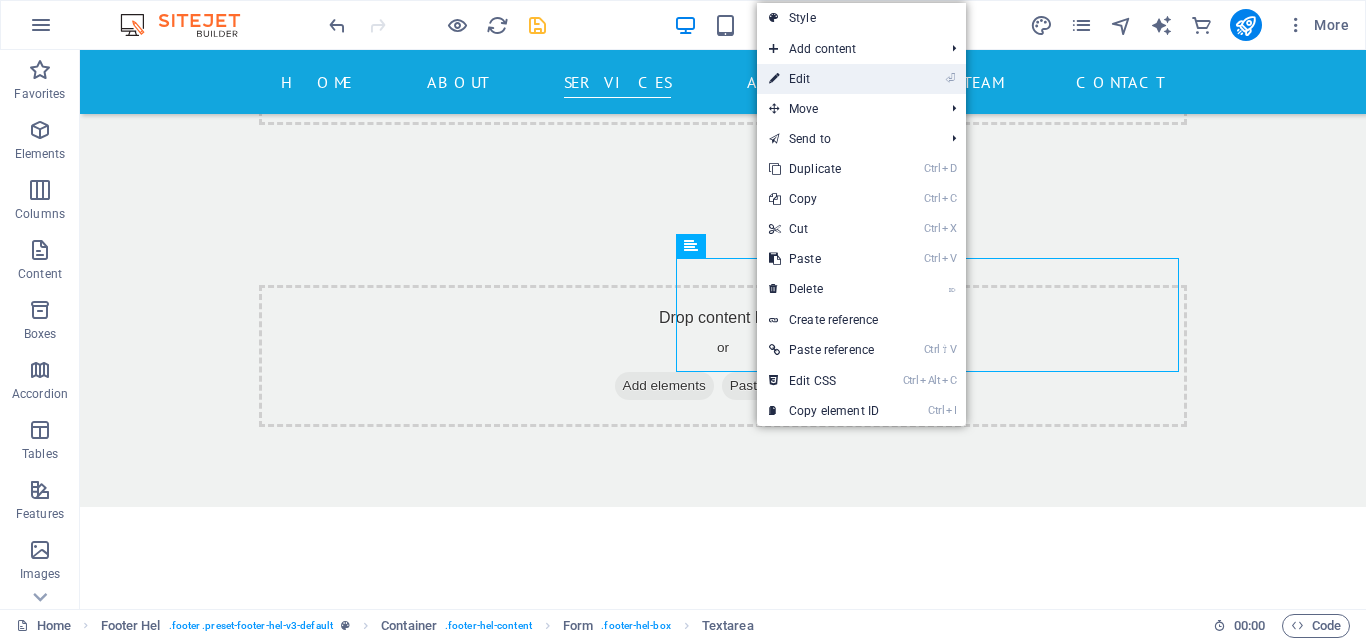 drag, startPoint x: 825, startPoint y: 81, endPoint x: 99, endPoint y: 133, distance: 727.85986 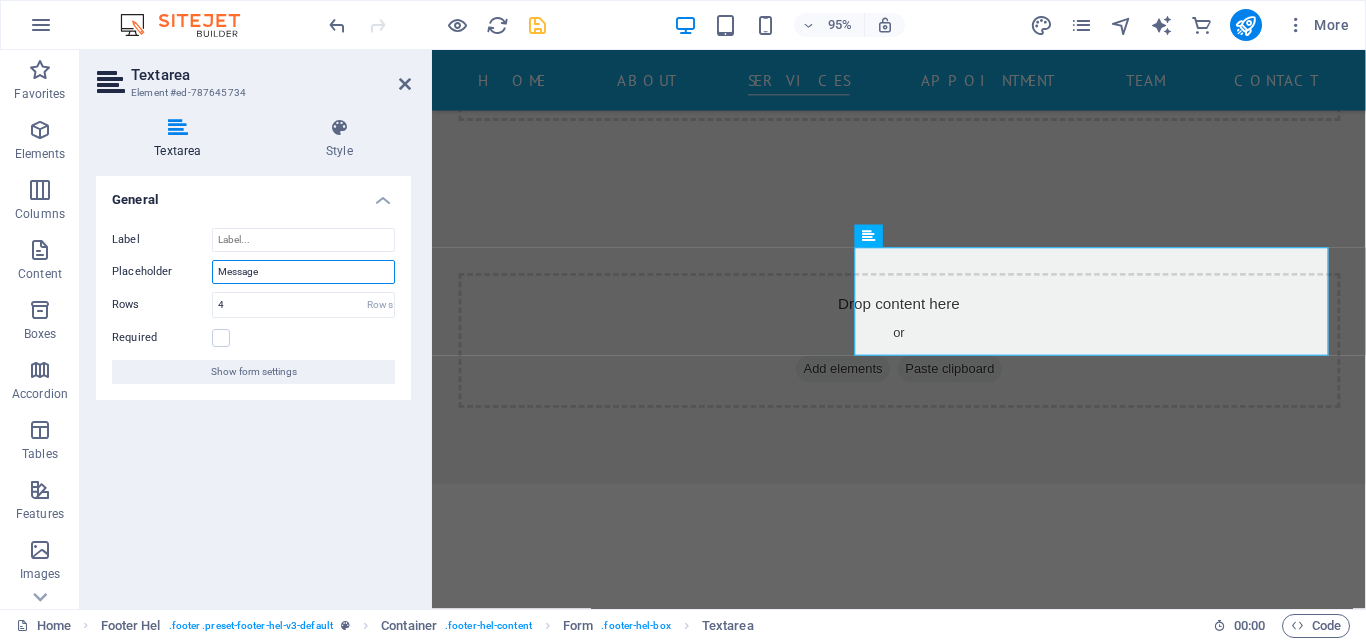 click on "Message" at bounding box center (303, 272) 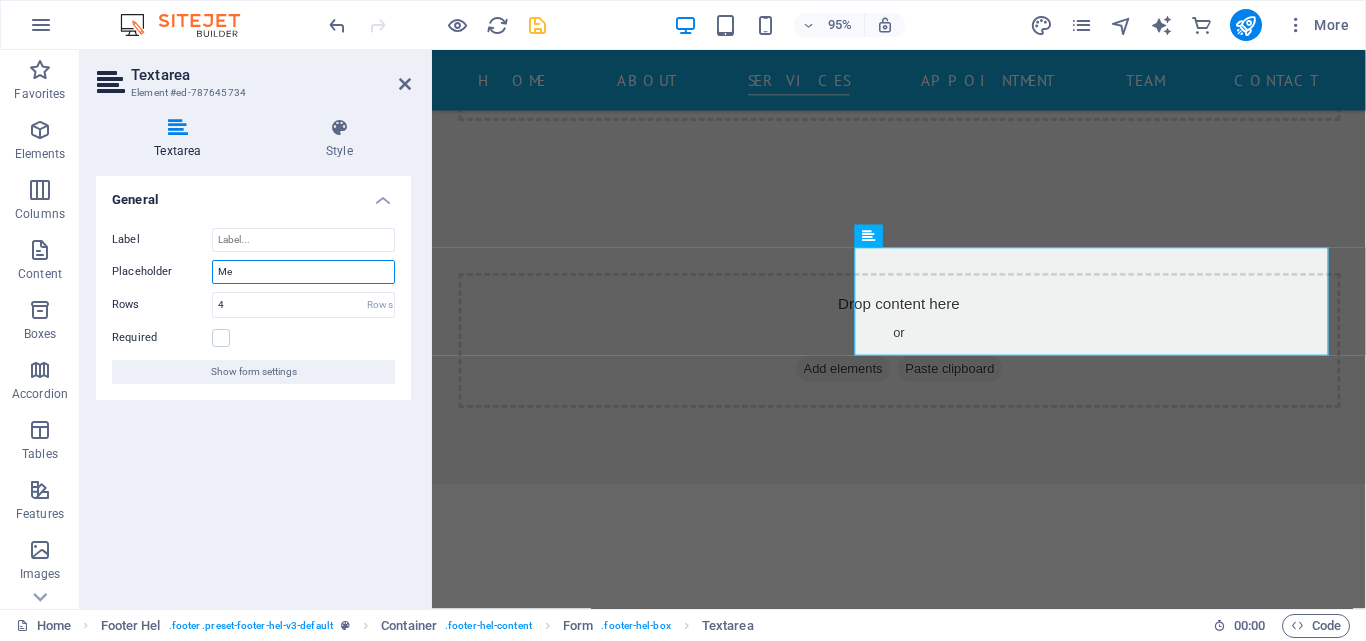 type on "M" 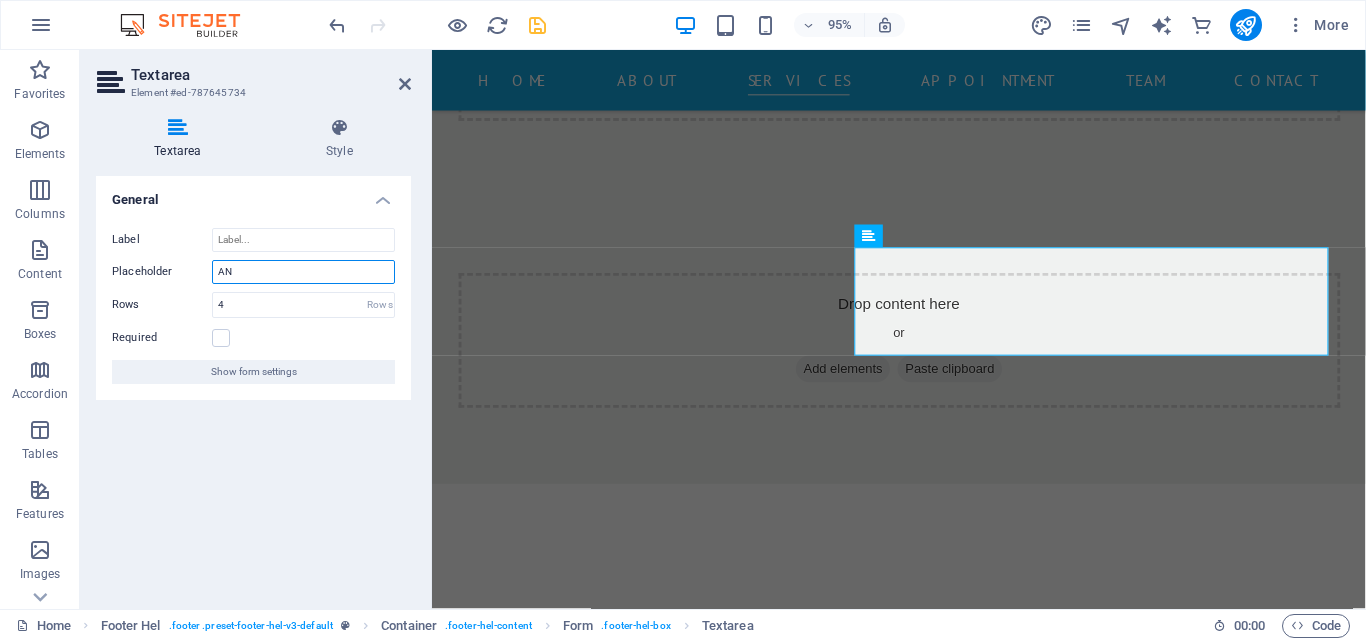 type on "A" 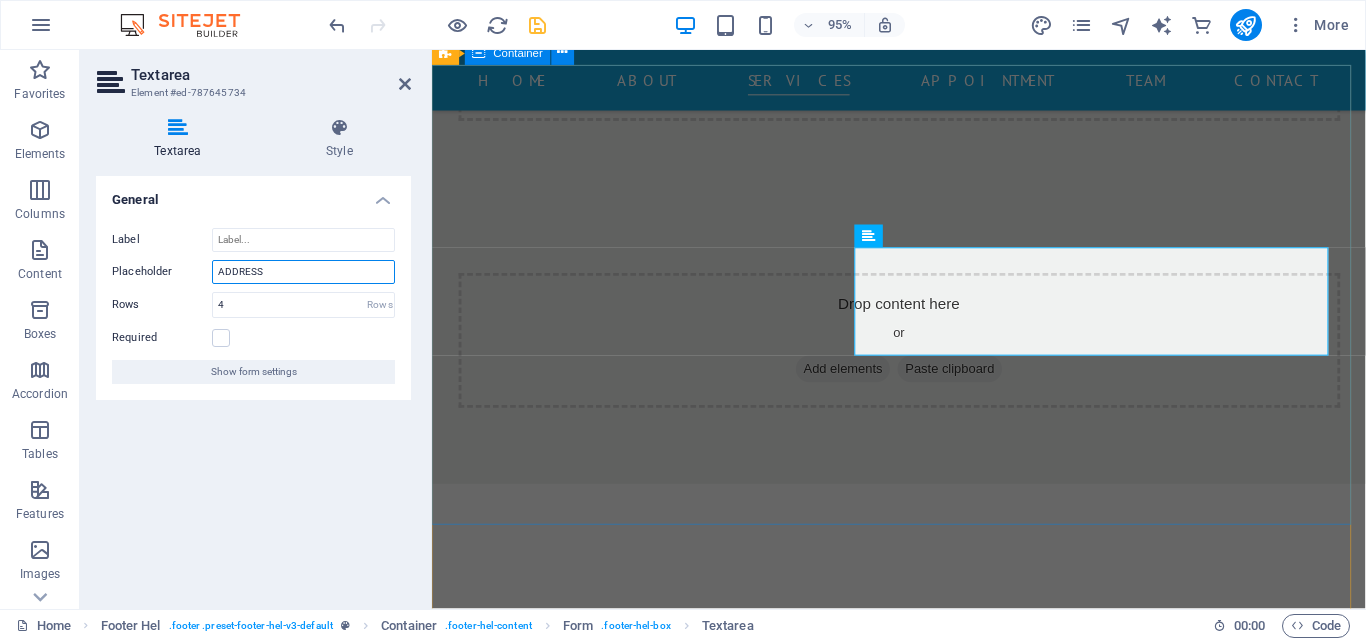 type on "ADDRESS" 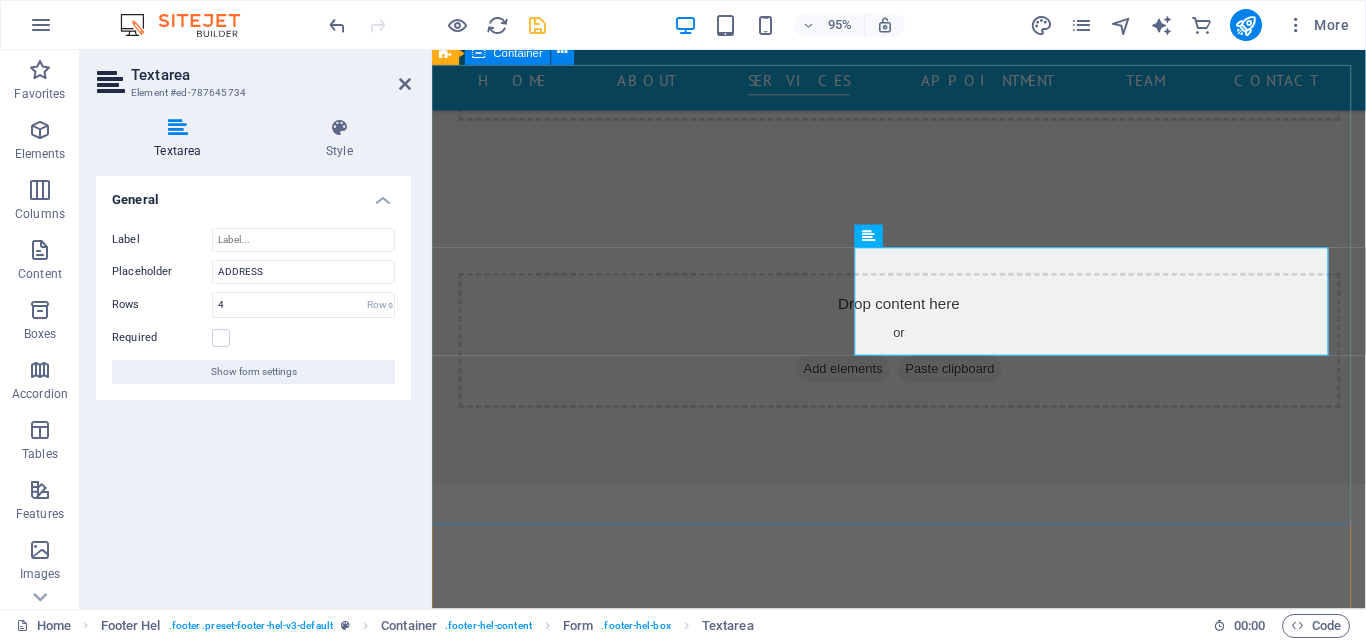 click on "​ ​ Contact us WE ARE HAPPY TO HELP [DOMAIN_NAME] MANGLI PURWA FATAK ([PERSON_NAME])  ,  HARDOI   241001 6387017074   [EMAIL_ADDRESS][DOMAIN_NAME] Mo - Sat: 7am - 8pm Legal Notice  |  Privacy   I have read and understand the privacy policy. Nicht lesbar? Neu generieren Submit" at bounding box center [923, 1728] 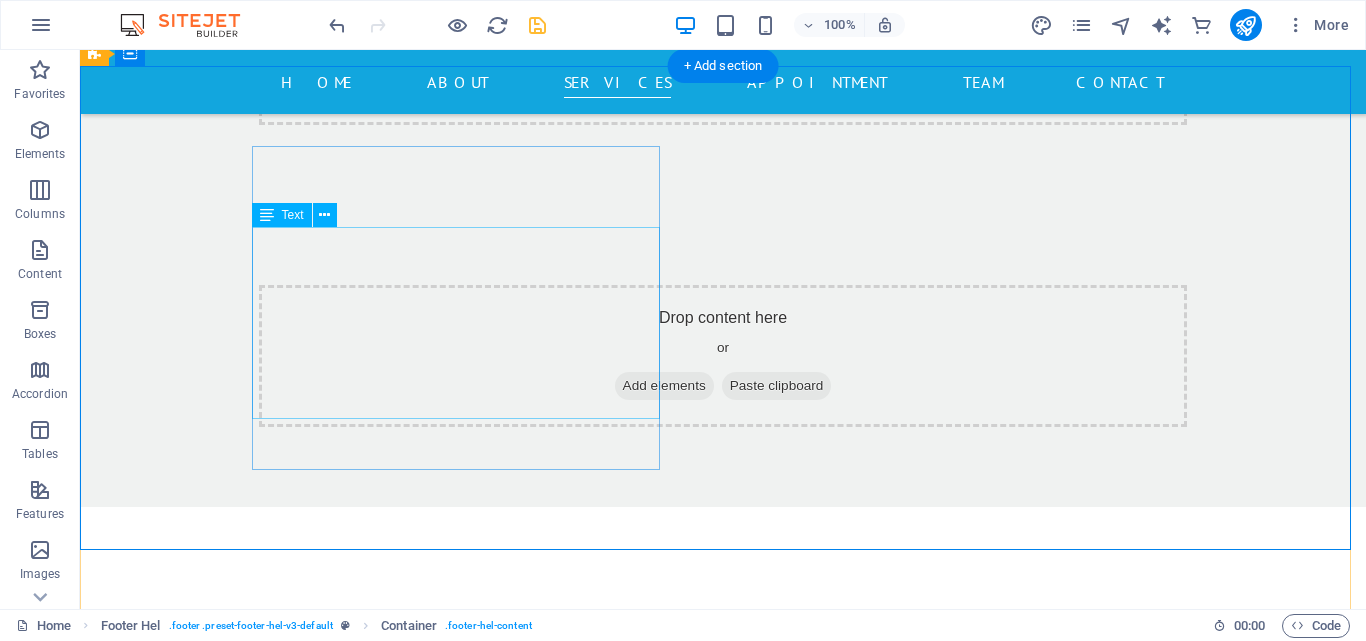 click on "[DOMAIN_NAME] MANGLI PURWA FATAK ([PERSON_NAME])  ,  HARDOI   241001 6387017074   [EMAIL_ADDRESS][DOMAIN_NAME] Mo - Sat: 7am - 8pm Legal Notice  |  Privacy" at bounding box center [568, 1585] 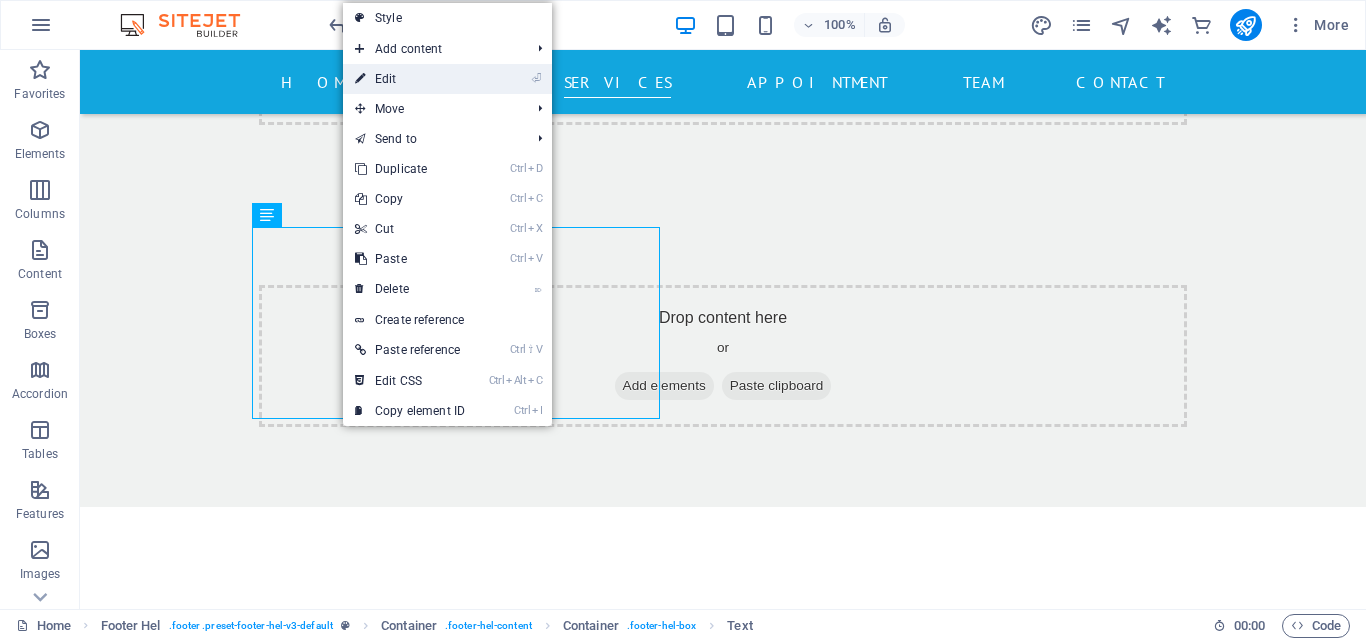click on "⏎  Edit" at bounding box center [410, 79] 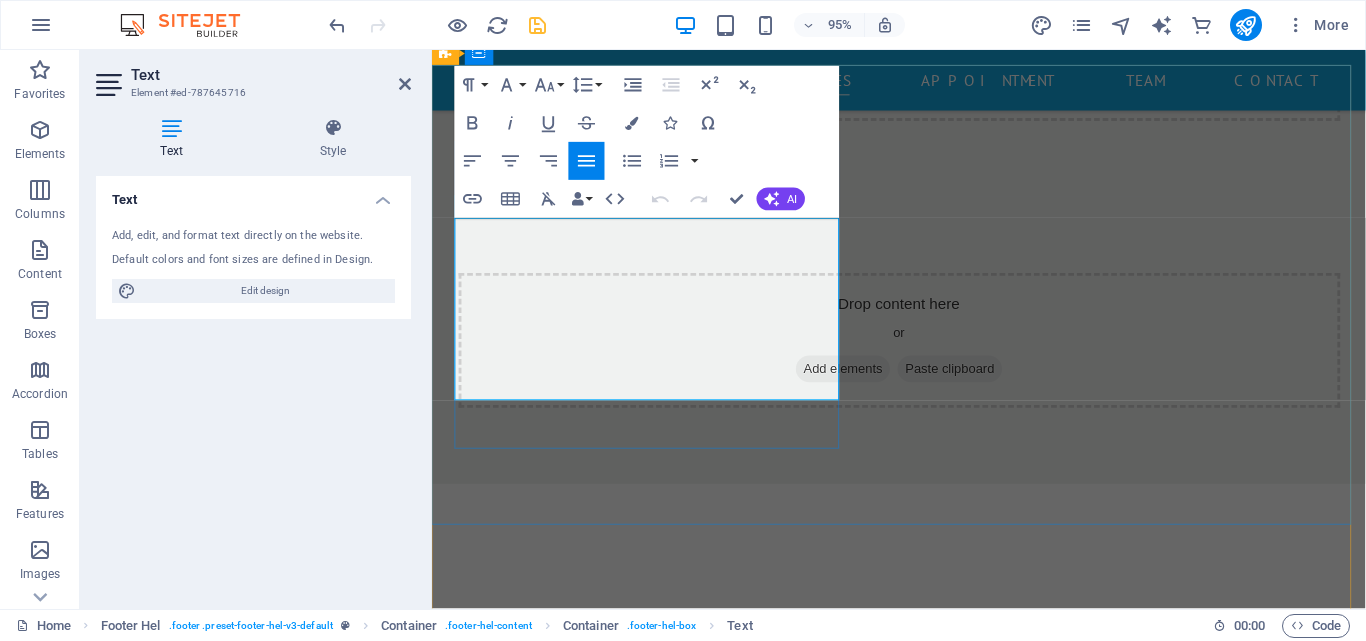 click on "Mo - Sat: 7am - 8pm" at bounding box center [920, 1645] 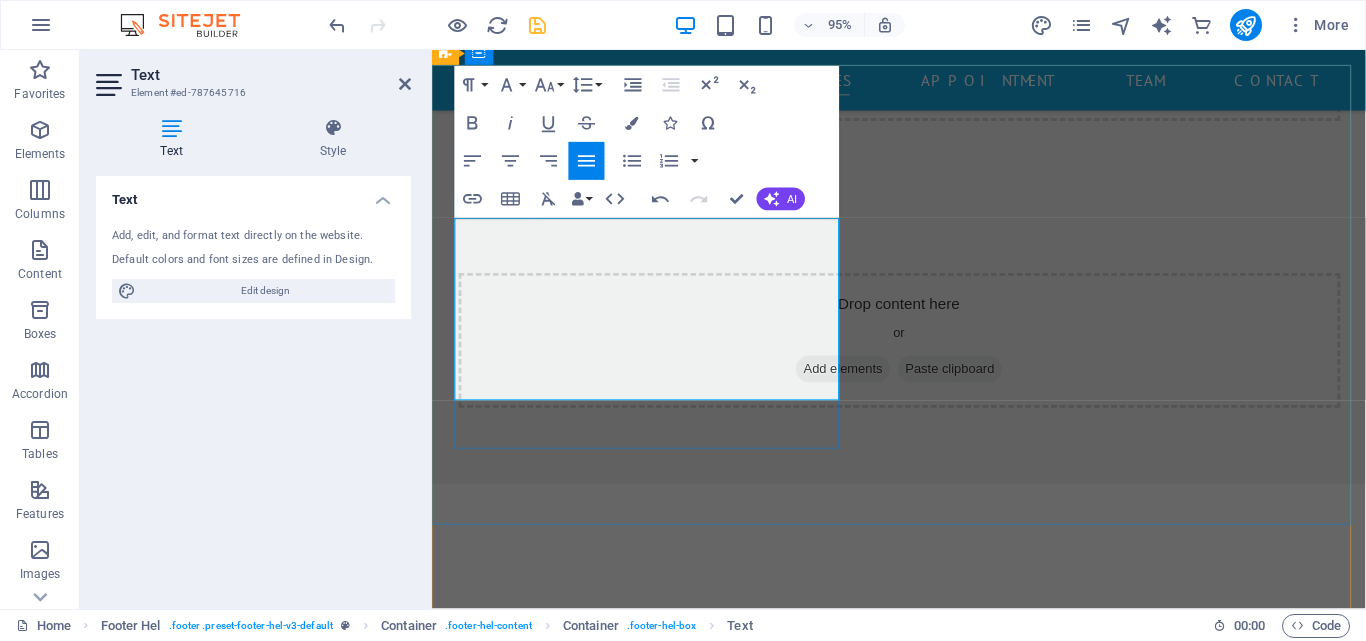 type 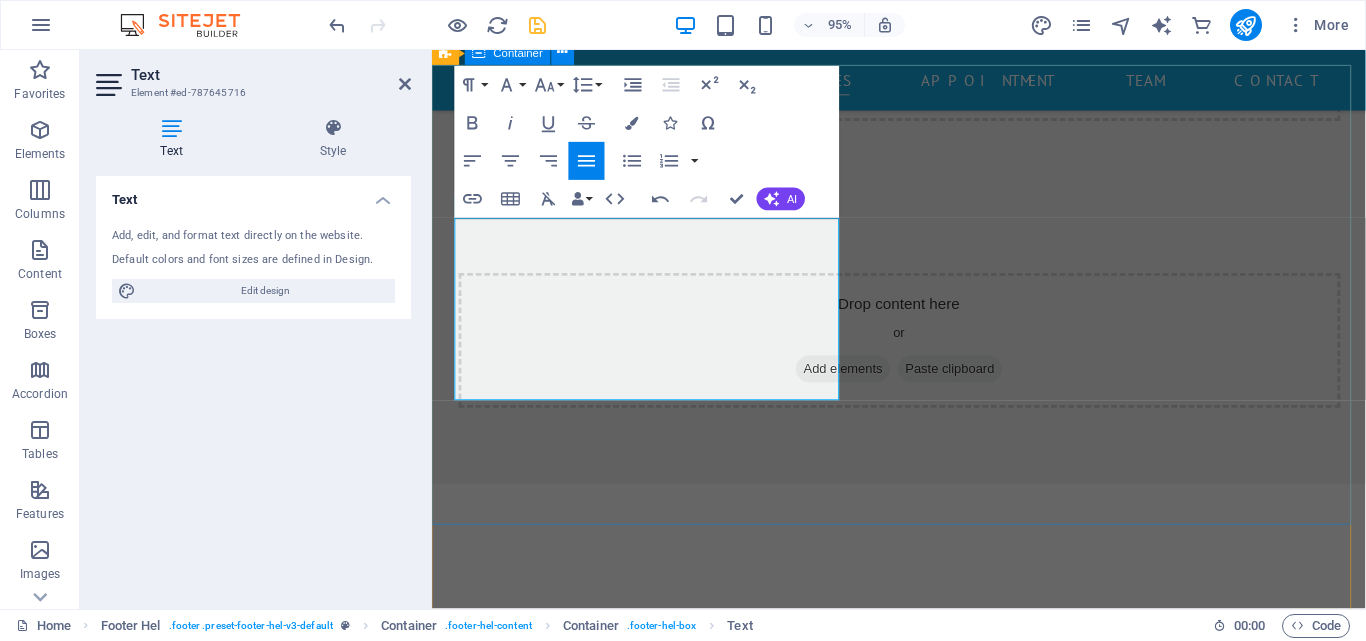 click on "​ ​ Contact us WE ARE HAPPY TO HELP [DOMAIN_NAME] MANGLI PURWA FATAK ([PERSON_NAME])  ,  HARDOI   241001 6387017074   [EMAIL_ADDRESS][DOMAIN_NAME] ​27/7 SERVICE HARDOI 10KM UNDER ACCPET Legal Notice  |  Privacy   I have read and understand the privacy policy. Nicht lesbar? Neu generieren Submit" at bounding box center [923, 1728] 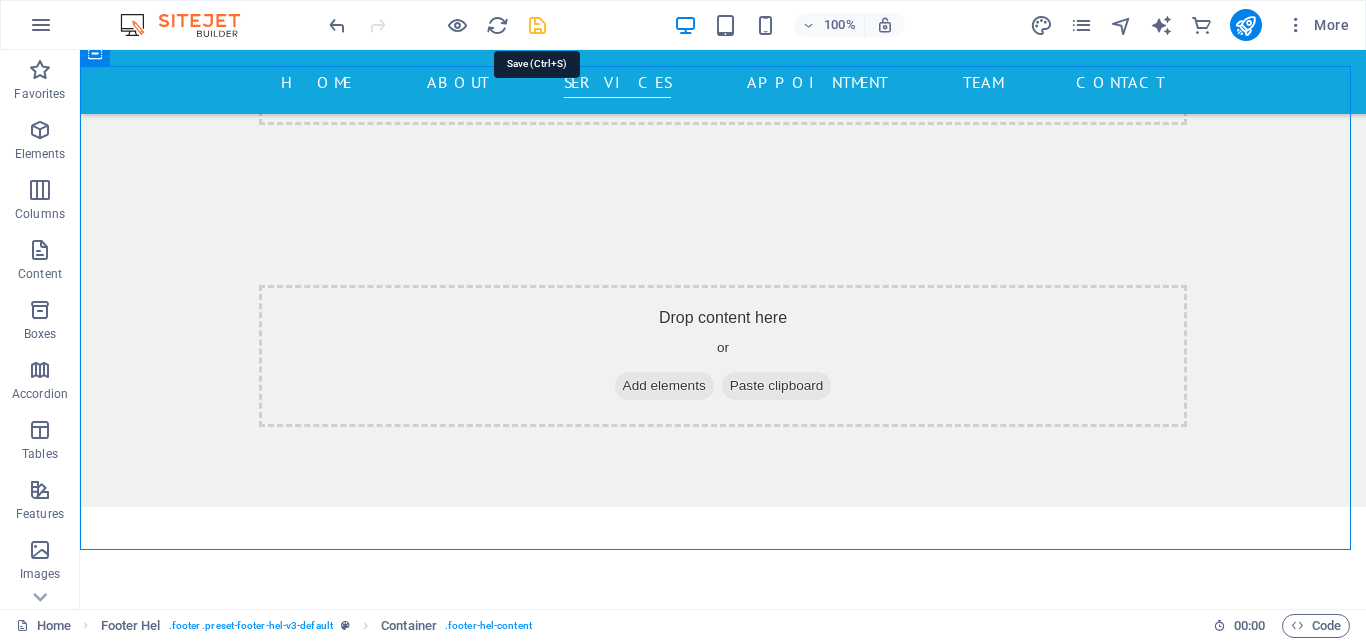 click at bounding box center (537, 25) 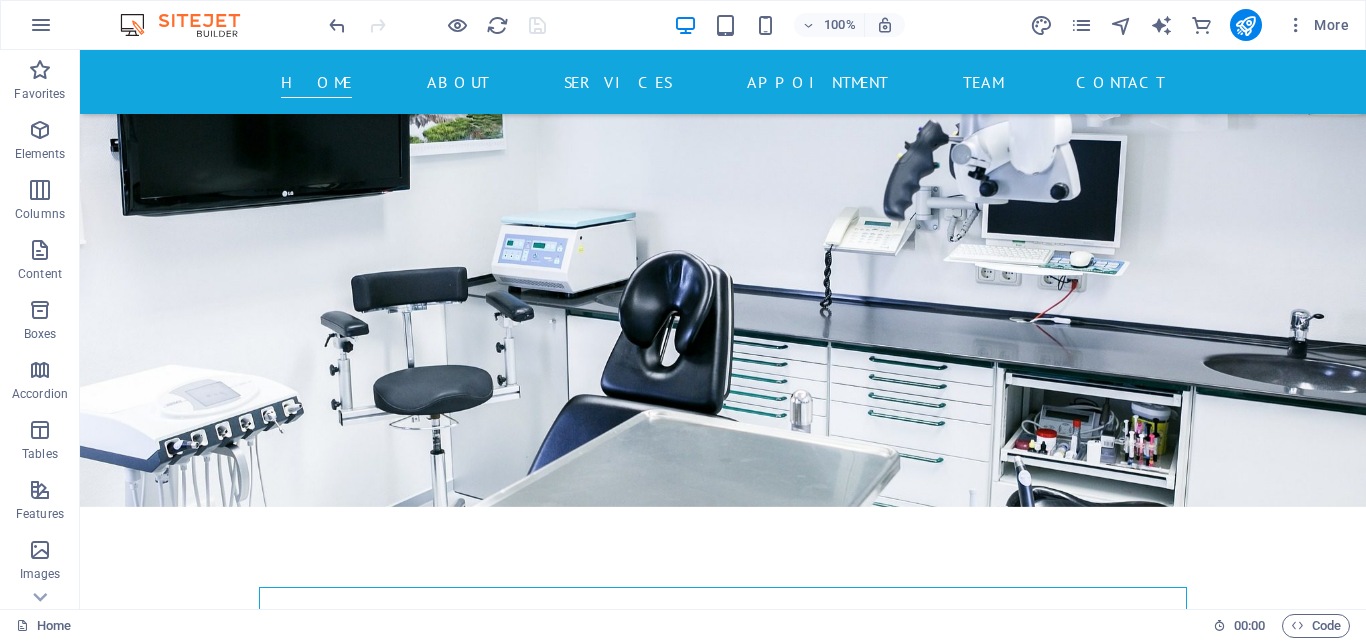 scroll, scrollTop: 154, scrollLeft: 0, axis: vertical 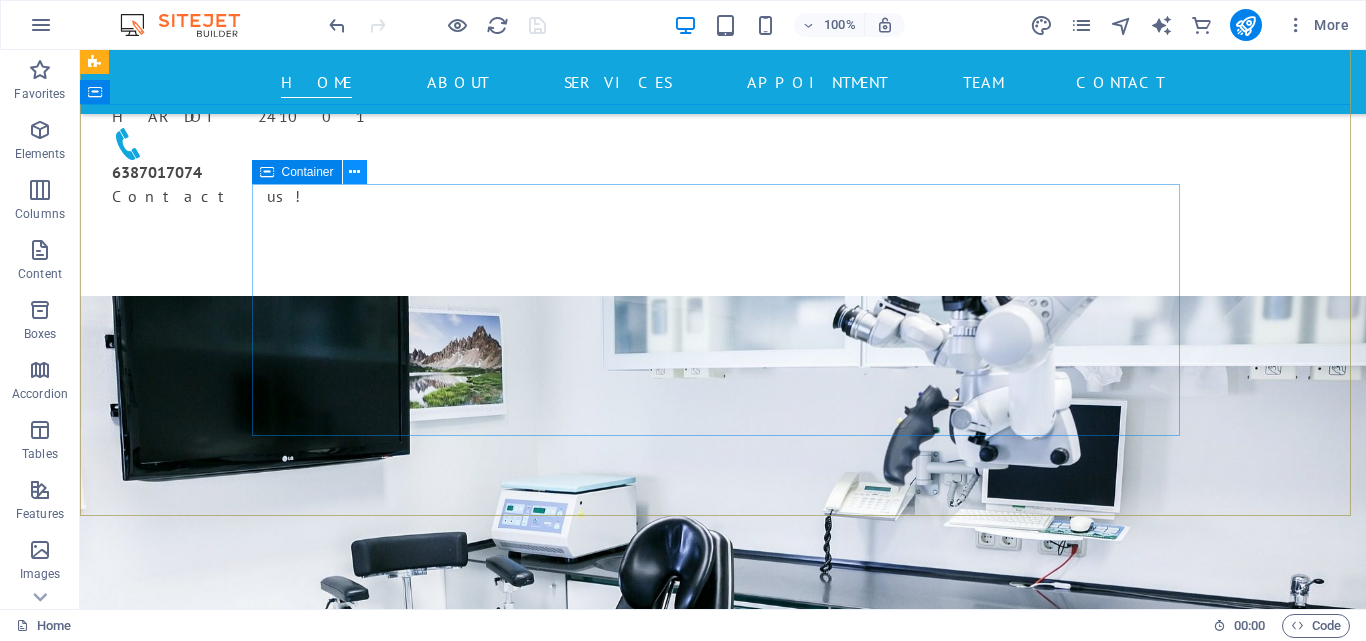 click at bounding box center [354, 172] 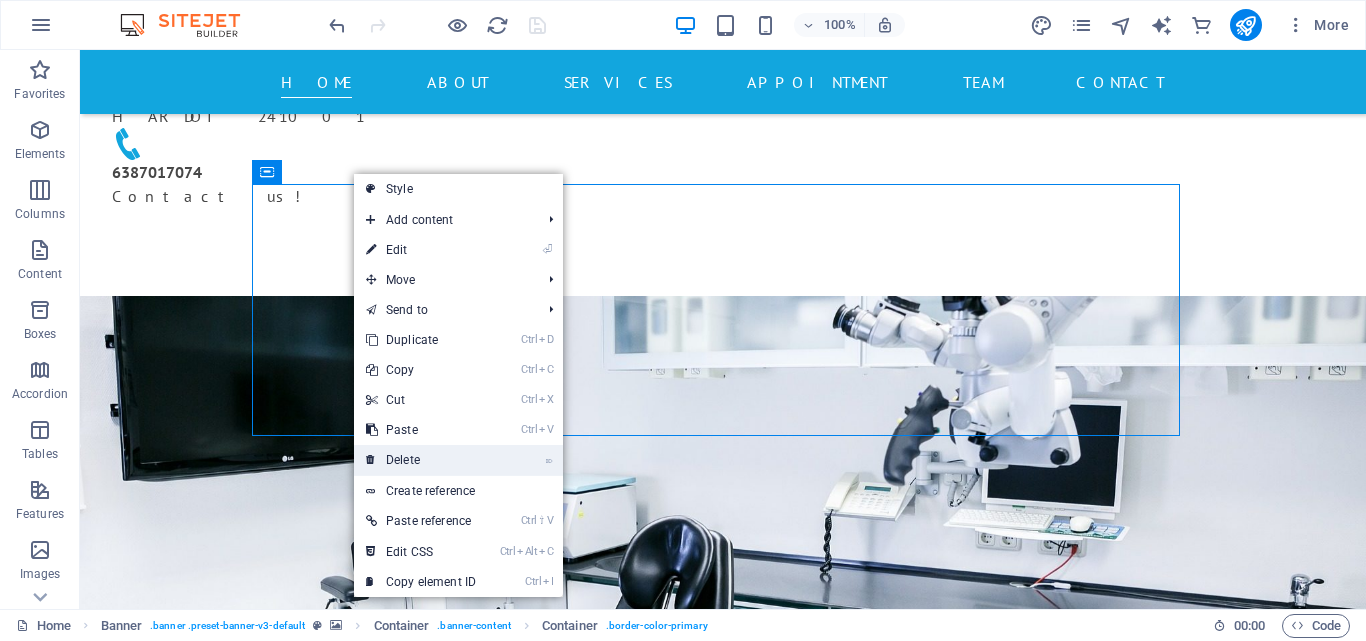 click on "⌦  Delete" at bounding box center (421, 460) 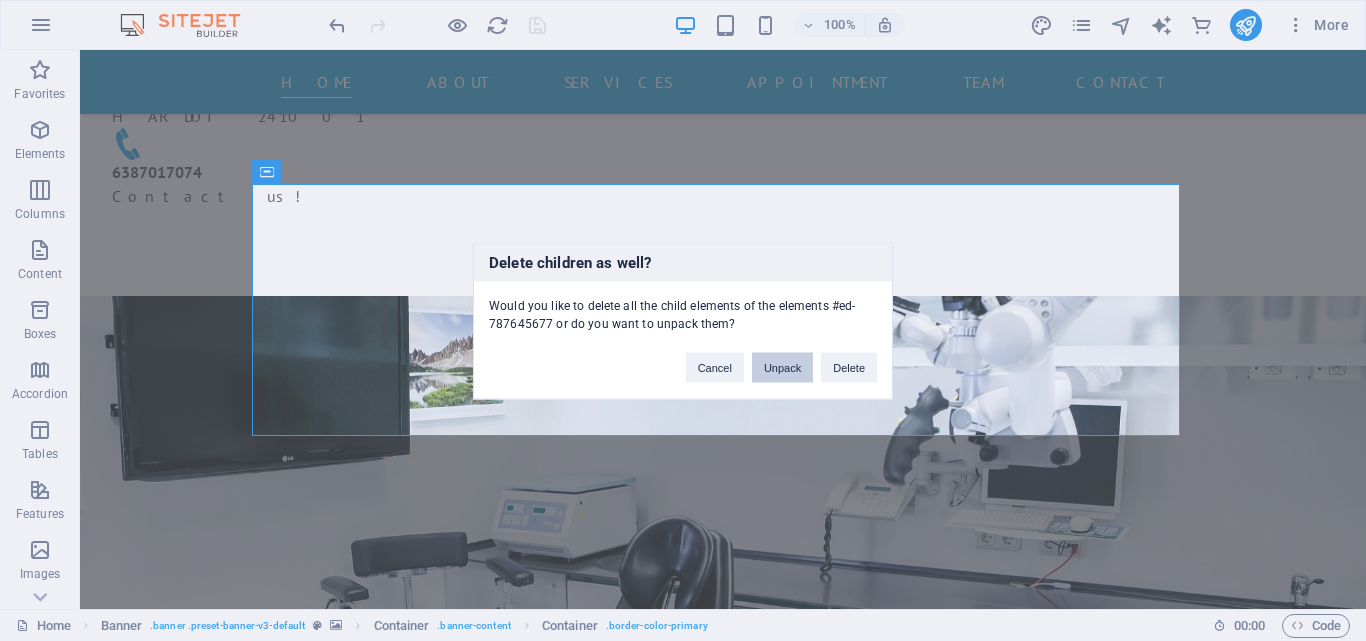 click on "Unpack" at bounding box center [782, 367] 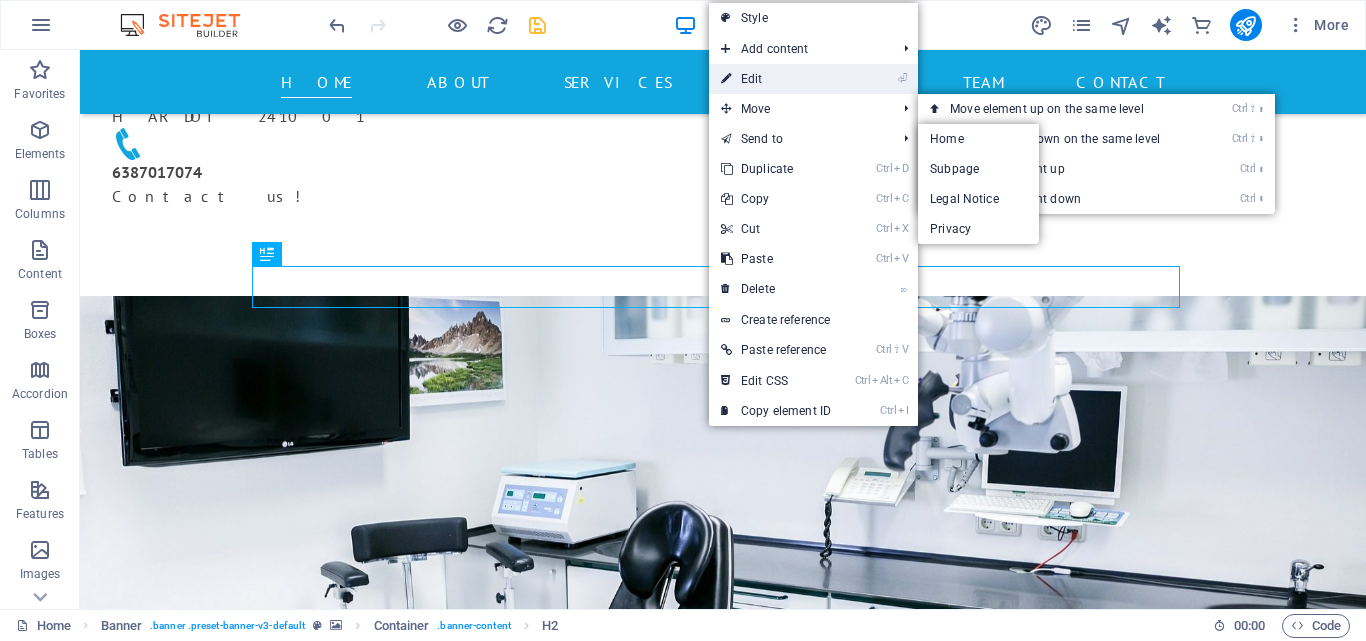 click on "⏎  Edit" at bounding box center (776, 79) 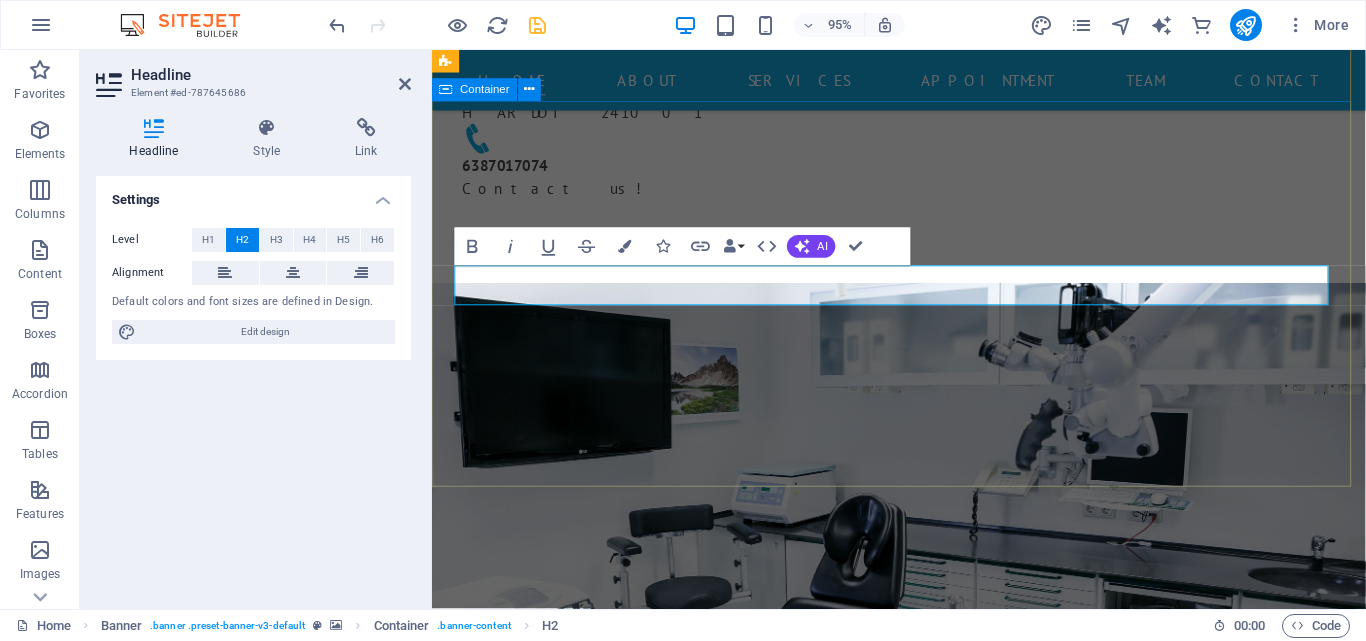 type 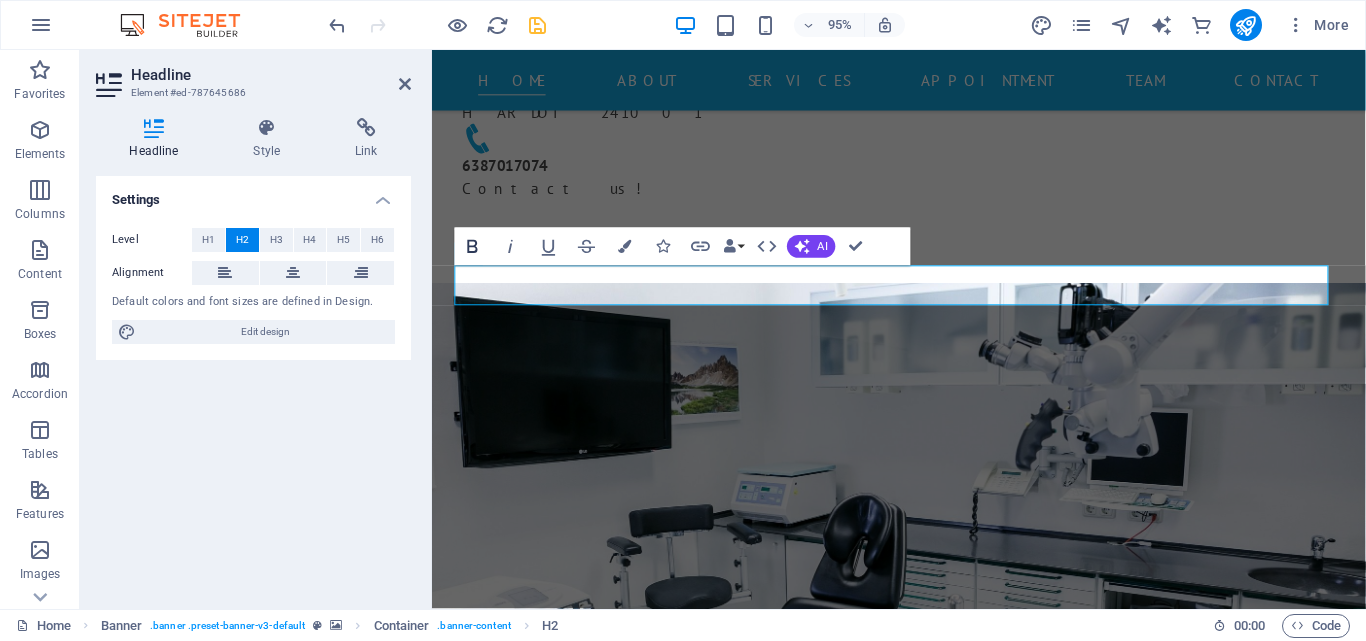 click 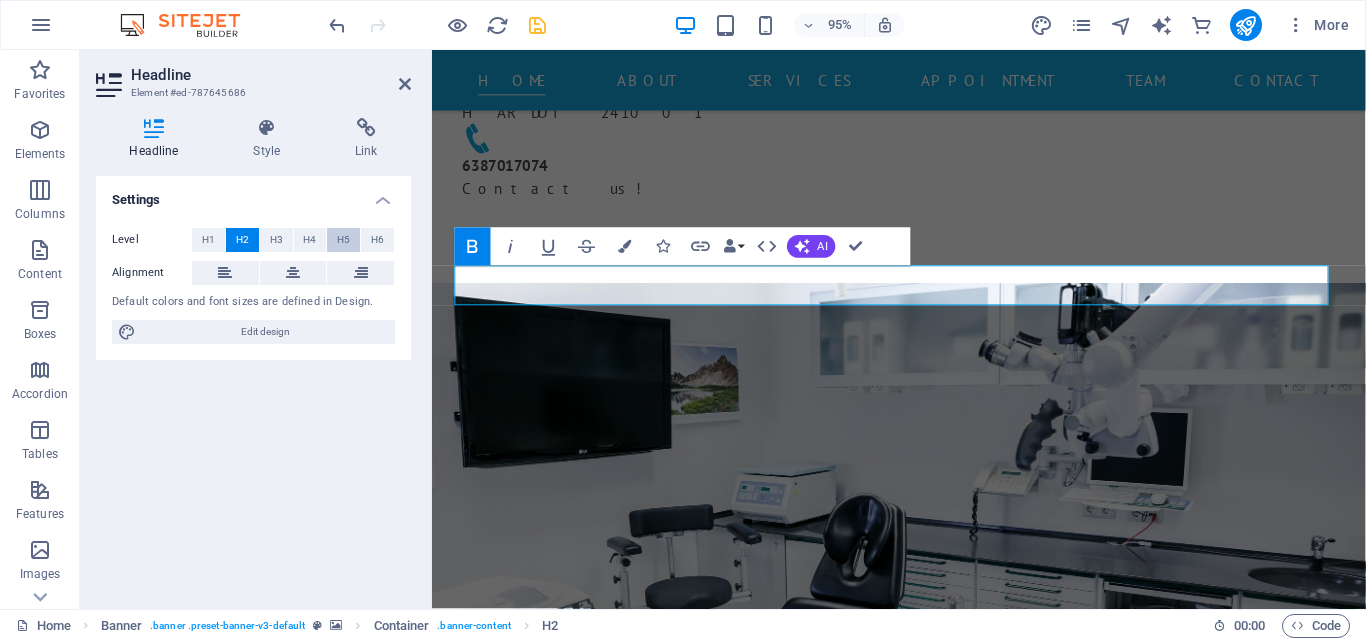 click on "H5" at bounding box center [343, 240] 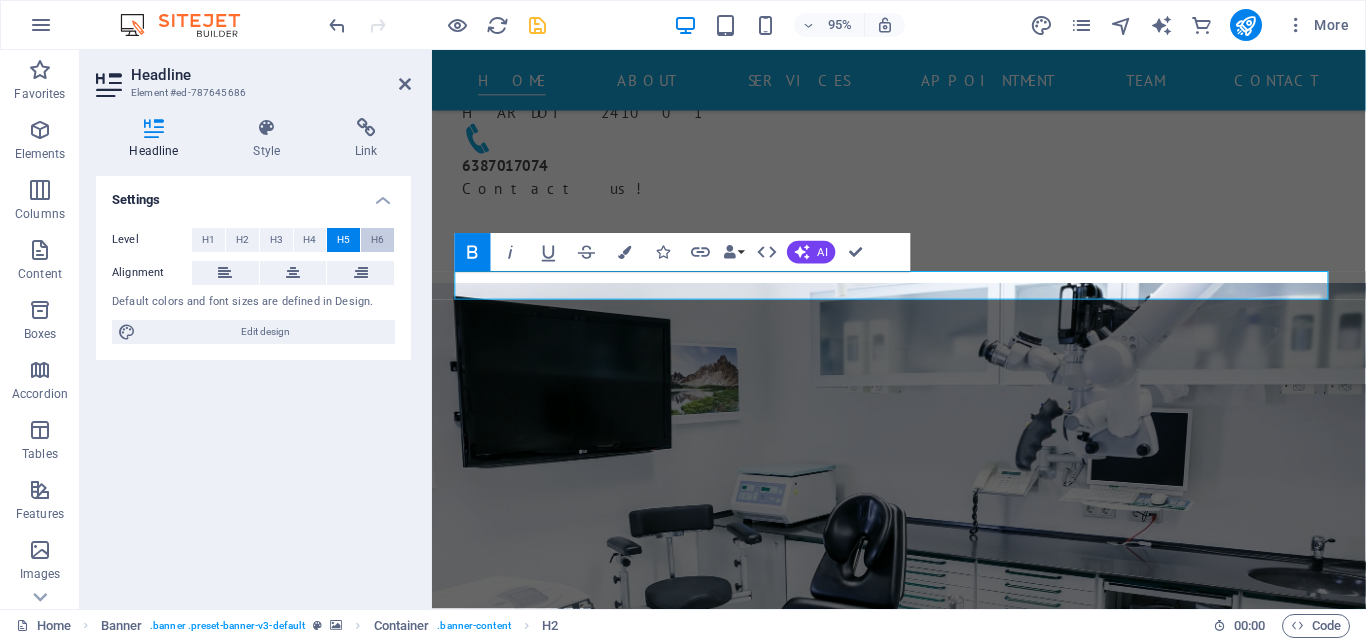 click on "H6" at bounding box center [377, 240] 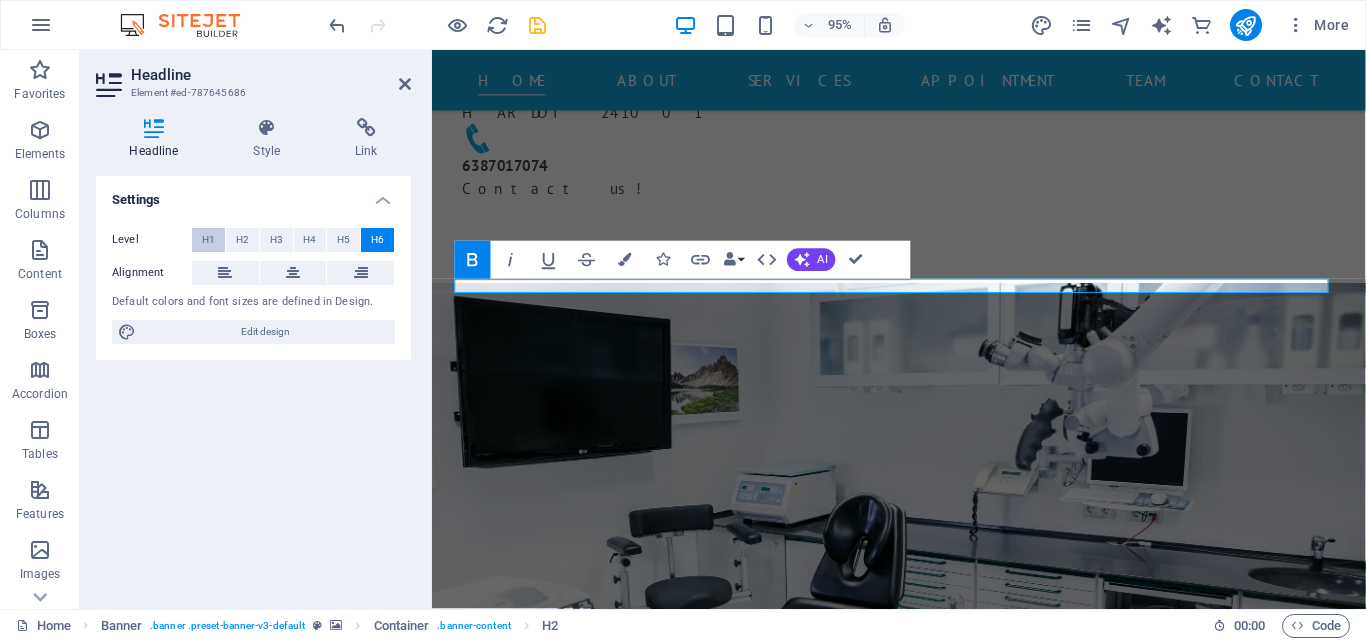 click on "H1" at bounding box center [208, 240] 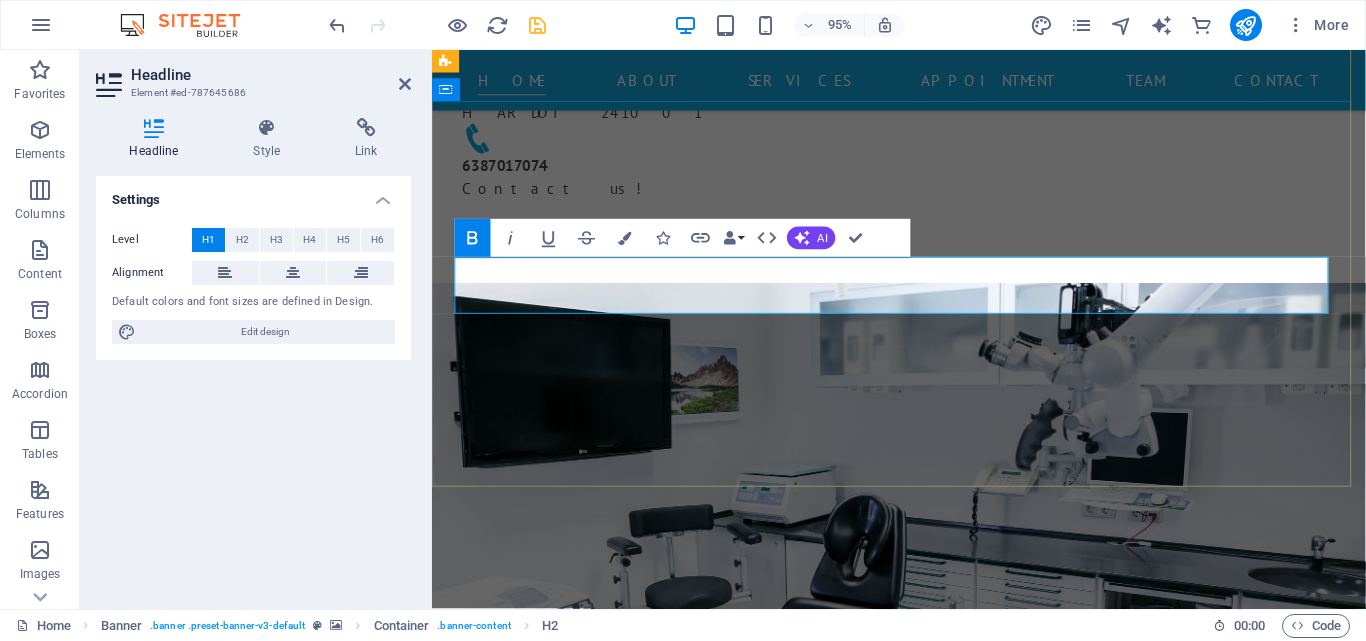 click on "RR HEALTHACRE  ​" at bounding box center (924, 891) 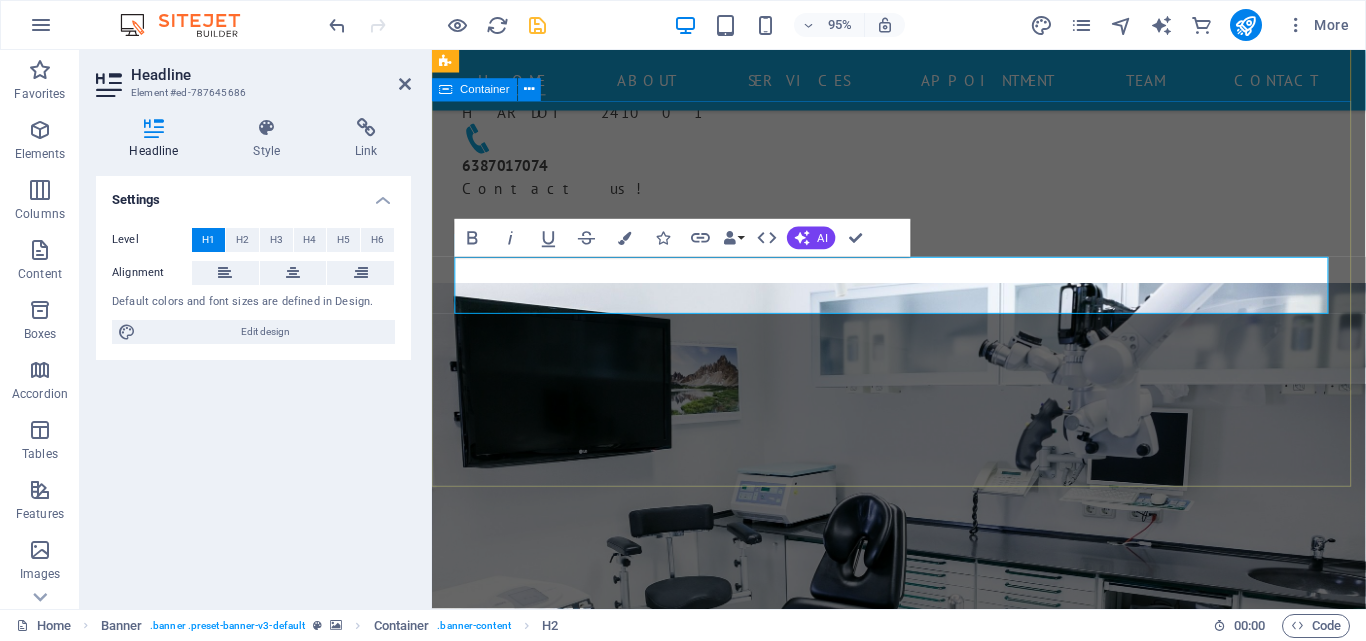 click on "RR HEALTHACRE  ​" at bounding box center [923, 900] 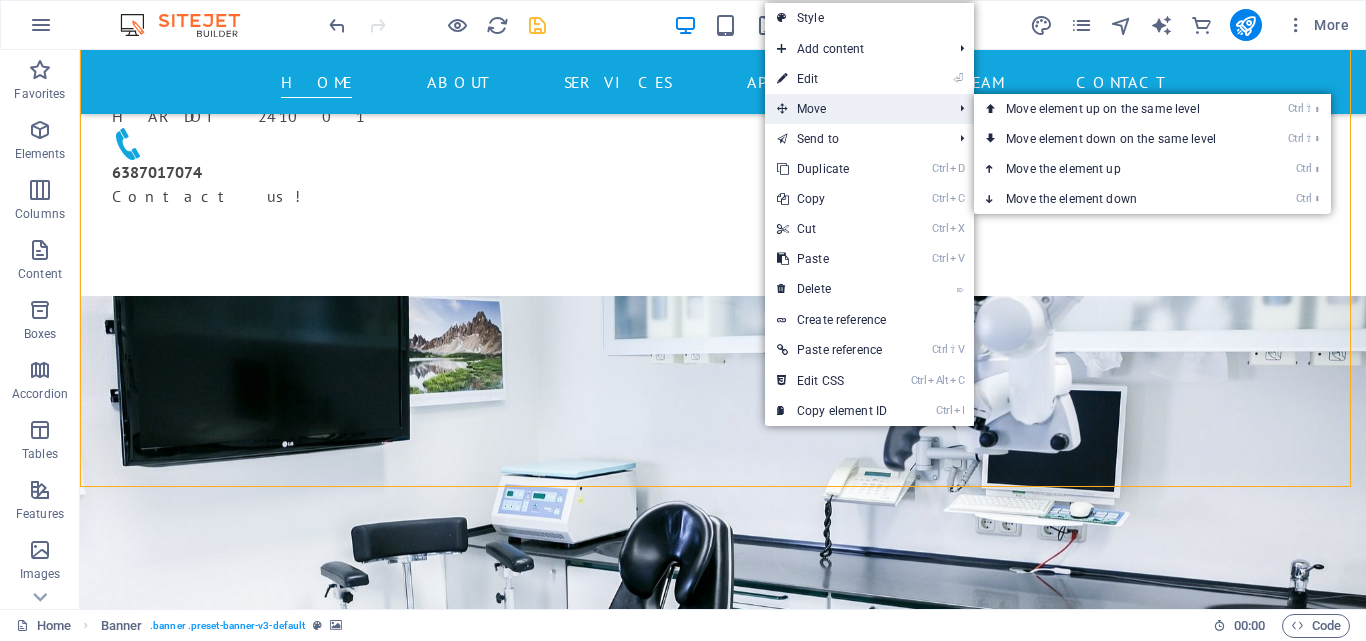 click on "Move" at bounding box center [854, 109] 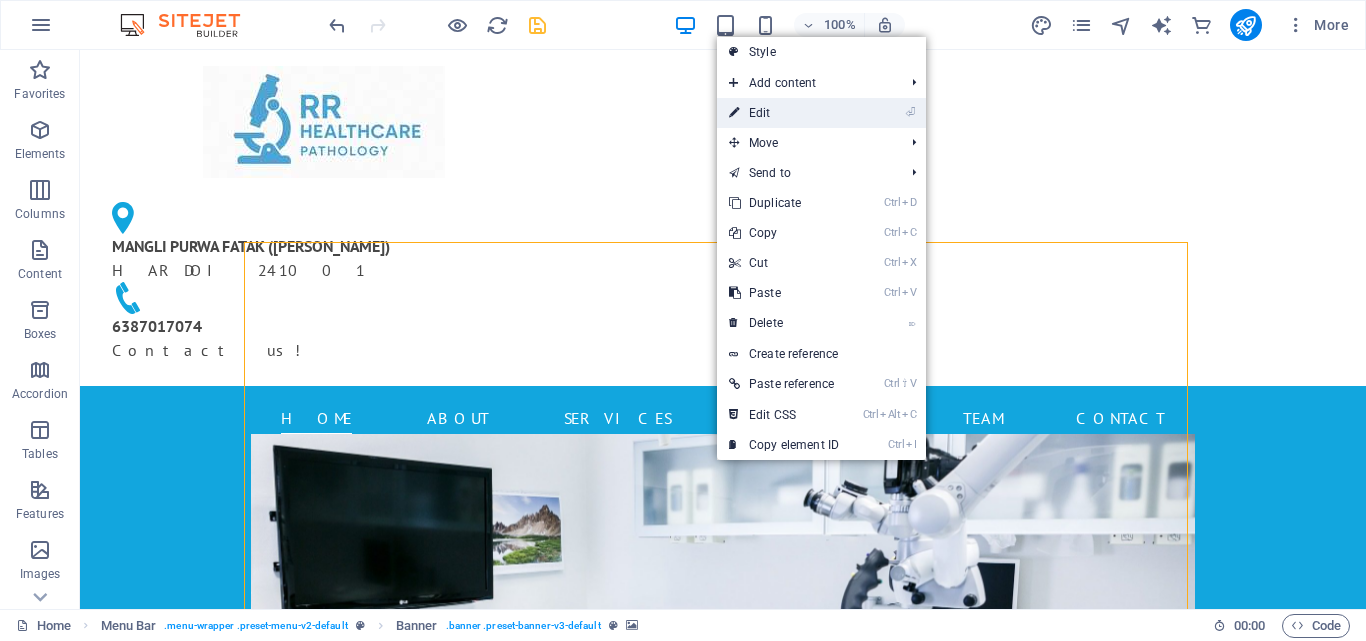 click on "⏎  Edit" at bounding box center (784, 113) 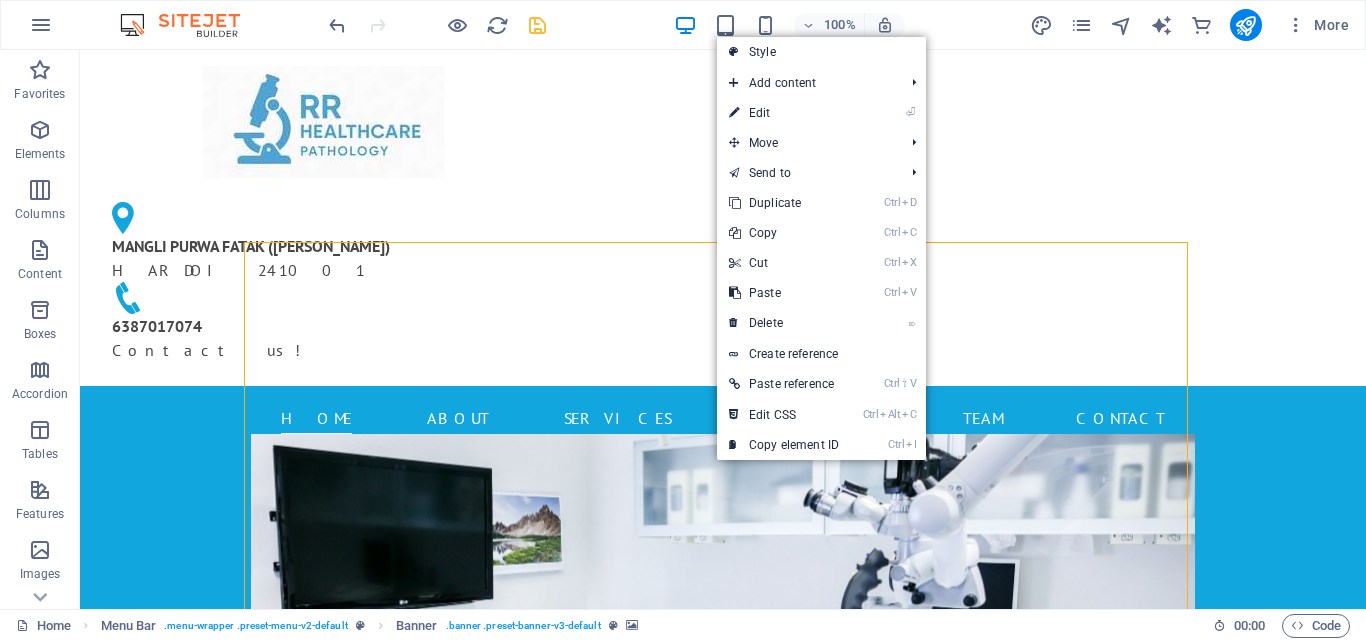 select on "vh" 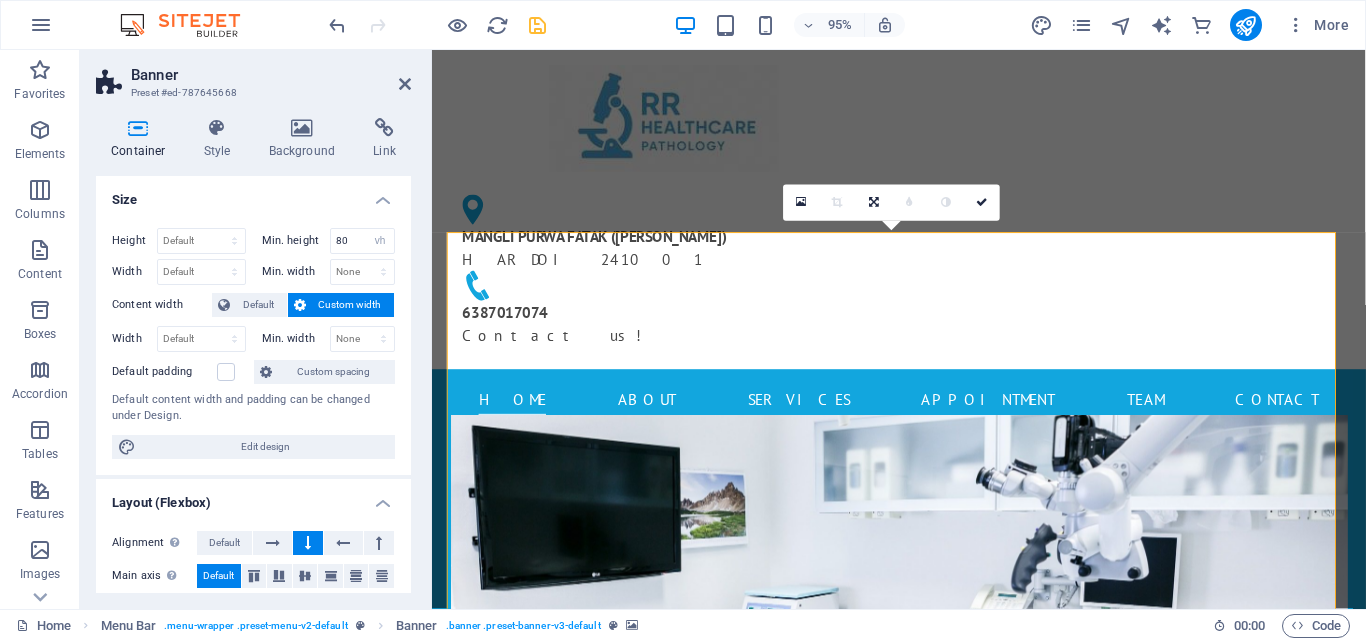 drag, startPoint x: 406, startPoint y: 359, endPoint x: 404, endPoint y: 373, distance: 14.142136 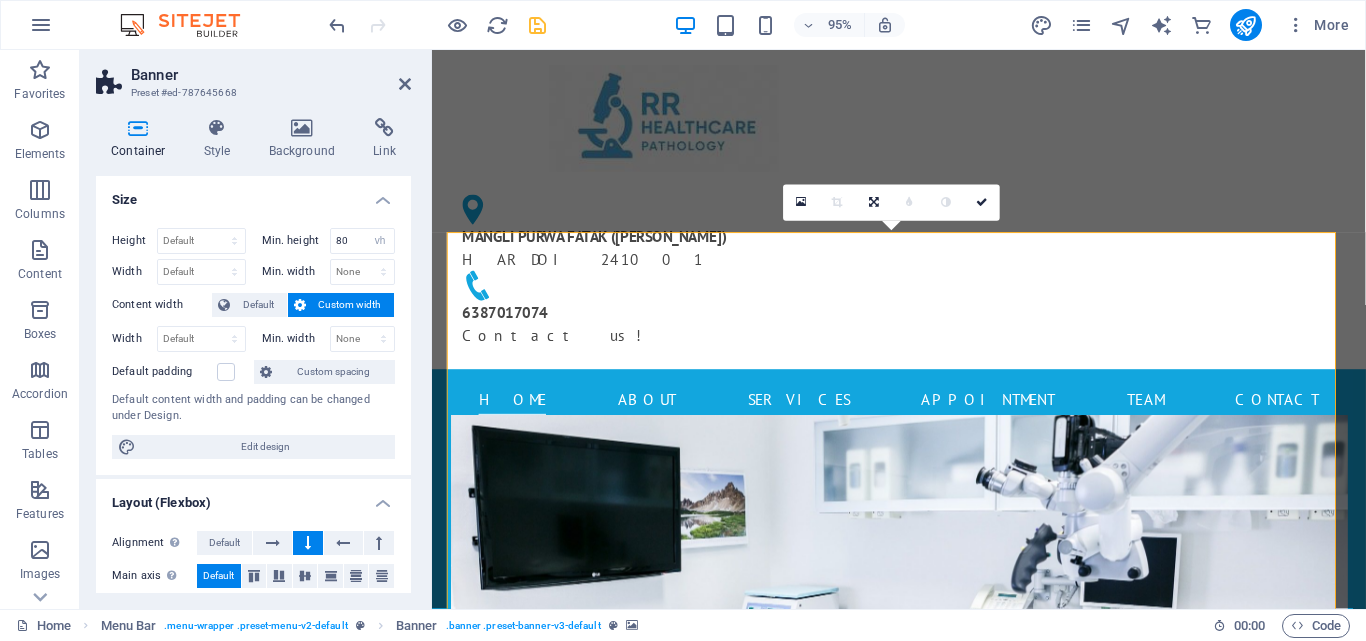 click on "Height Default px rem % vh vw Min. height 80 None px rem % vh vw Width Default px rem % em vh vw Min. width None px rem % vh vw Content width Default Custom width Width Default px rem % em vh vw Min. width None px rem % vh vw Default padding Custom spacing Default content width and padding can be changed under Design. Edit design" at bounding box center (253, 343) 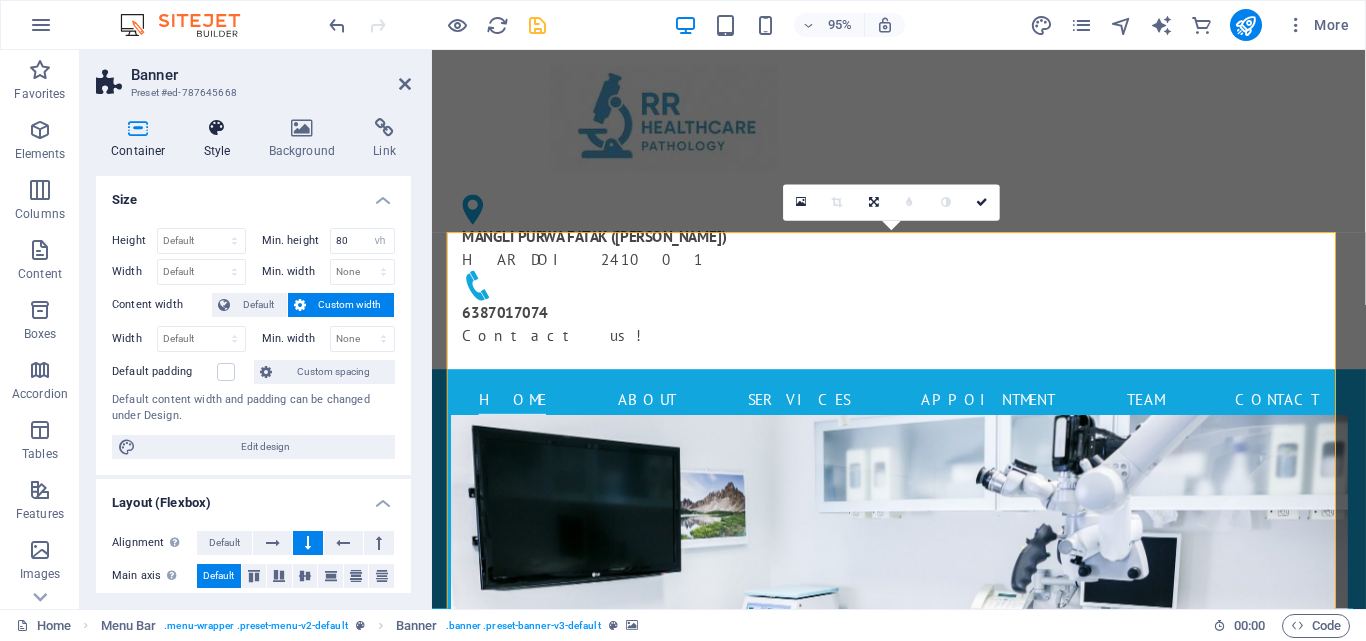 click on "Style" at bounding box center (221, 139) 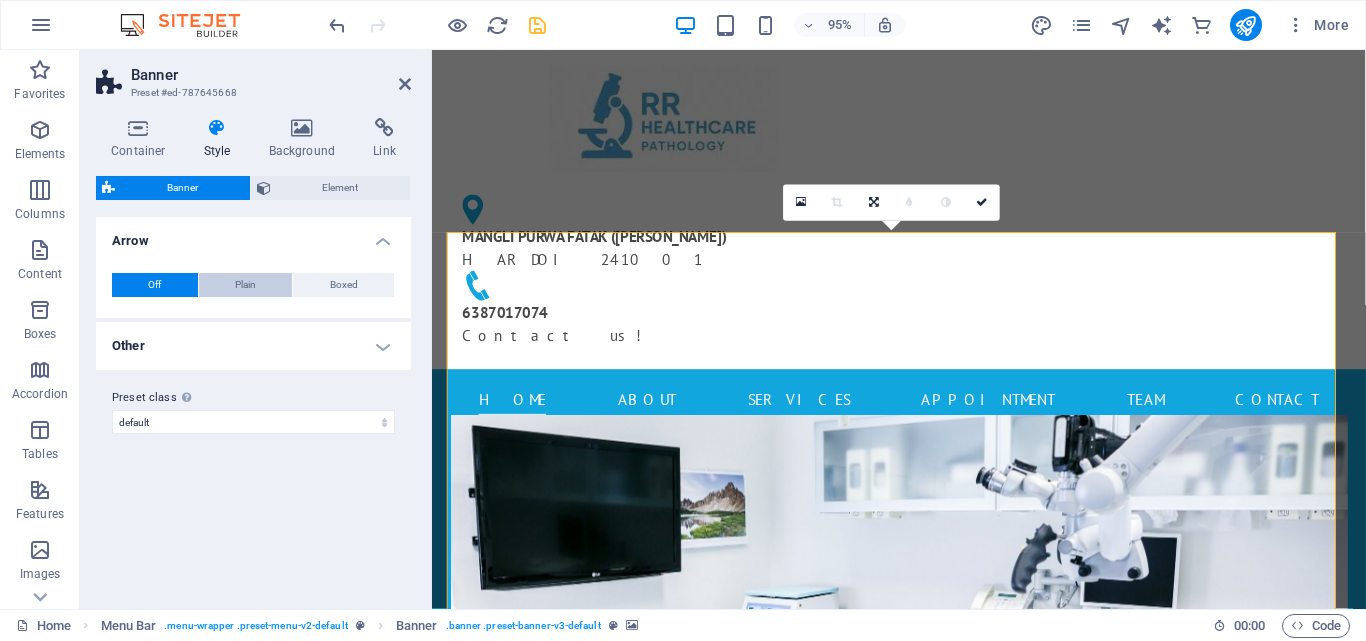 click on "Plain" at bounding box center [245, 285] 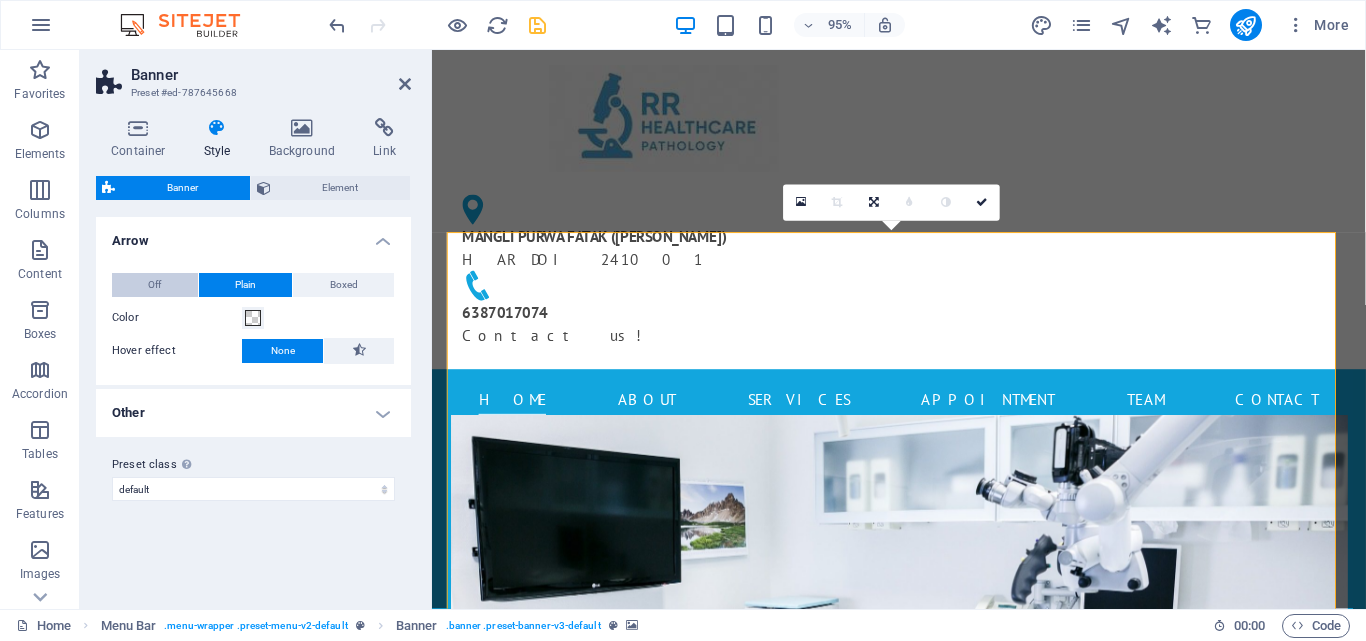 drag, startPoint x: 215, startPoint y: 281, endPoint x: 192, endPoint y: 279, distance: 23.086792 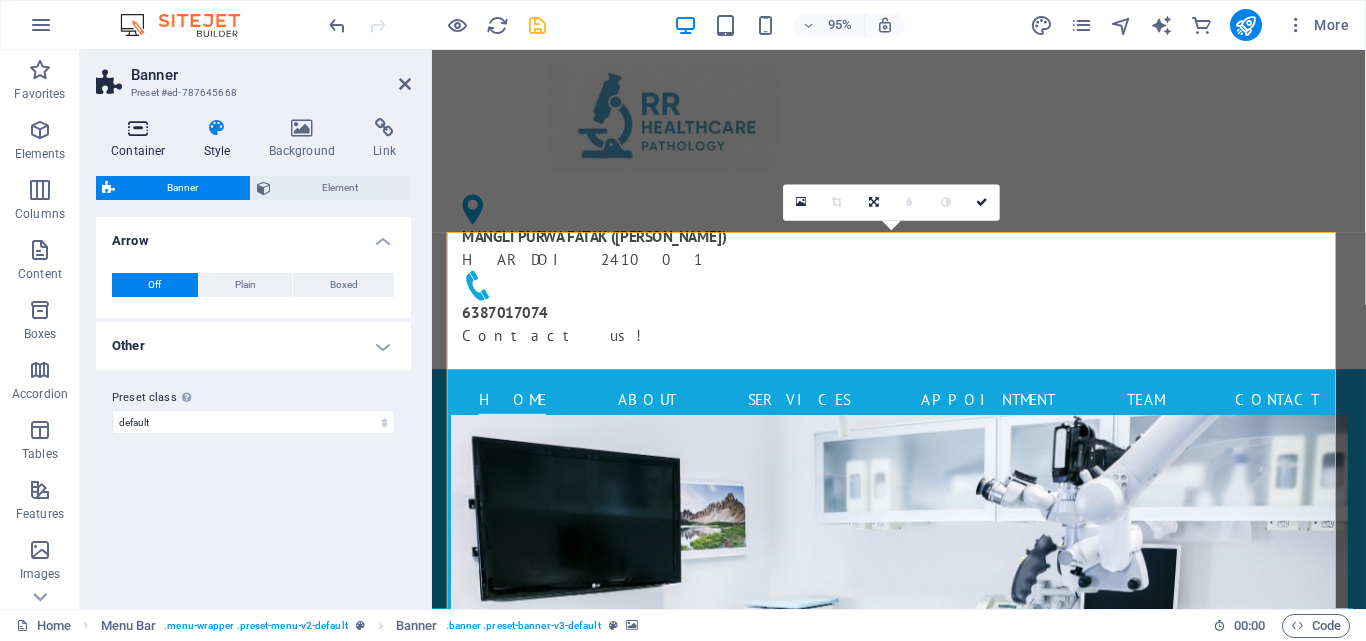 click at bounding box center (138, 128) 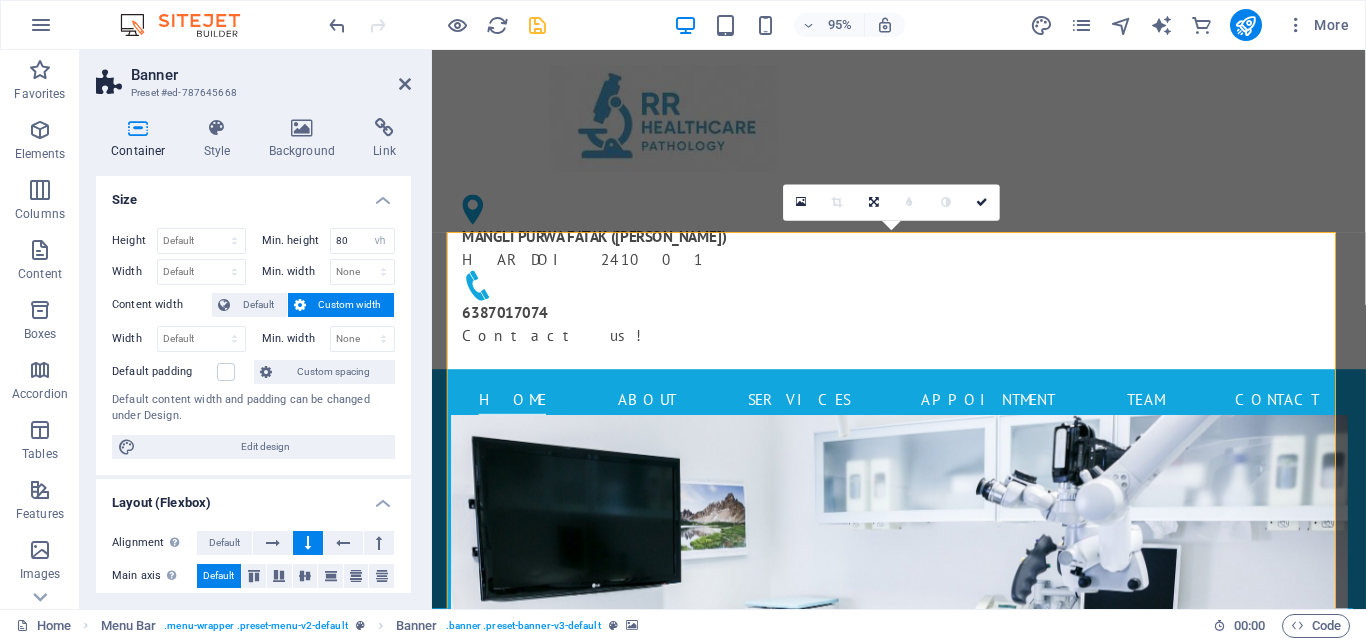 drag, startPoint x: 404, startPoint y: 332, endPoint x: 405, endPoint y: 369, distance: 37.01351 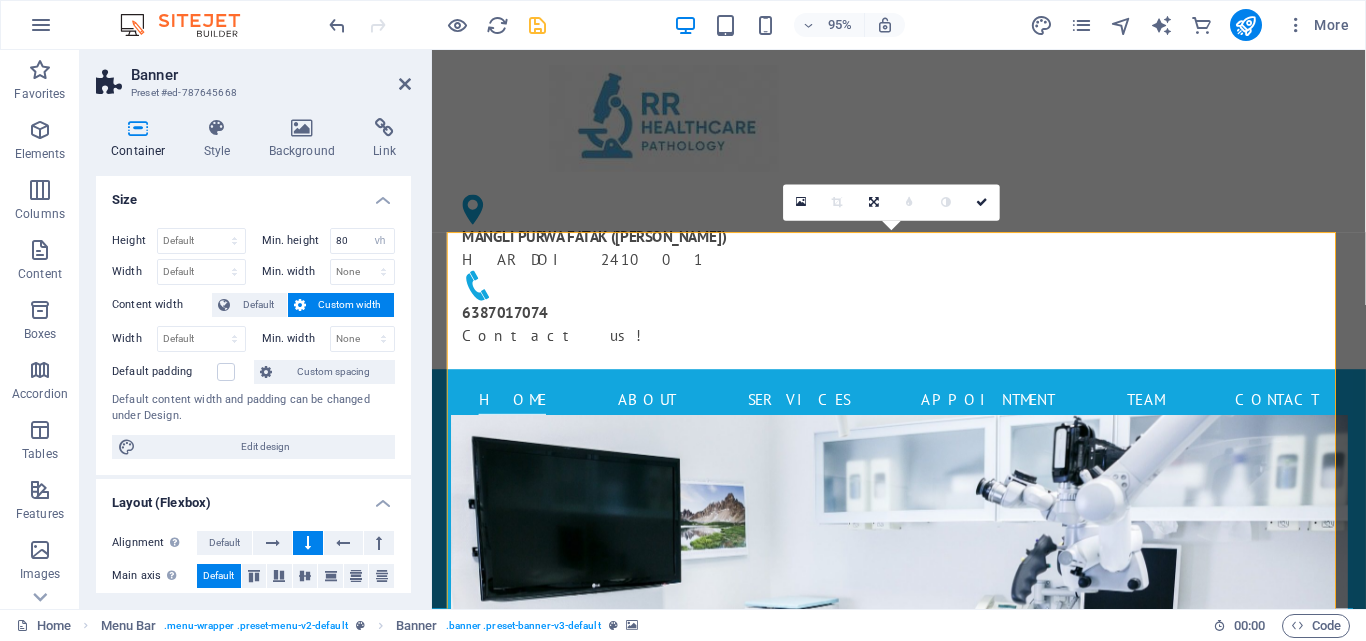 click on "Height Default px rem % vh vw Min. height 80 None px rem % vh vw Width Default px rem % em vh vw Min. width None px rem % vh vw Content width Default Custom width Width Default px rem % em vh vw Min. width None px rem % vh vw Default padding Custom spacing Default content width and padding can be changed under Design. Edit design" at bounding box center [253, 343] 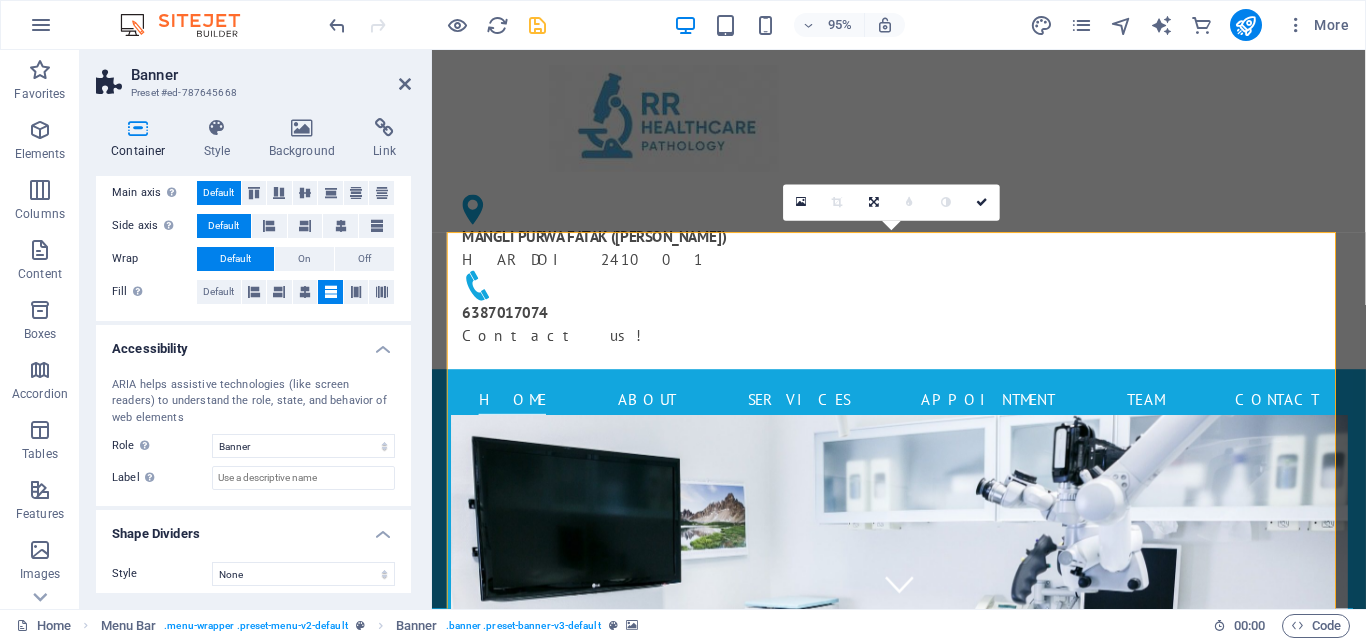 scroll, scrollTop: 392, scrollLeft: 0, axis: vertical 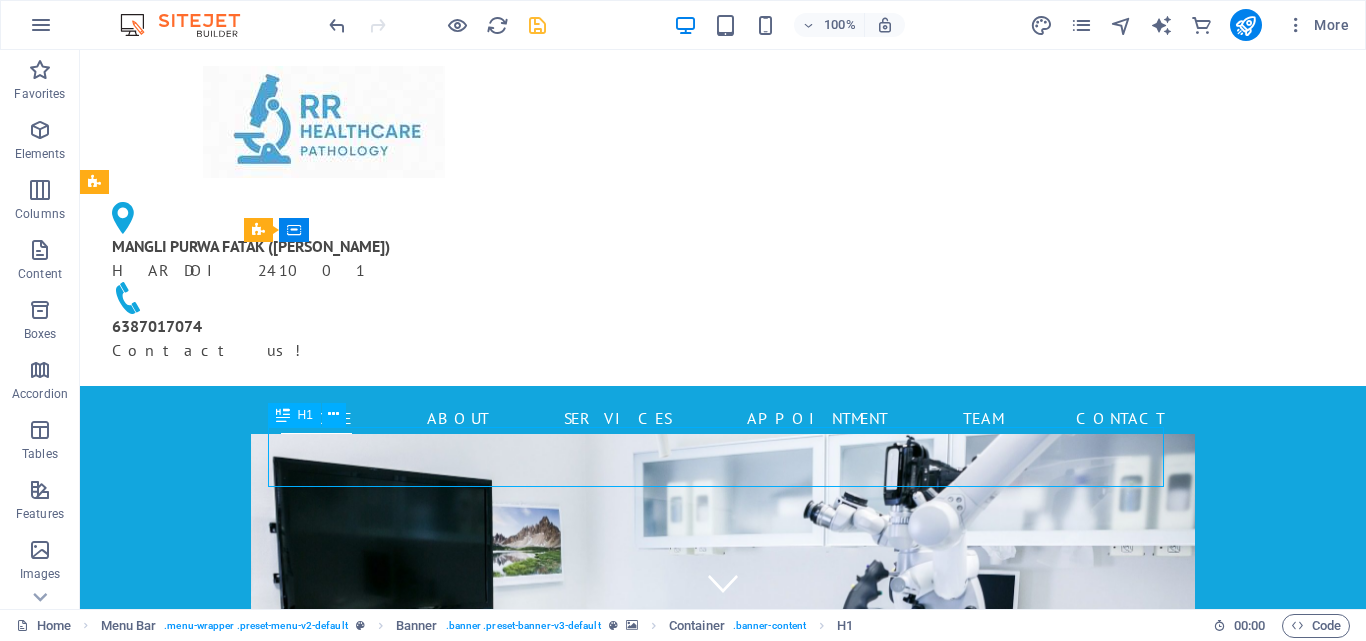 drag, startPoint x: 479, startPoint y: 469, endPoint x: 817, endPoint y: 428, distance: 340.4776 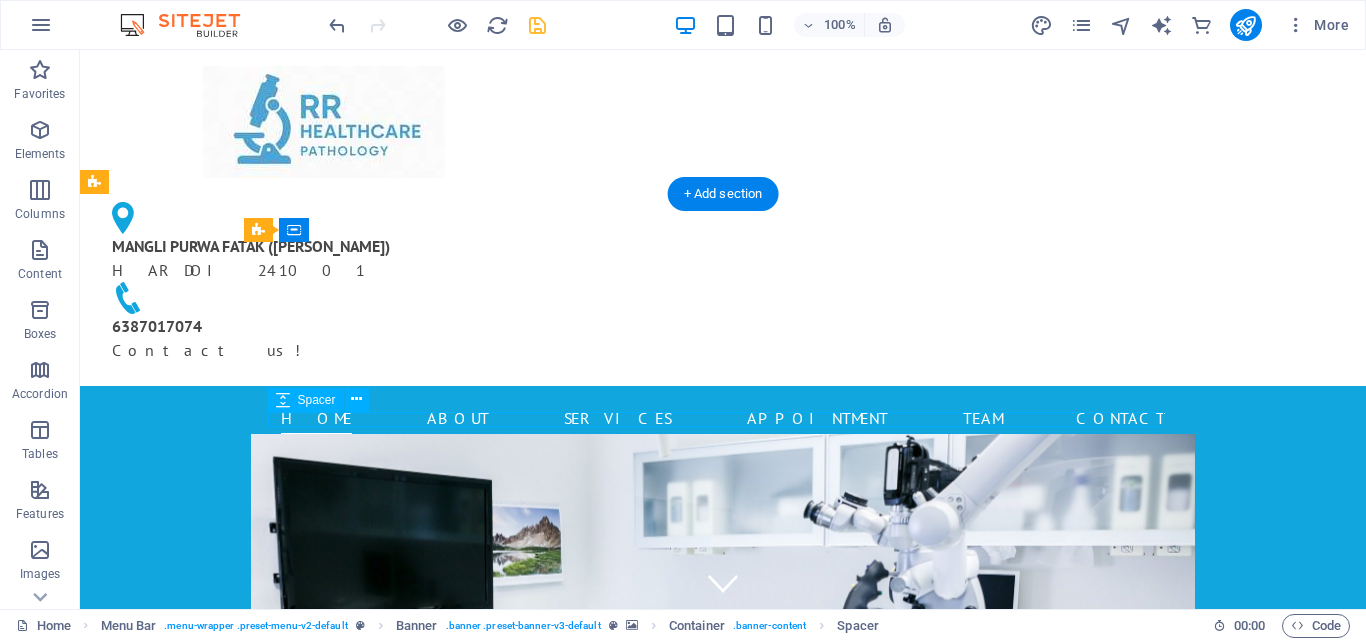 drag, startPoint x: 794, startPoint y: 423, endPoint x: 793, endPoint y: 410, distance: 13.038404 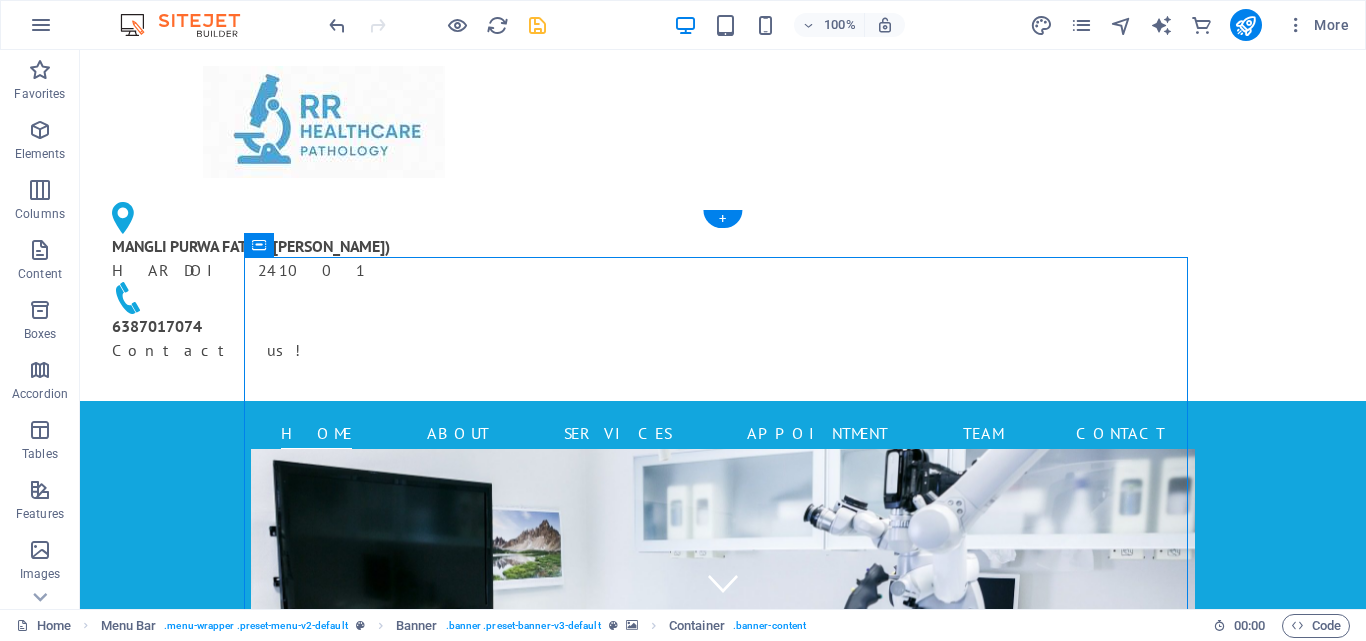 click on "RR HEALTHACRE" at bounding box center (723, 1022) 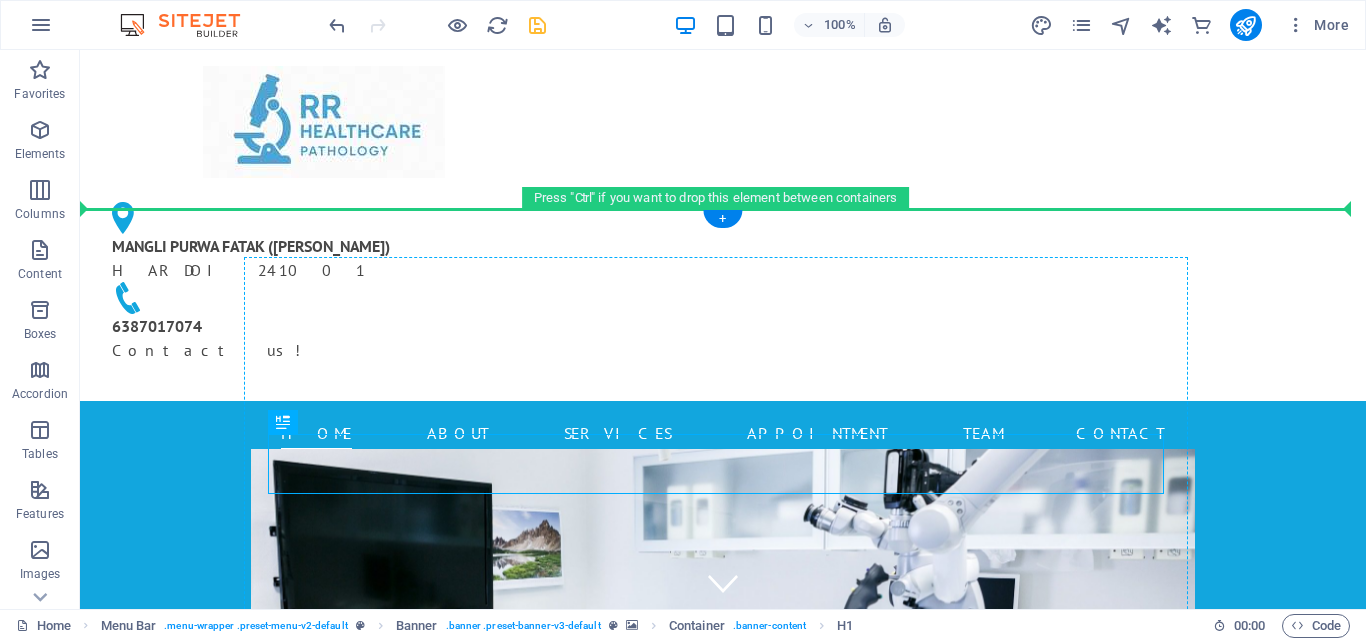 drag, startPoint x: 742, startPoint y: 342, endPoint x: 751, endPoint y: 316, distance: 27.513634 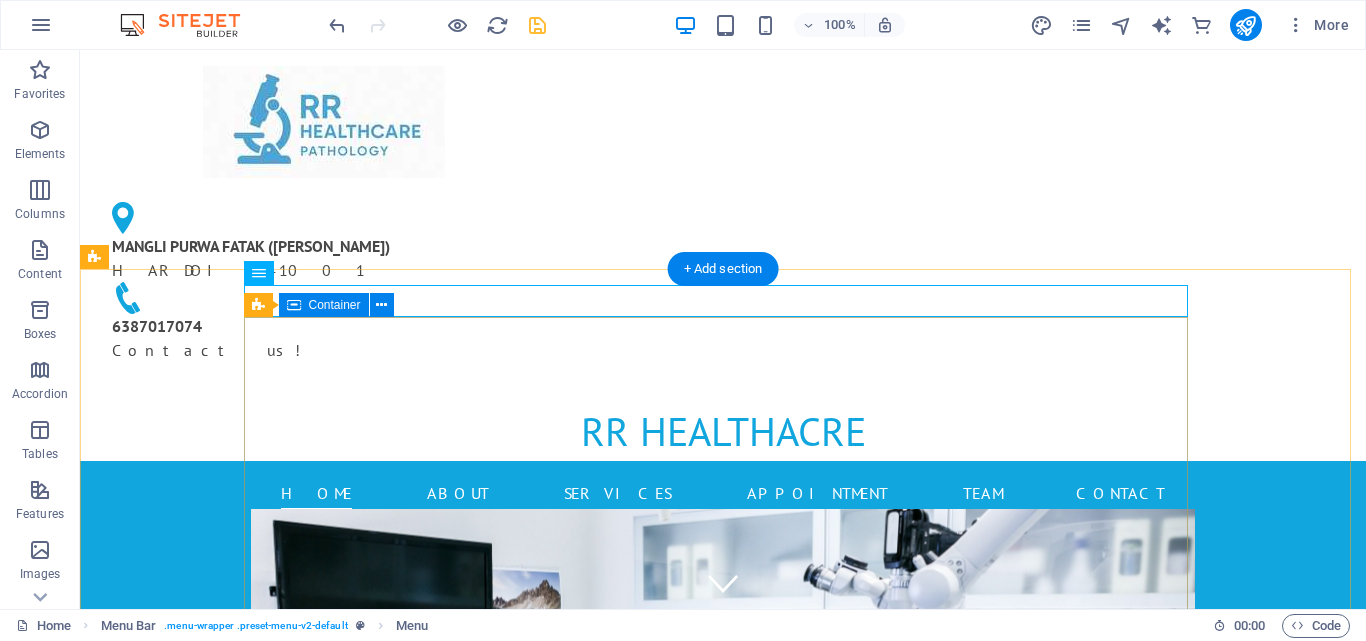 click at bounding box center [723, 1052] 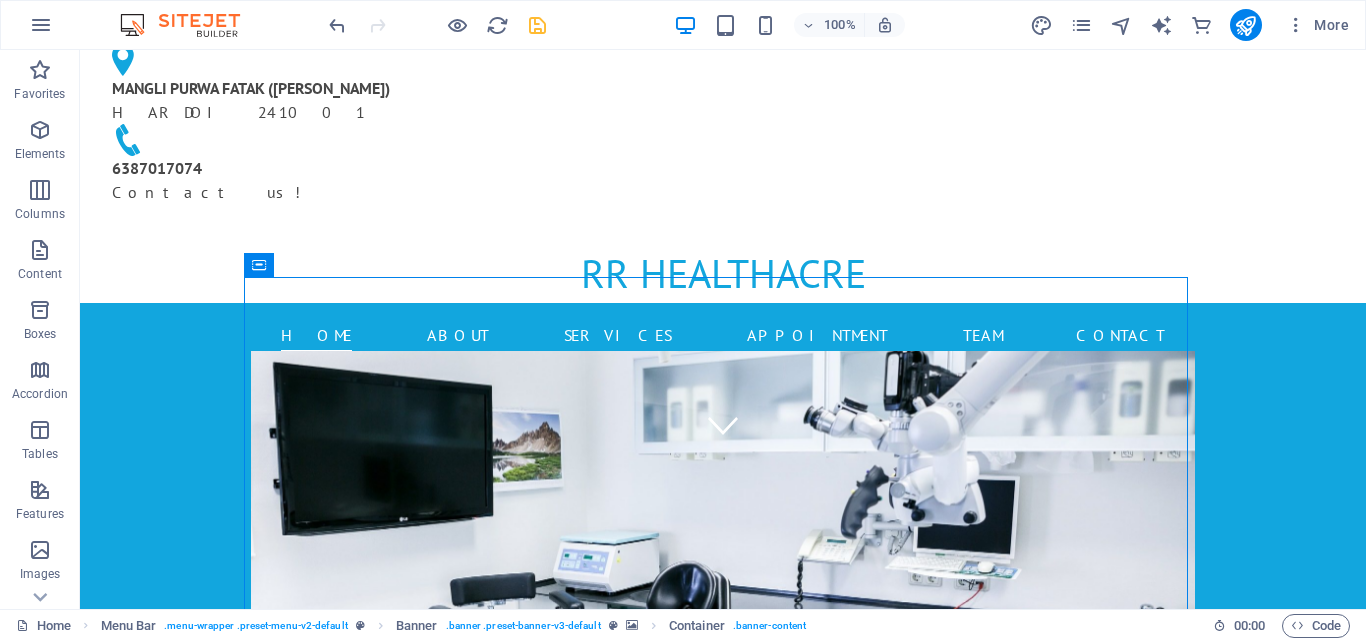scroll, scrollTop: 0, scrollLeft: 0, axis: both 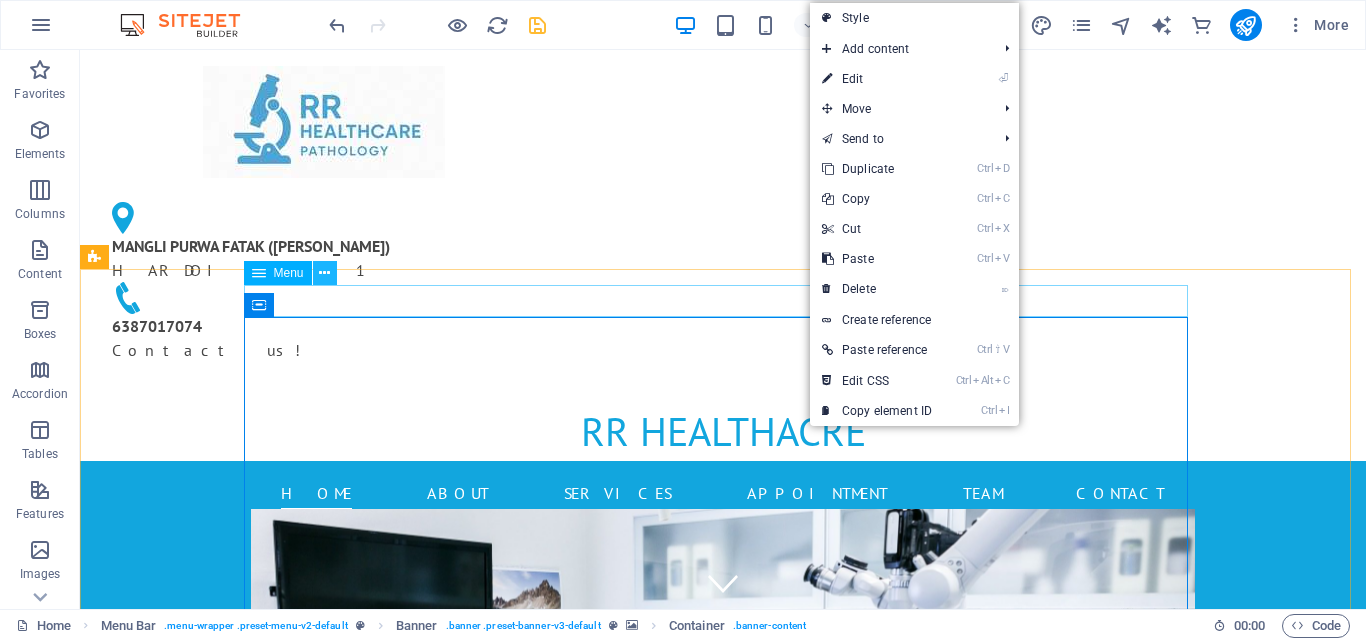 click at bounding box center [324, 273] 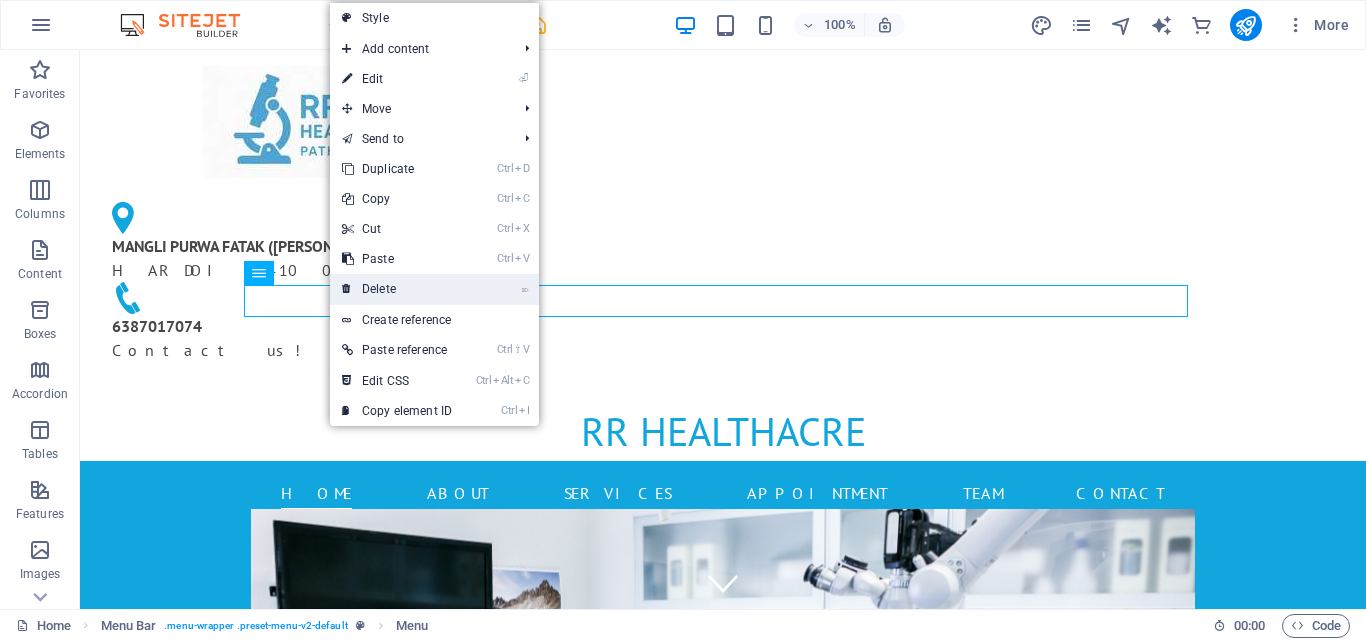 click on "⌦  Delete" at bounding box center (397, 289) 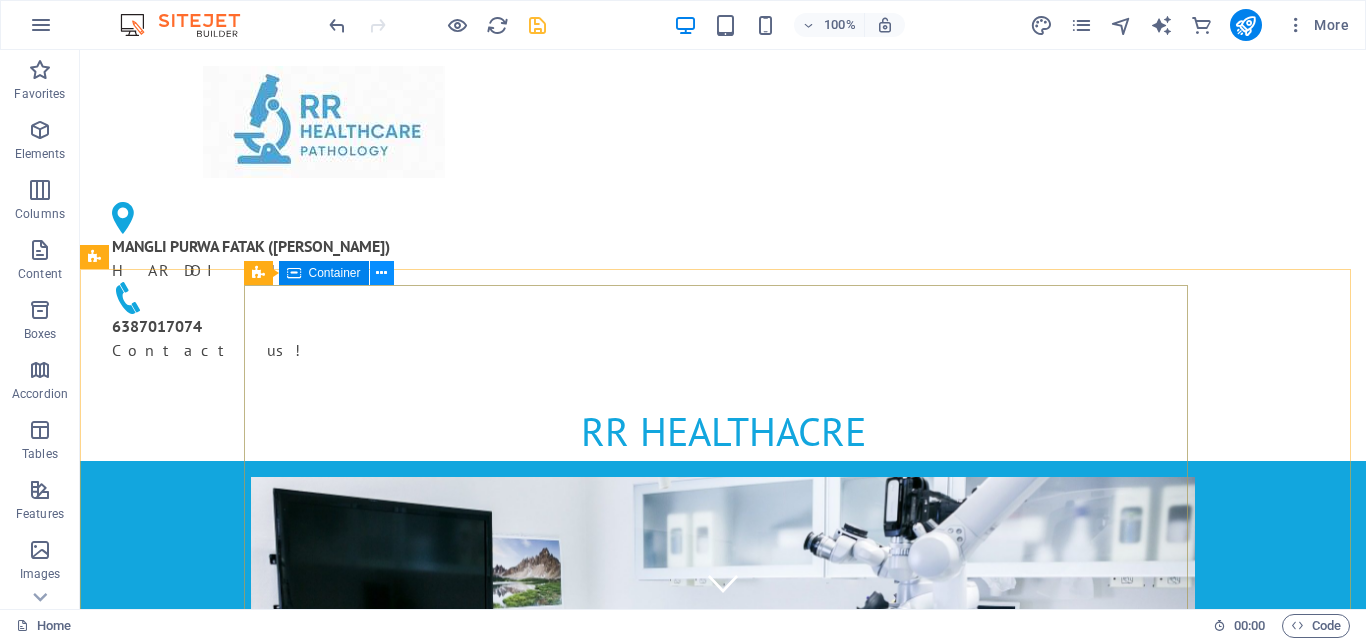 click at bounding box center (381, 273) 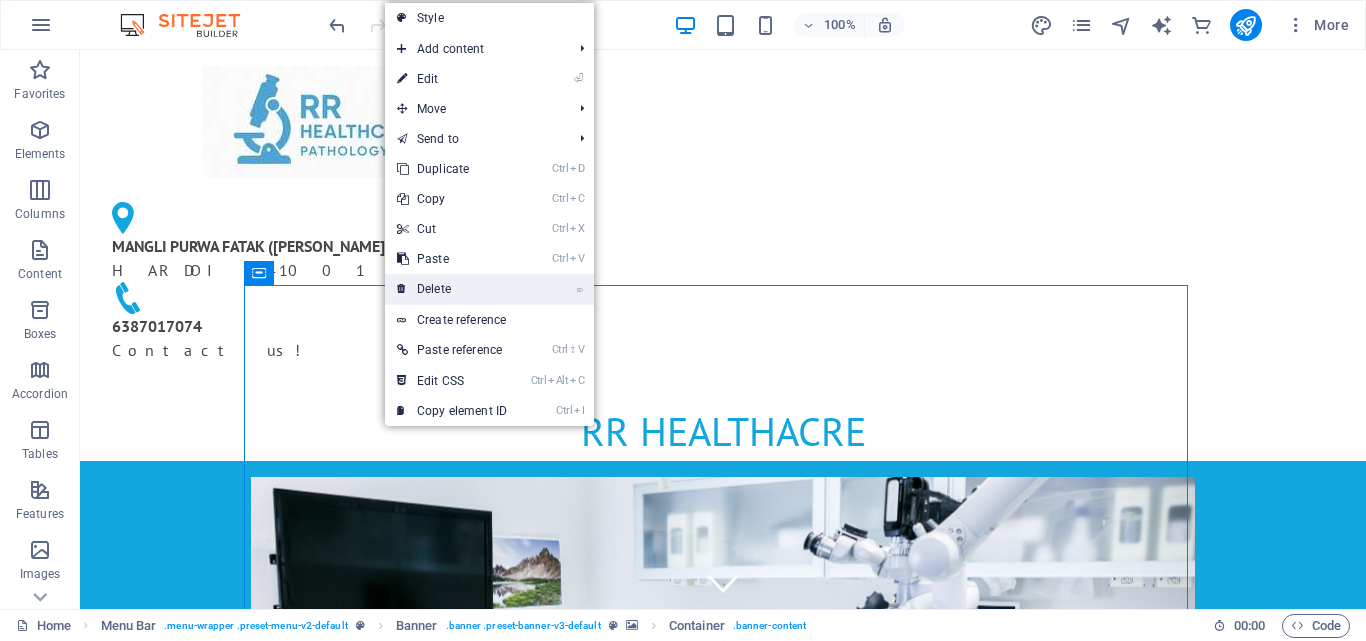click on "⌦  Delete" at bounding box center (452, 289) 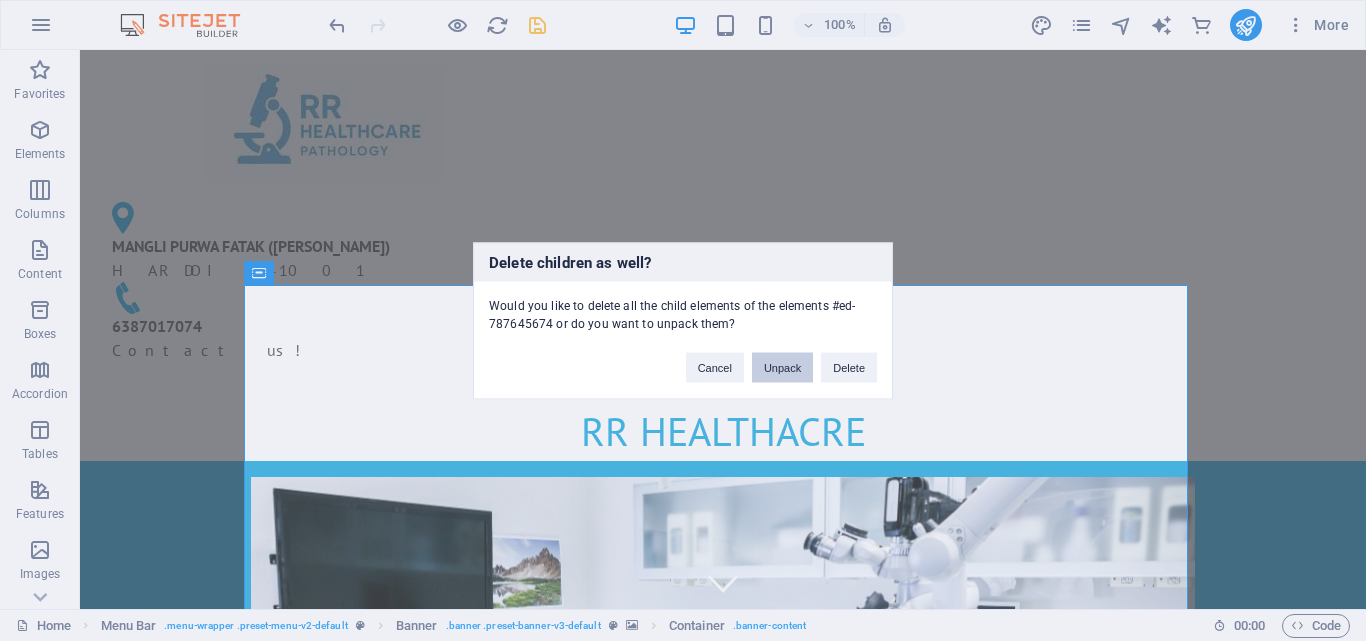 click on "Unpack" at bounding box center (782, 367) 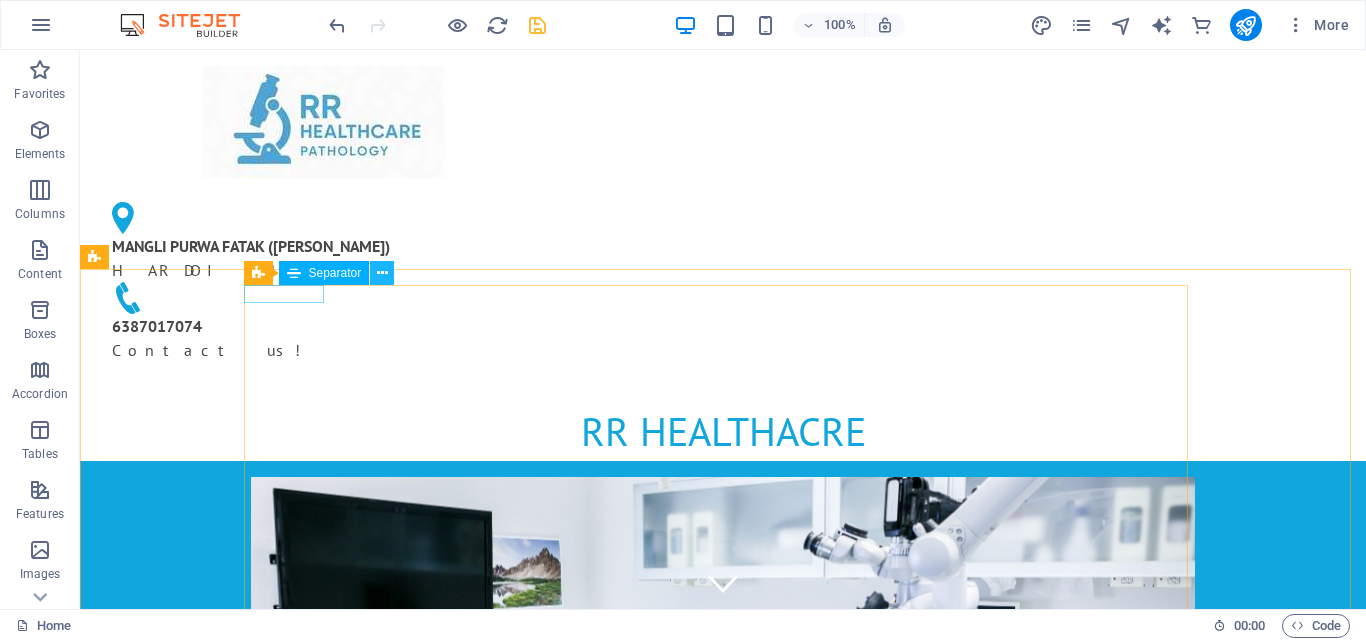 click at bounding box center [382, 273] 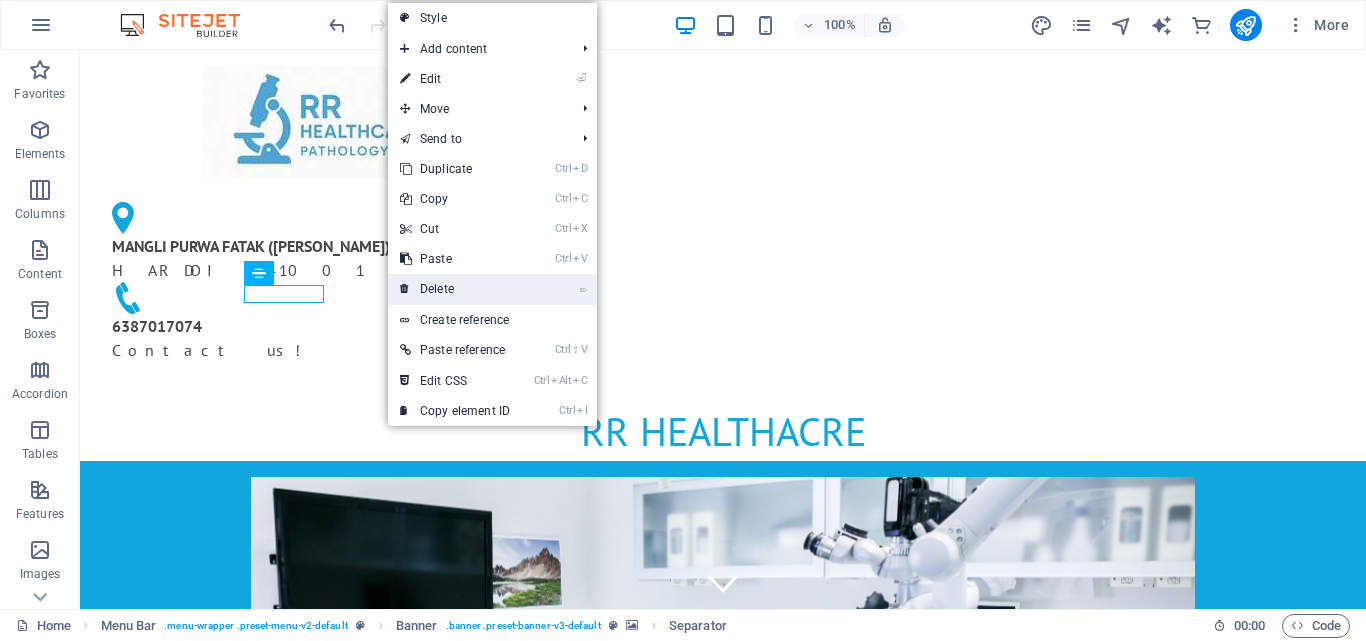 click on "⌦  Delete" at bounding box center [455, 289] 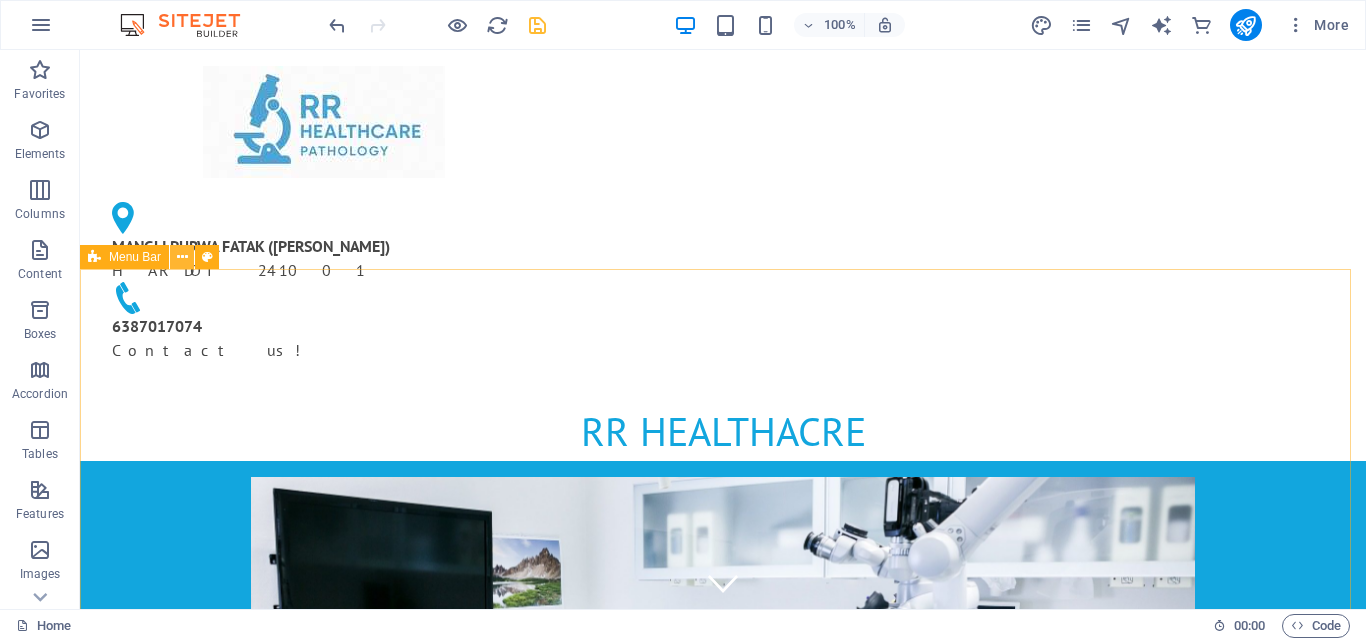 click at bounding box center [182, 257] 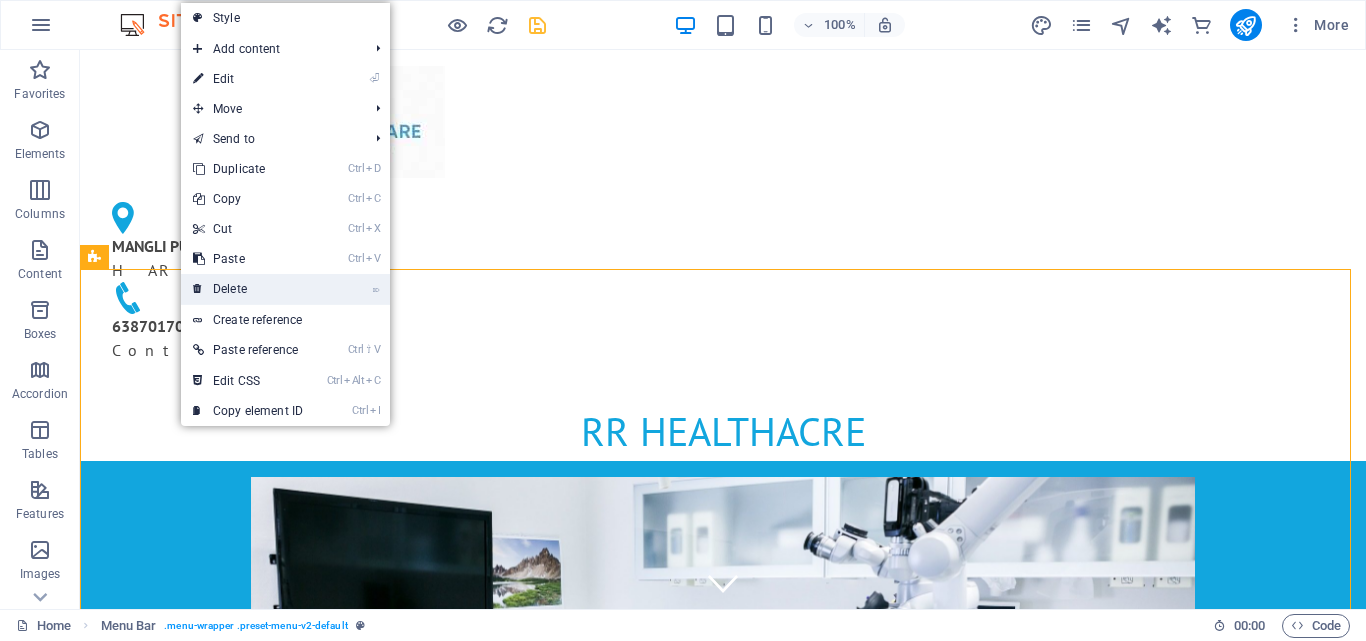 click on "⌦  Delete" at bounding box center (248, 289) 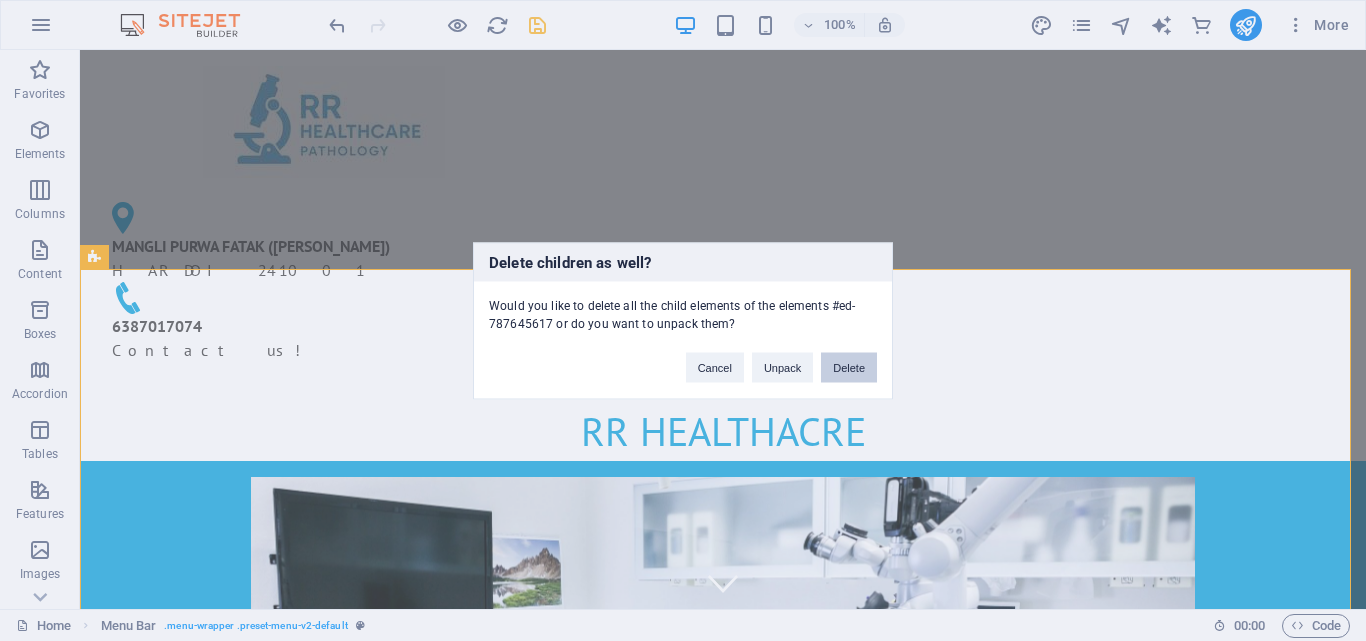 drag, startPoint x: 850, startPoint y: 363, endPoint x: 742, endPoint y: 313, distance: 119.0126 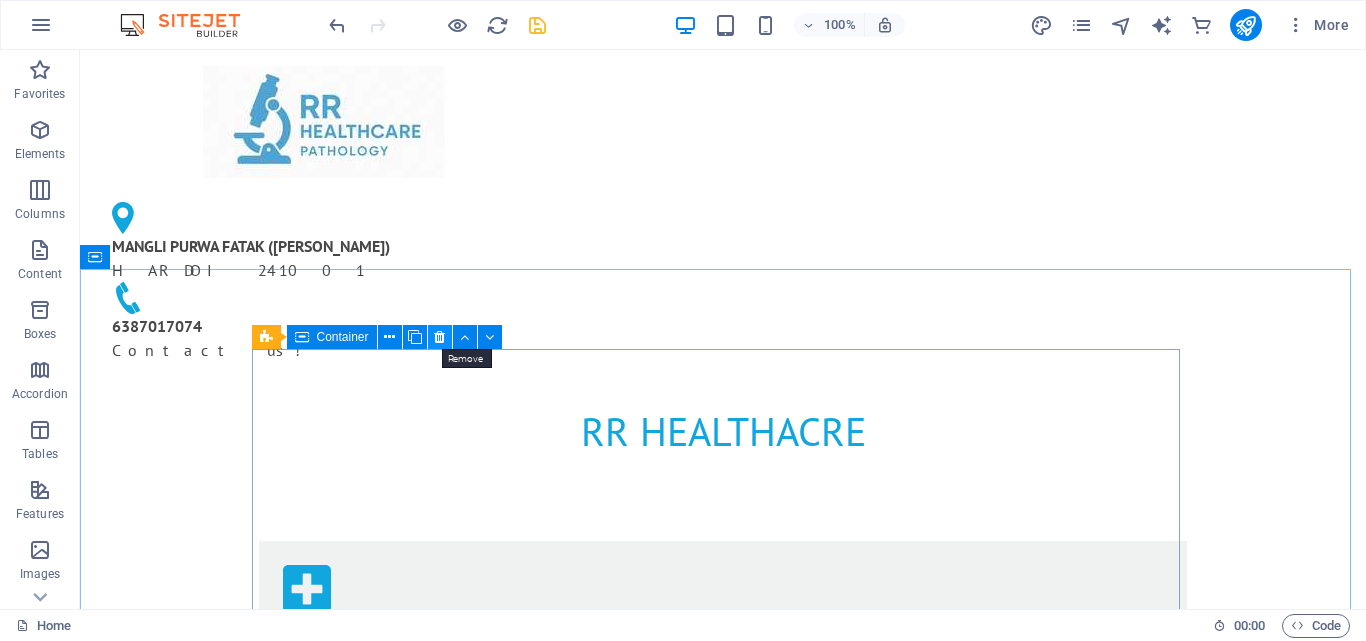 click at bounding box center (439, 337) 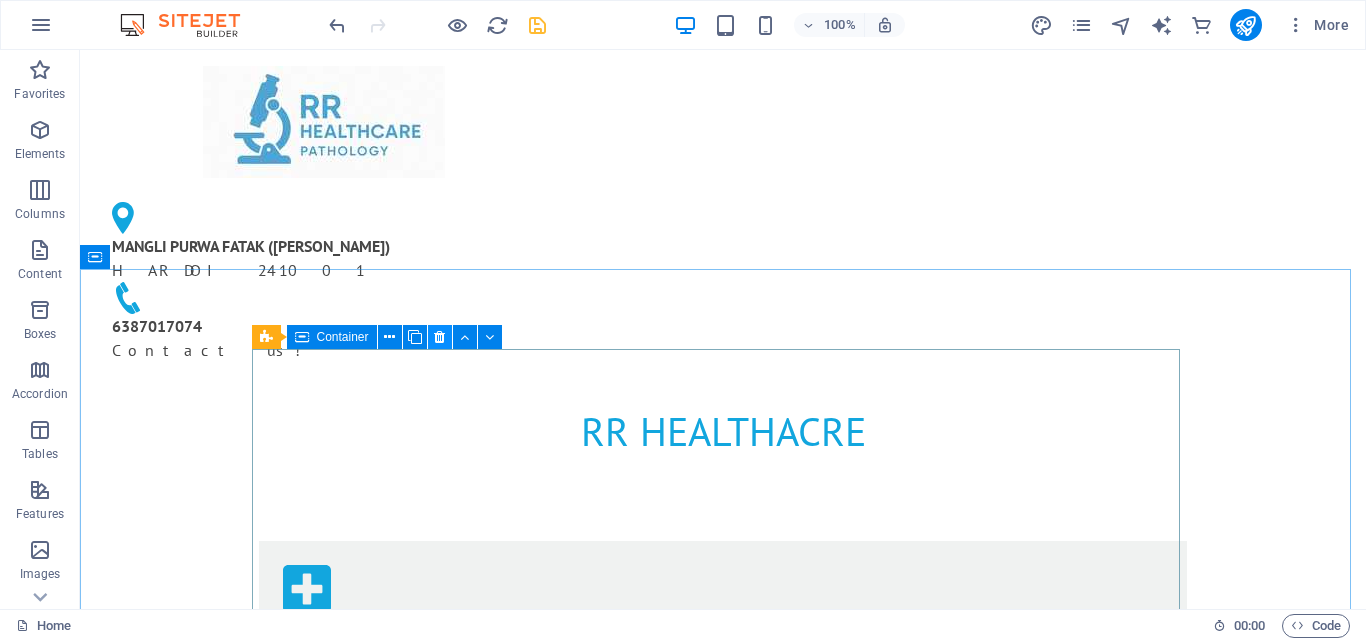 type 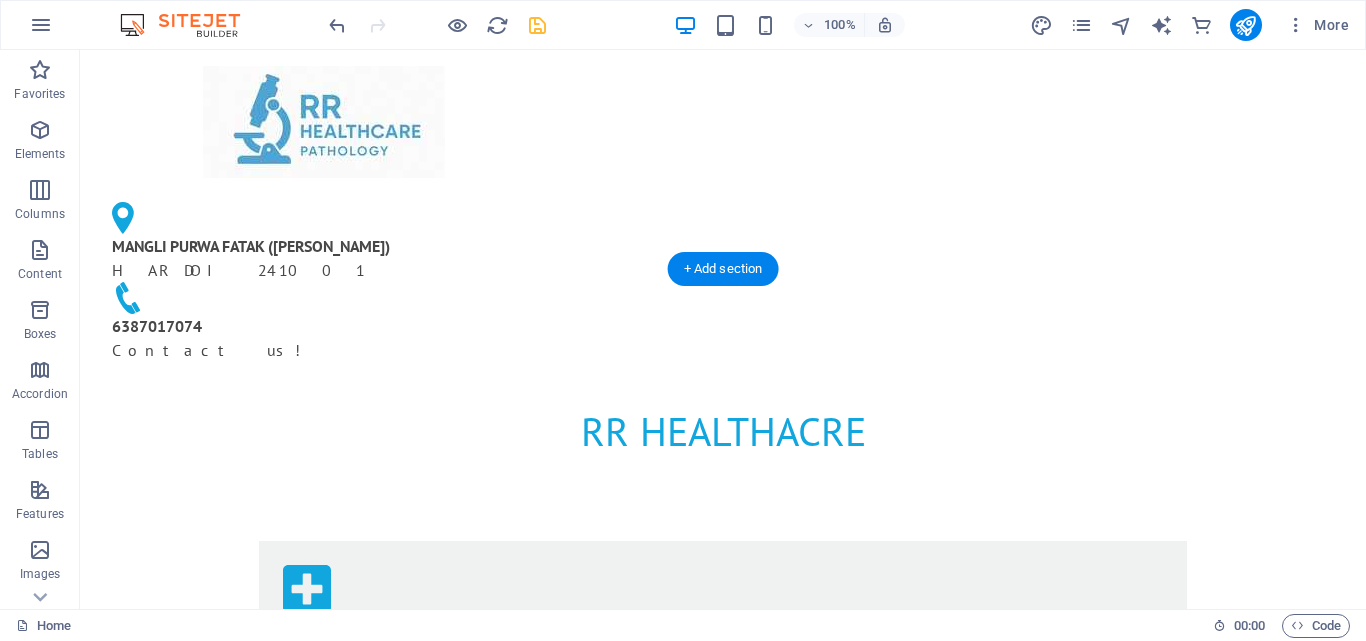 drag, startPoint x: 516, startPoint y: 382, endPoint x: 840, endPoint y: 390, distance: 324.09875 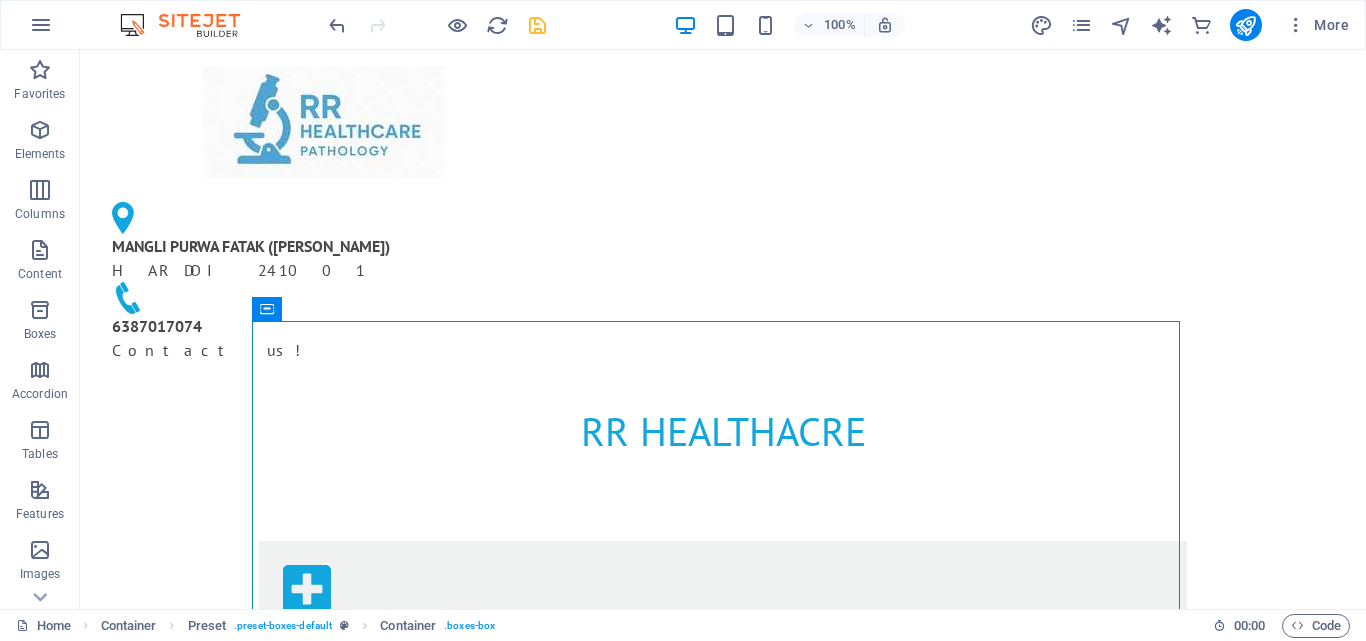 scroll, scrollTop: 89, scrollLeft: 0, axis: vertical 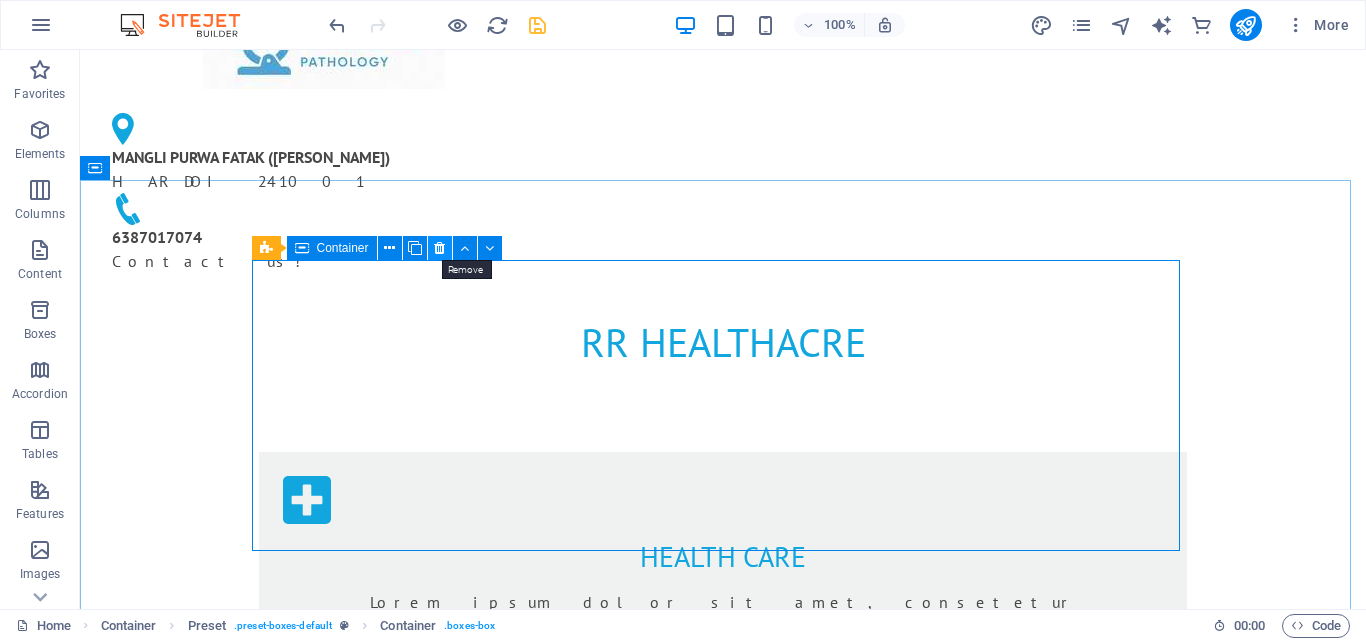 click at bounding box center (440, 248) 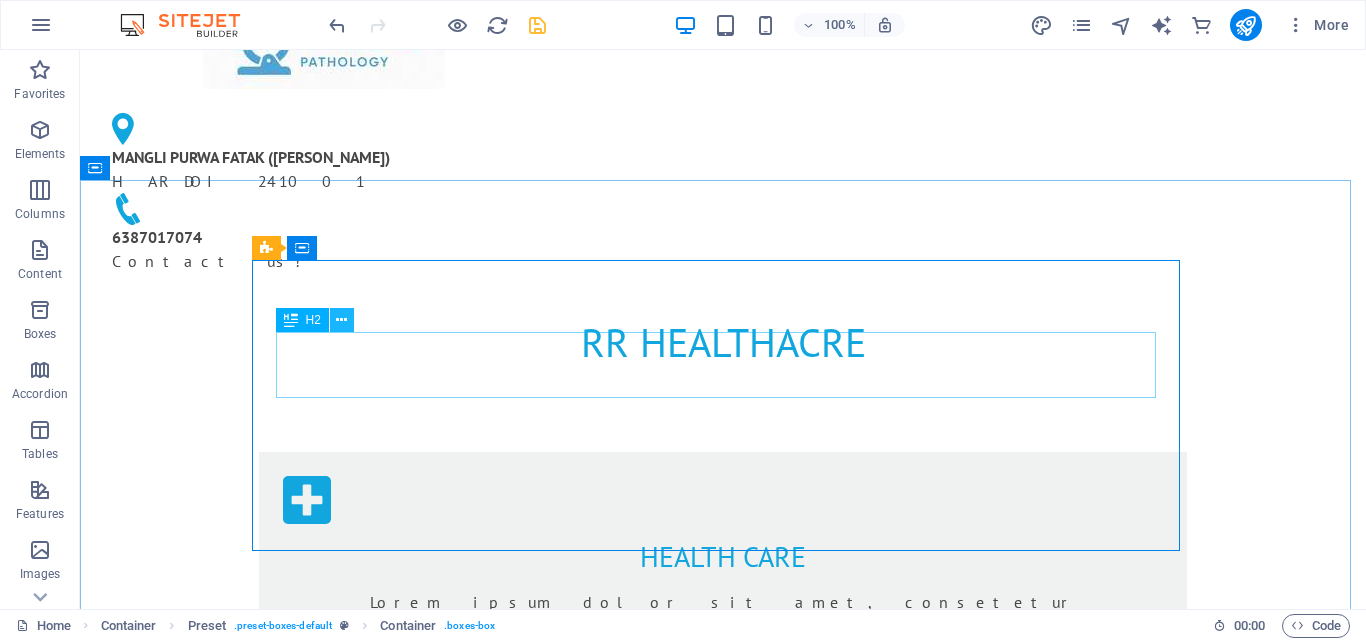 click at bounding box center [341, 320] 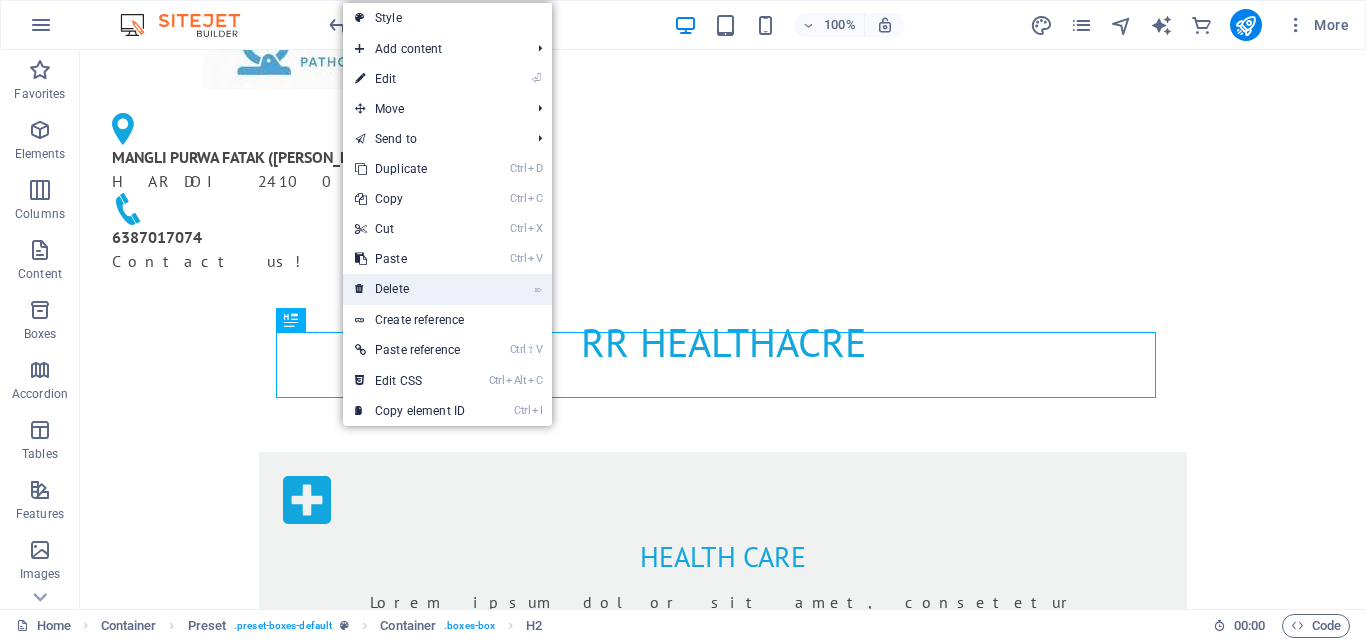 click on "⌦  Delete" at bounding box center (410, 289) 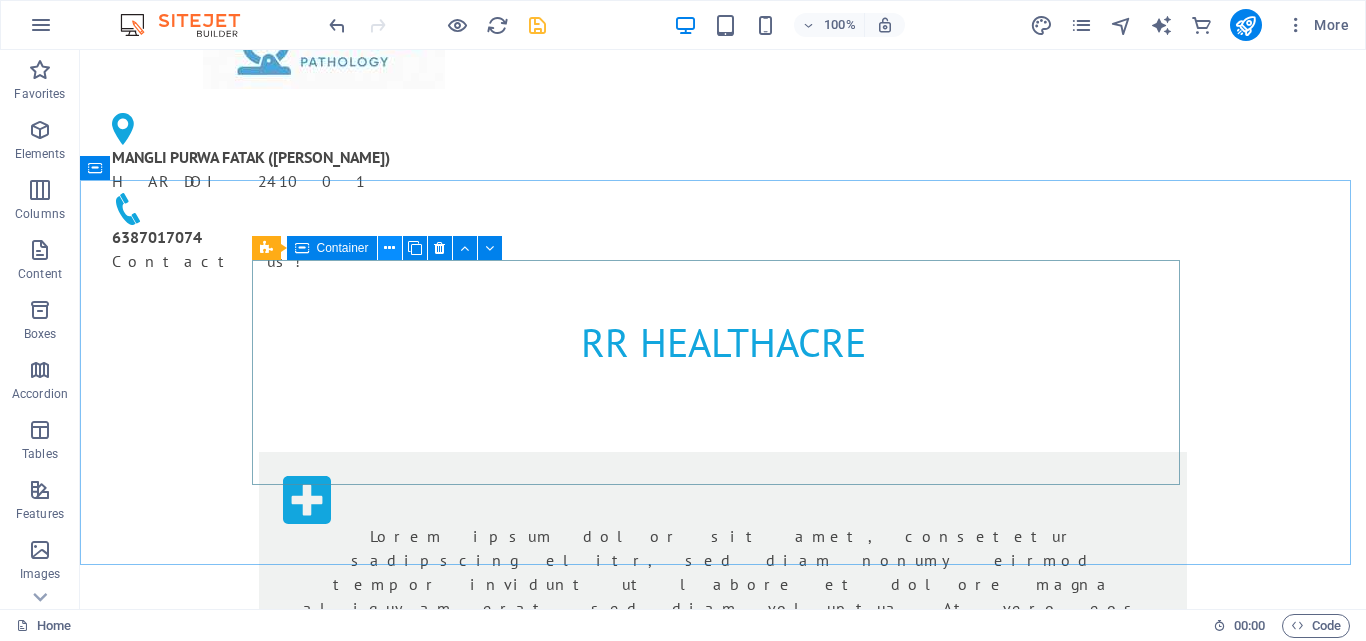 click at bounding box center [389, 248] 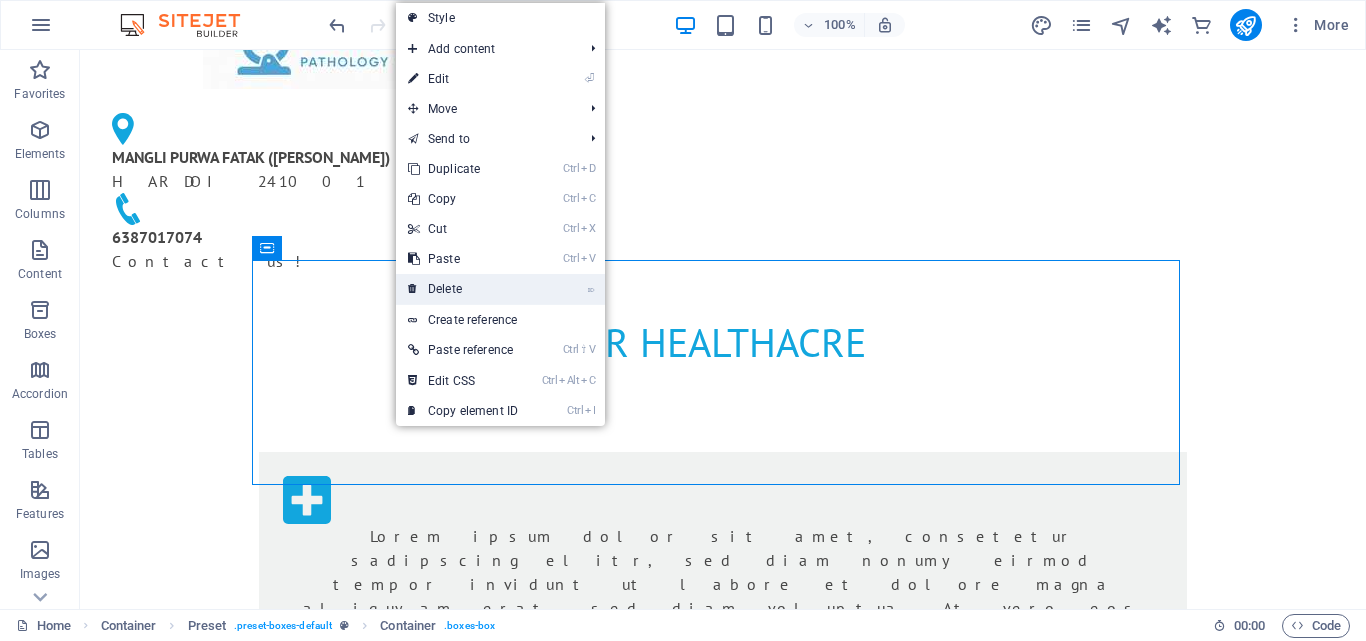 click at bounding box center [413, 289] 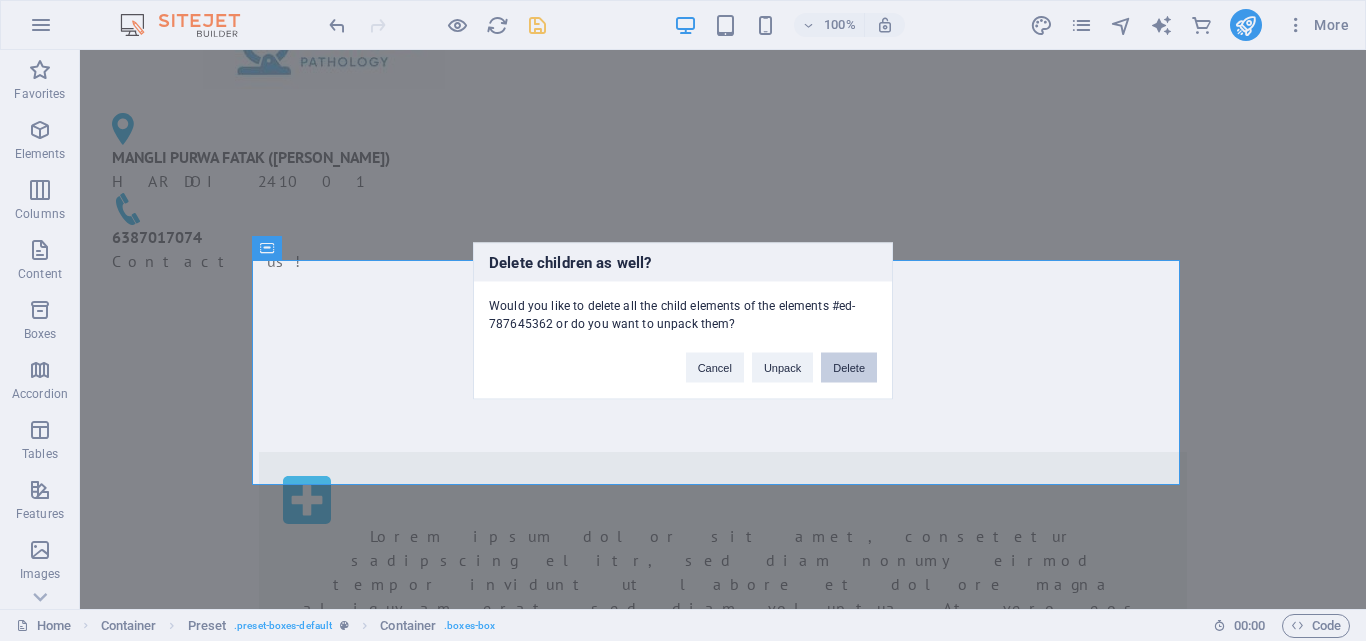 click on "Delete" at bounding box center (849, 367) 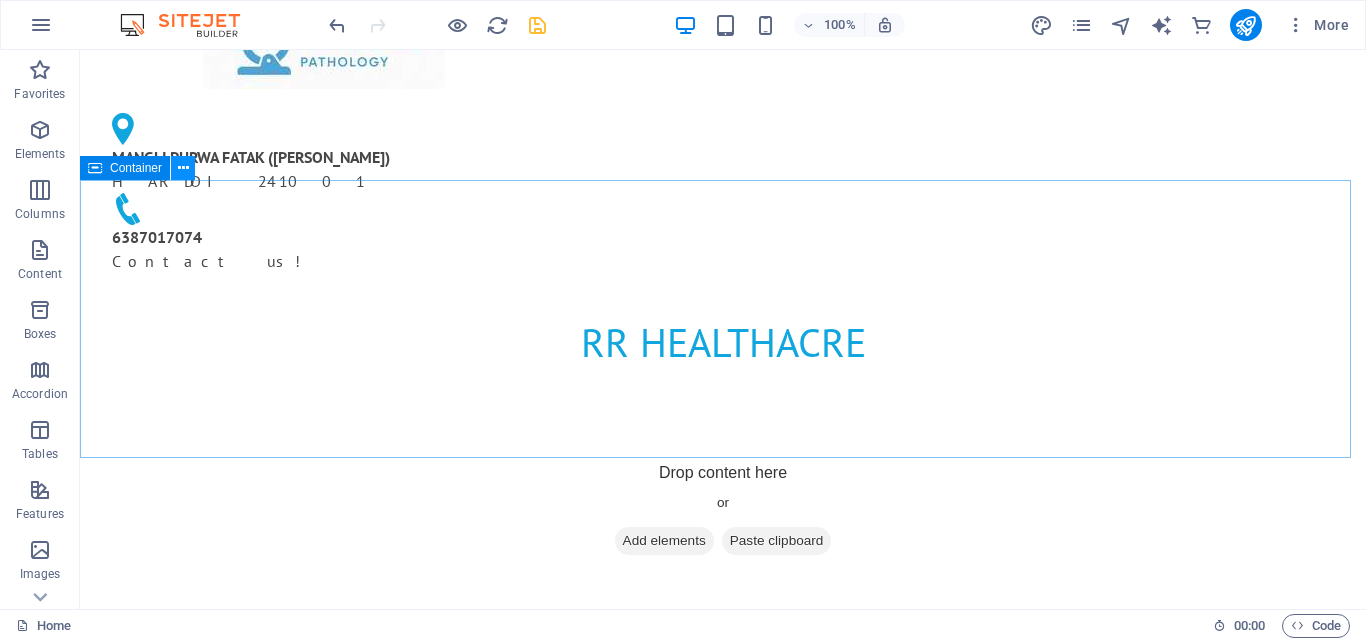 click at bounding box center (183, 168) 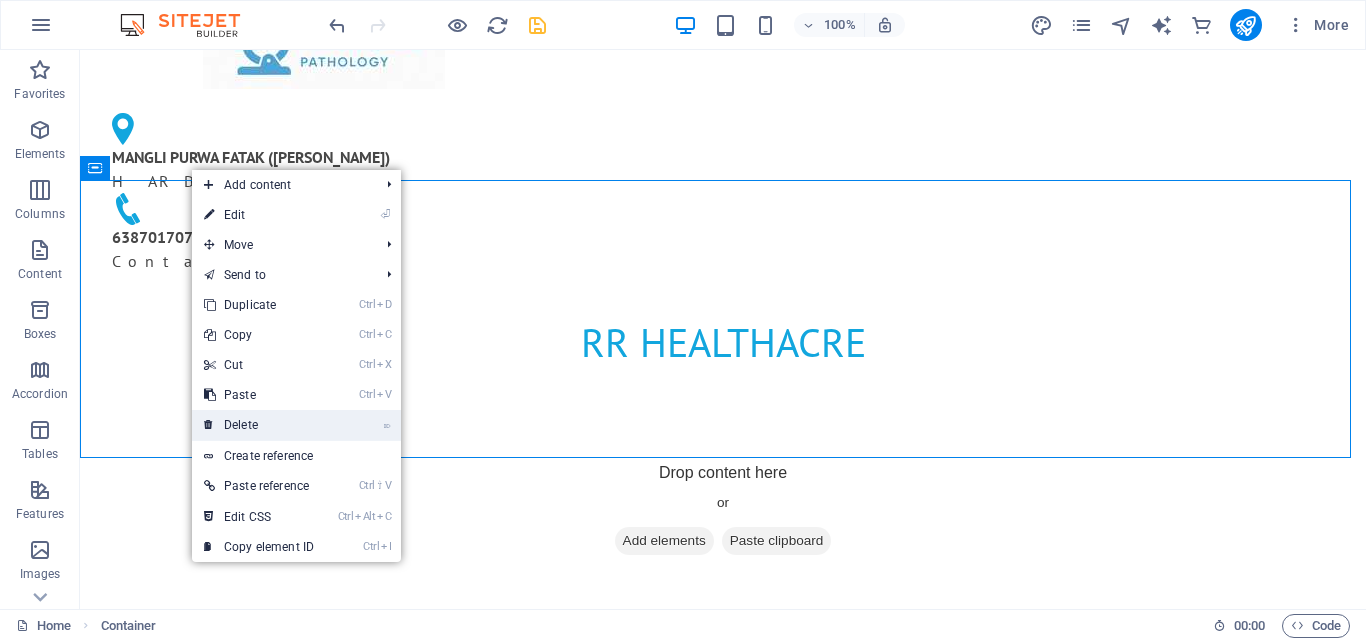 click on "⌦  Delete" at bounding box center [259, 425] 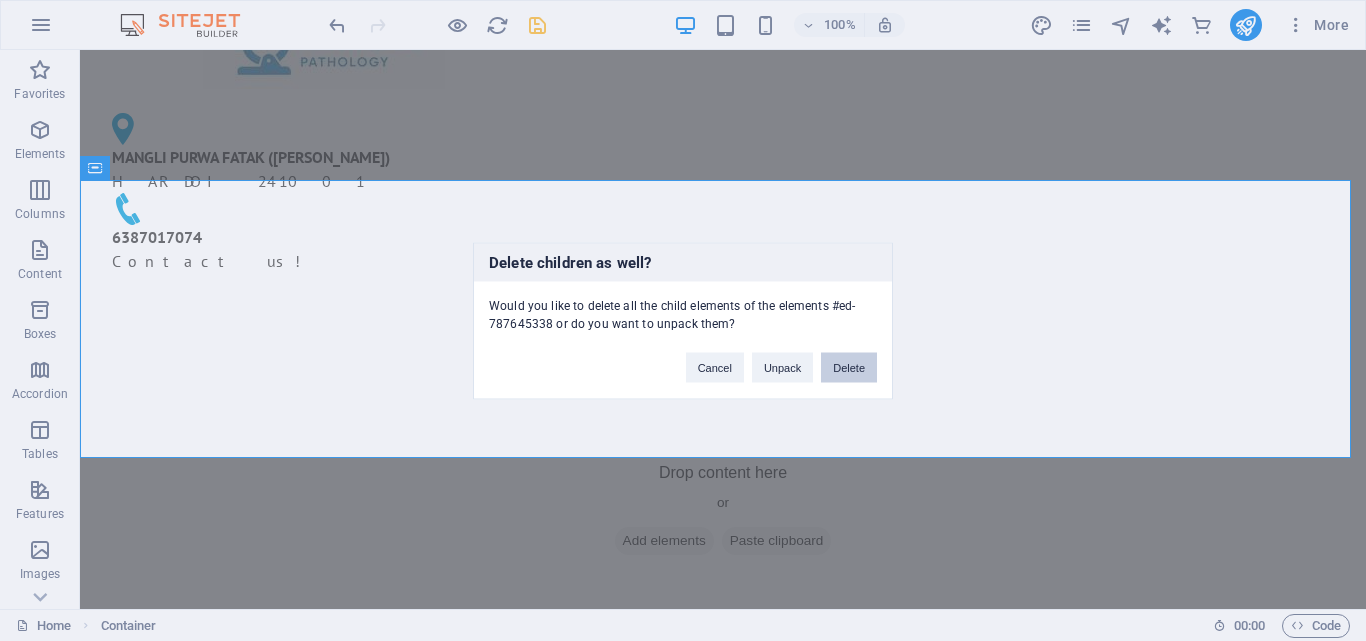 click on "Delete" at bounding box center [849, 367] 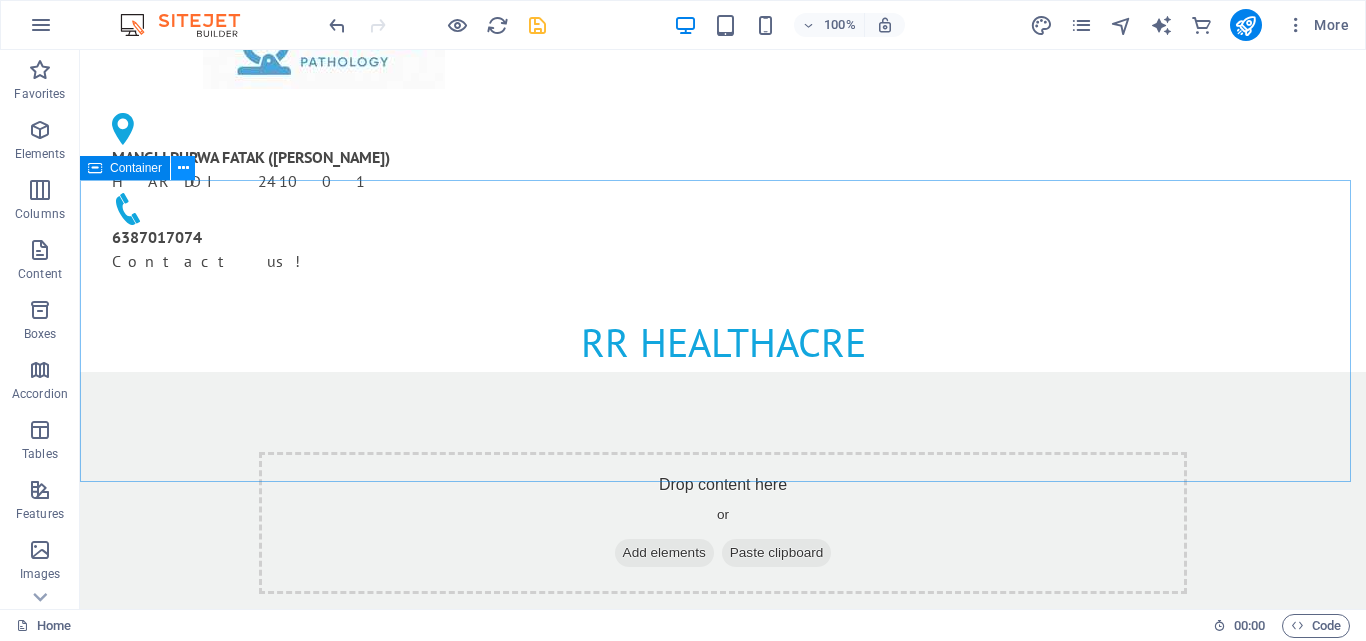 click at bounding box center [183, 168] 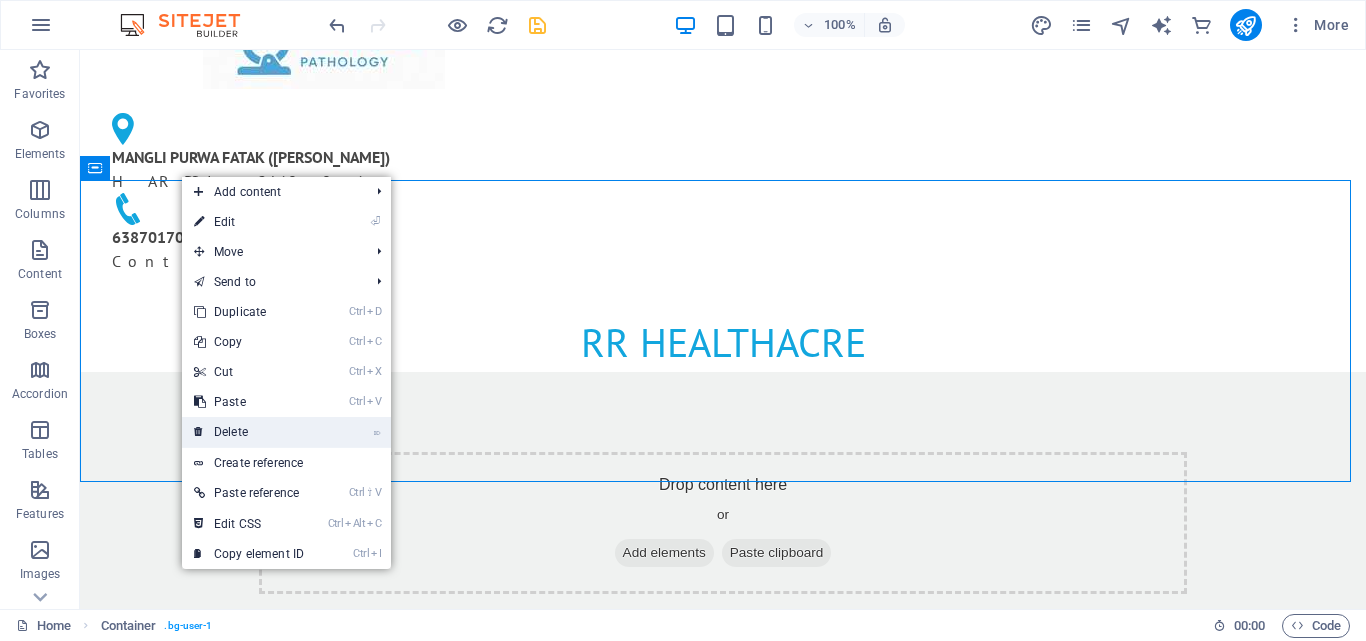 click on "⌦  Delete" at bounding box center [249, 432] 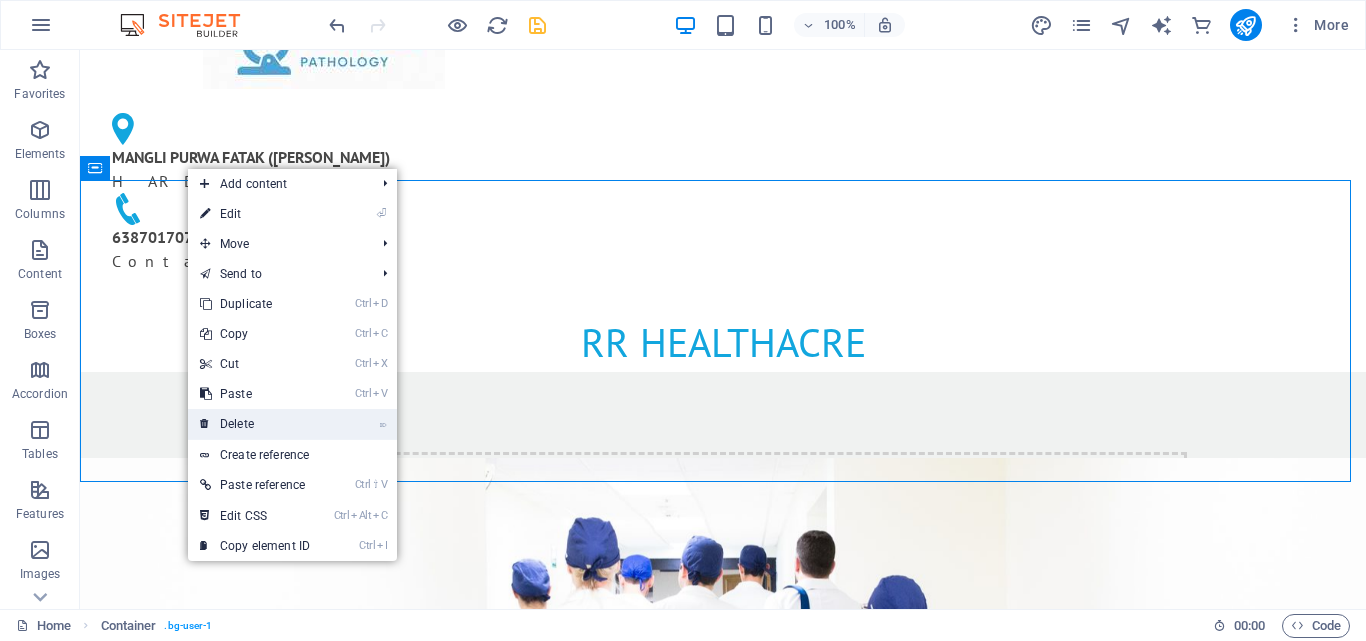 click on "⌦  Delete" at bounding box center [255, 424] 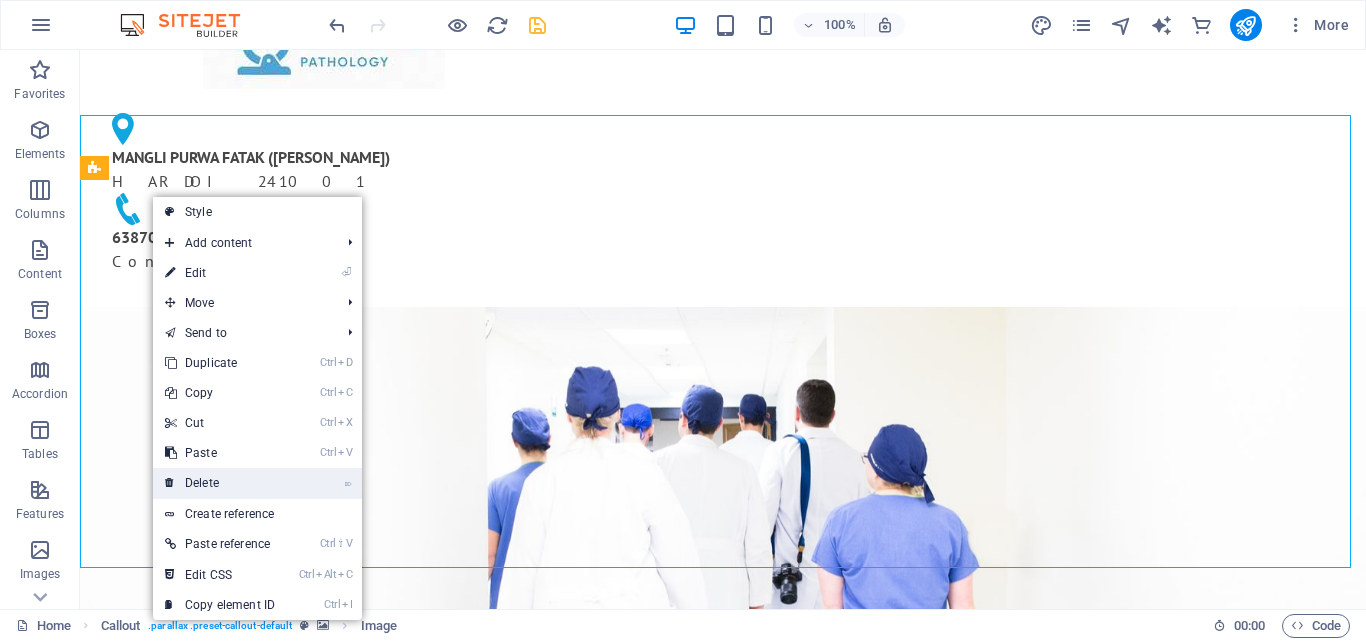 click on "⌦  Delete" at bounding box center [220, 483] 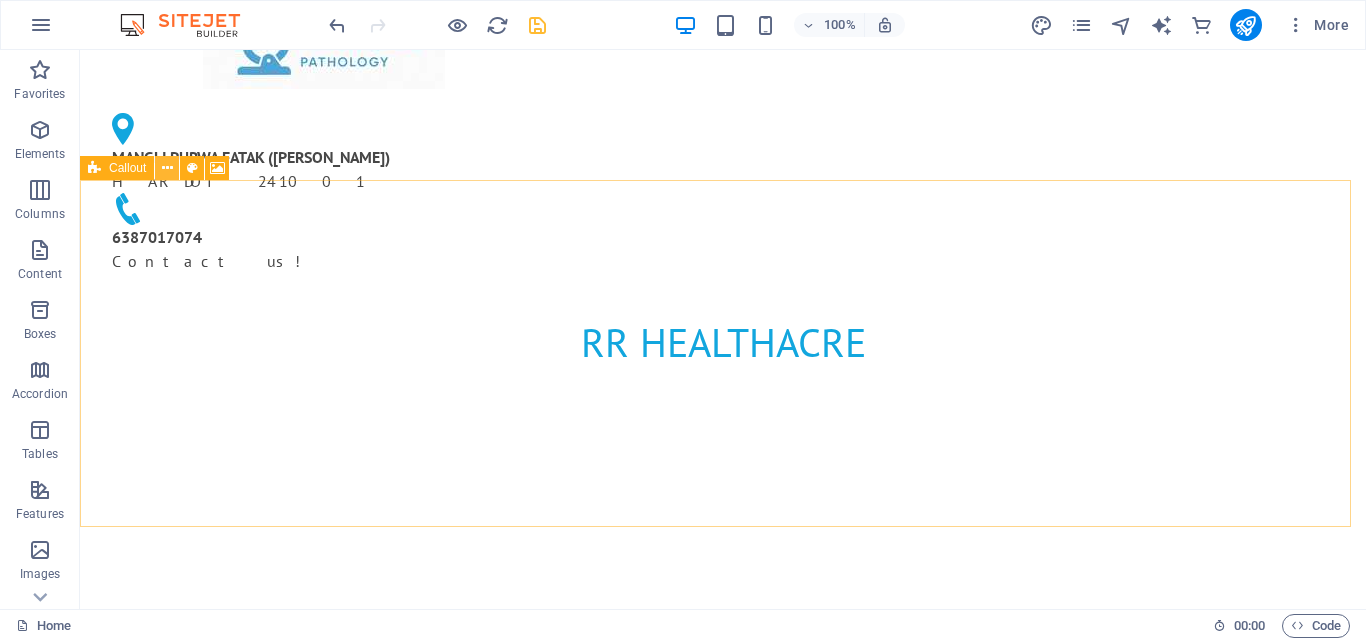 click at bounding box center [167, 168] 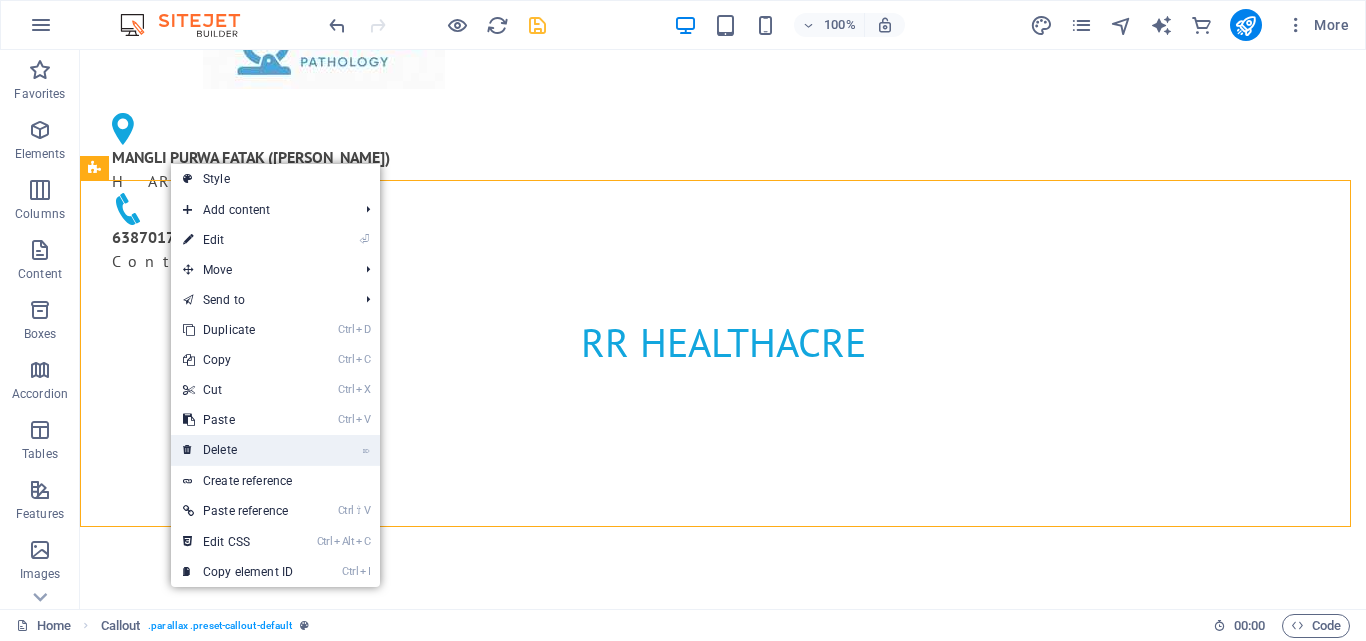 click on "⌦  Delete" at bounding box center [238, 450] 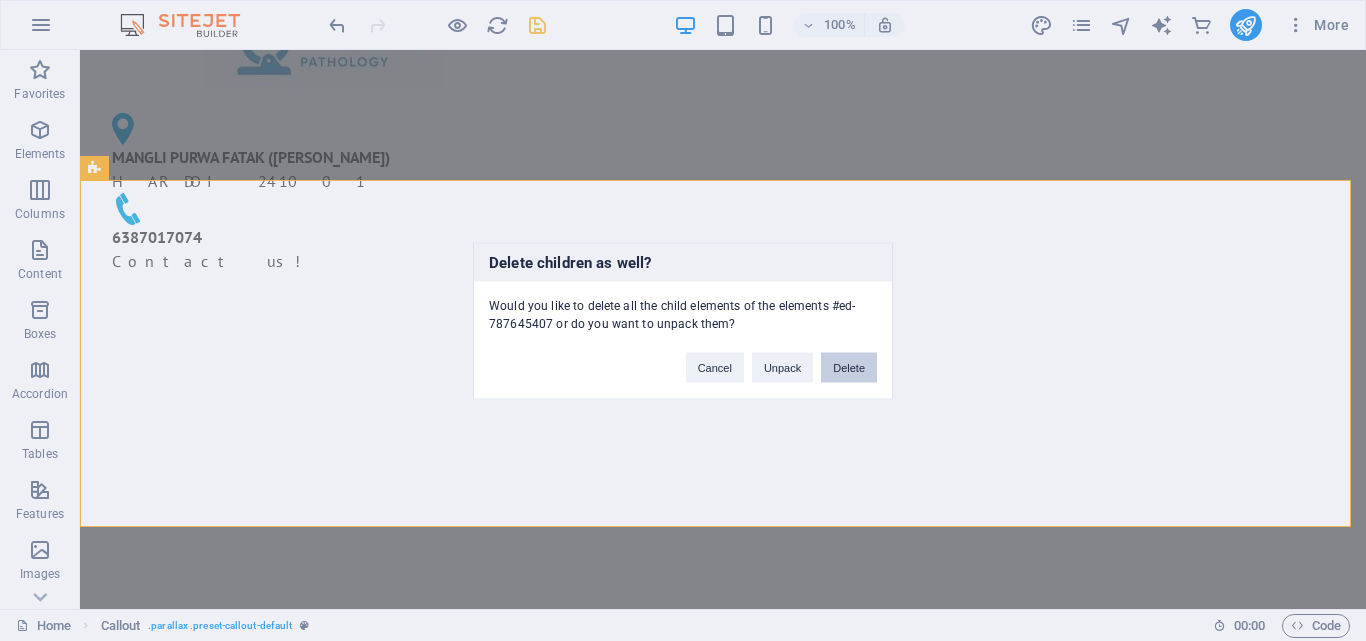 click on "Delete" at bounding box center (849, 367) 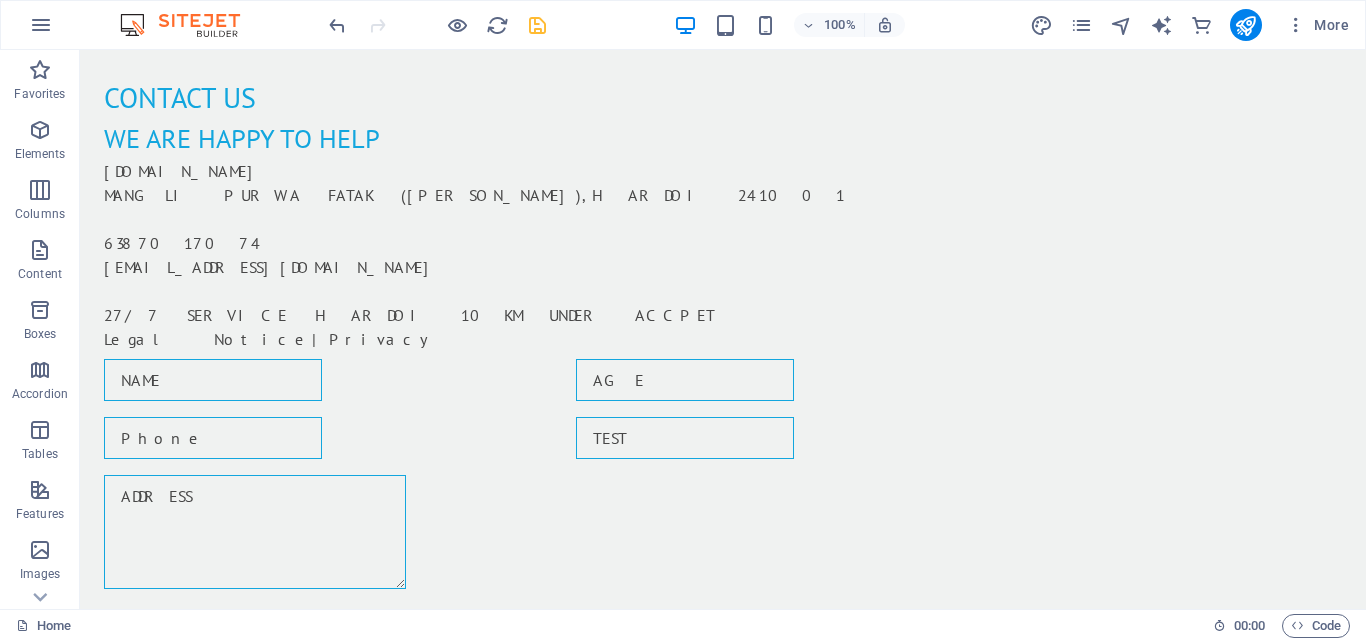 scroll, scrollTop: 472, scrollLeft: 0, axis: vertical 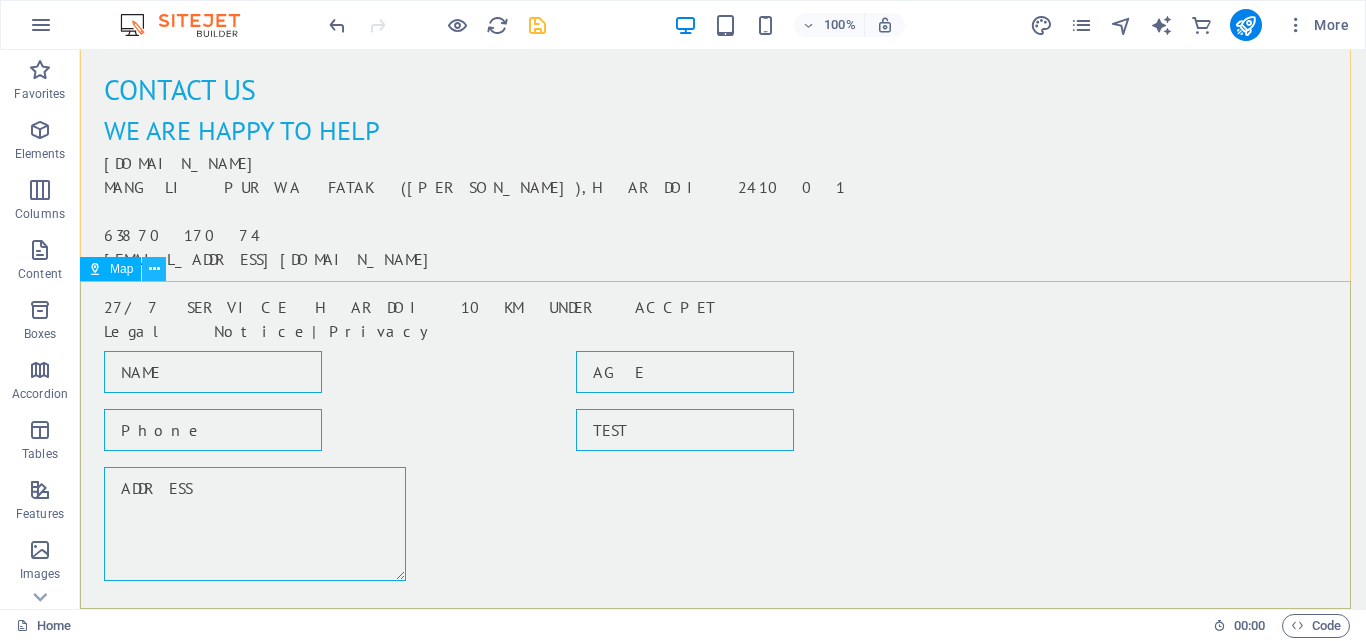 click at bounding box center (154, 269) 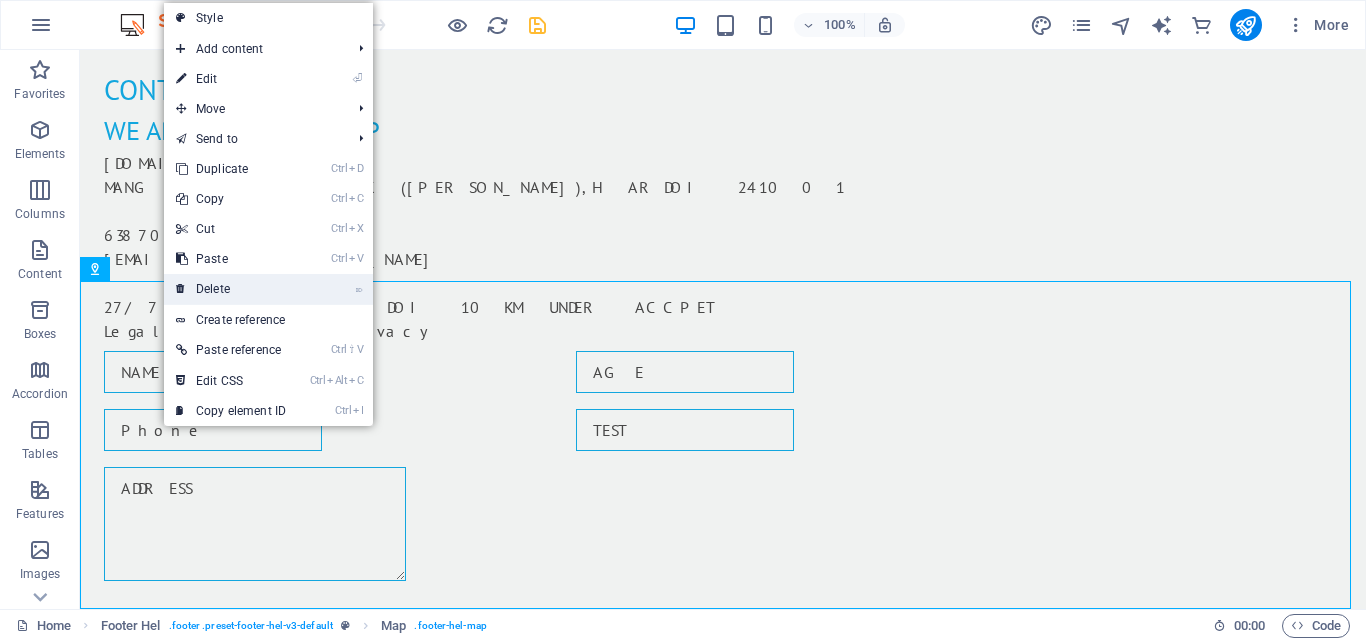 click on "⌦  Delete" at bounding box center (231, 289) 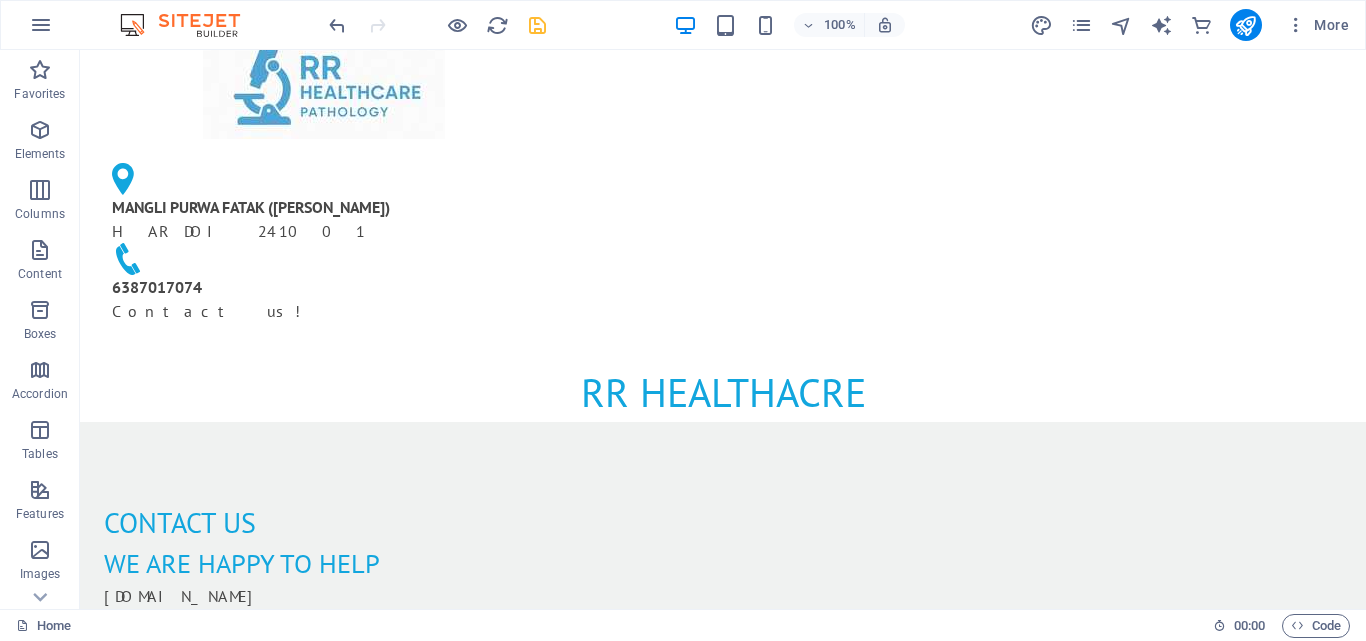 scroll, scrollTop: 0, scrollLeft: 0, axis: both 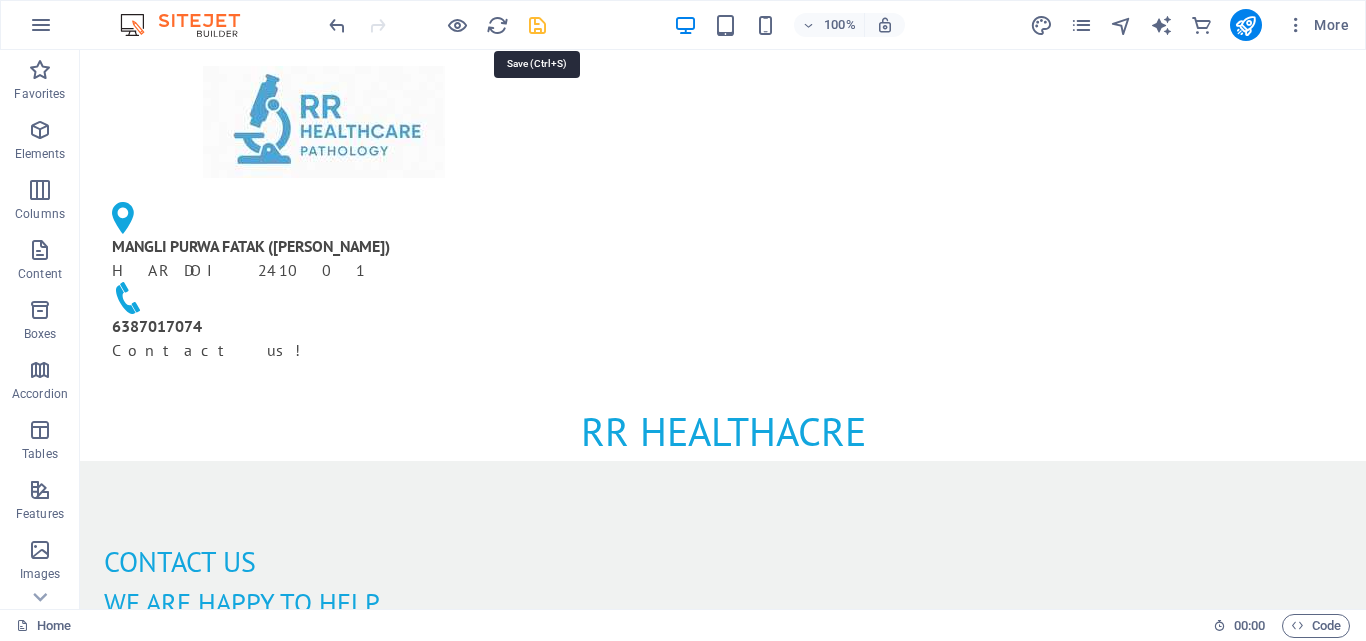 click at bounding box center [537, 25] 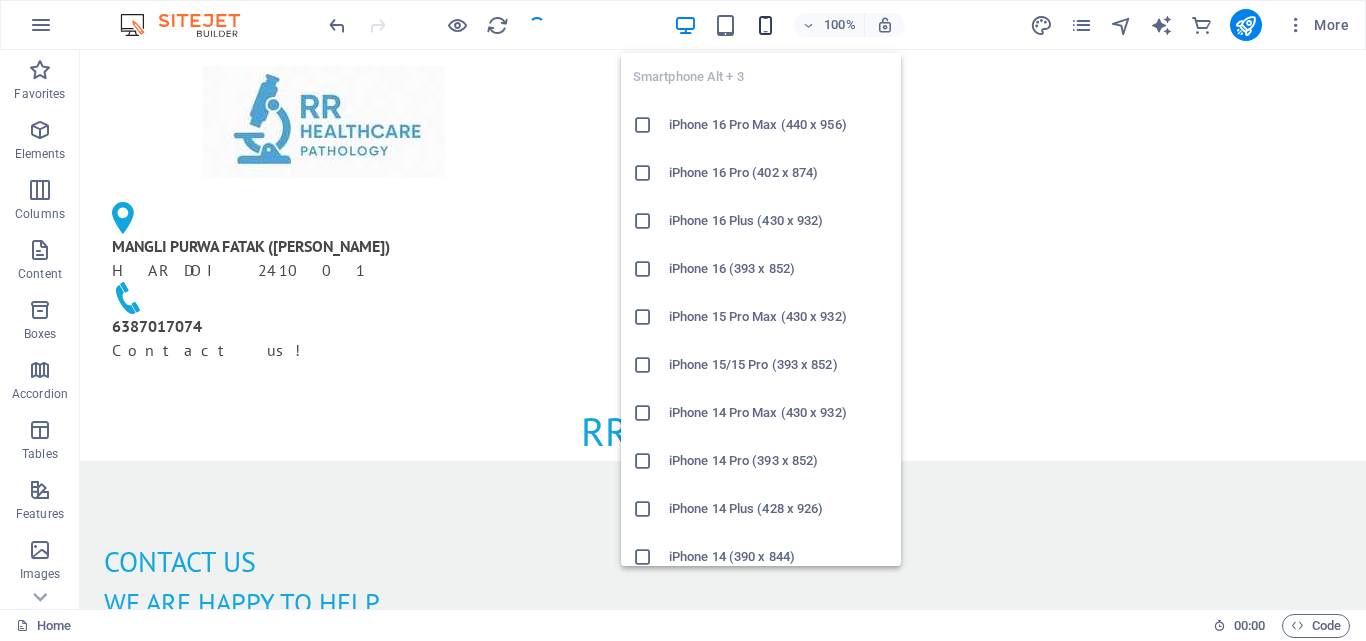 click at bounding box center [765, 25] 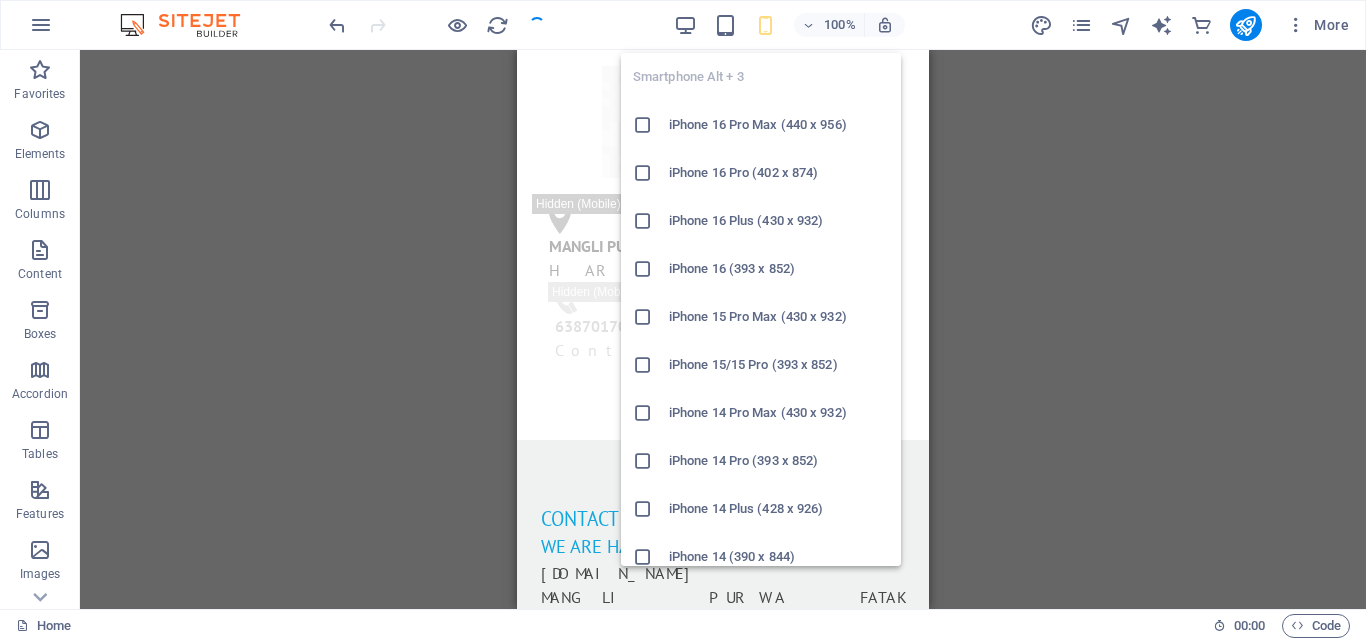 click on "iPhone 16 Pro Max (440 x 956)" at bounding box center [779, 125] 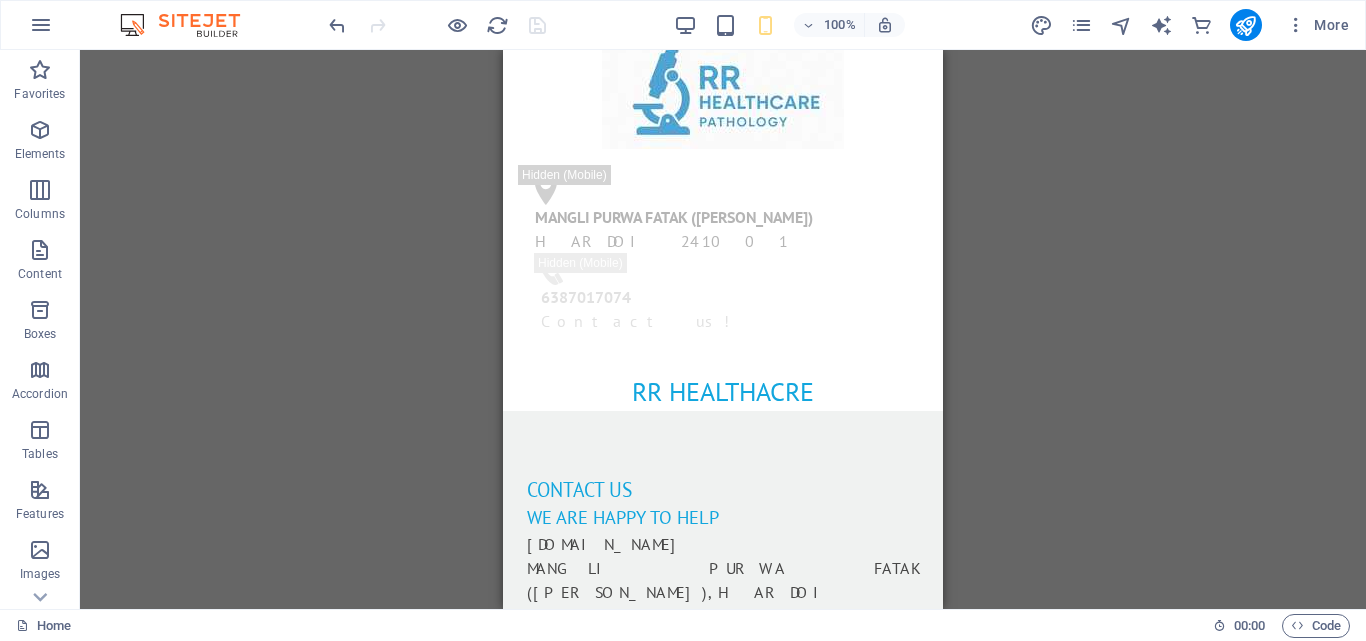 scroll, scrollTop: 0, scrollLeft: 0, axis: both 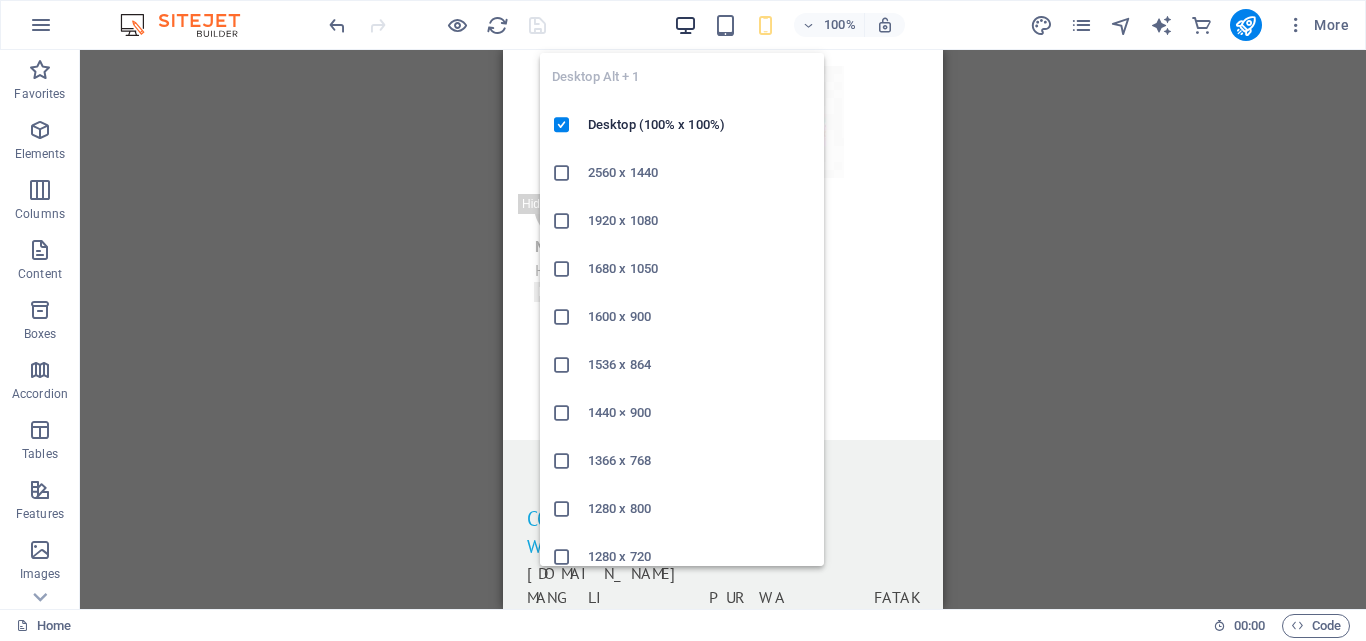 click at bounding box center (685, 25) 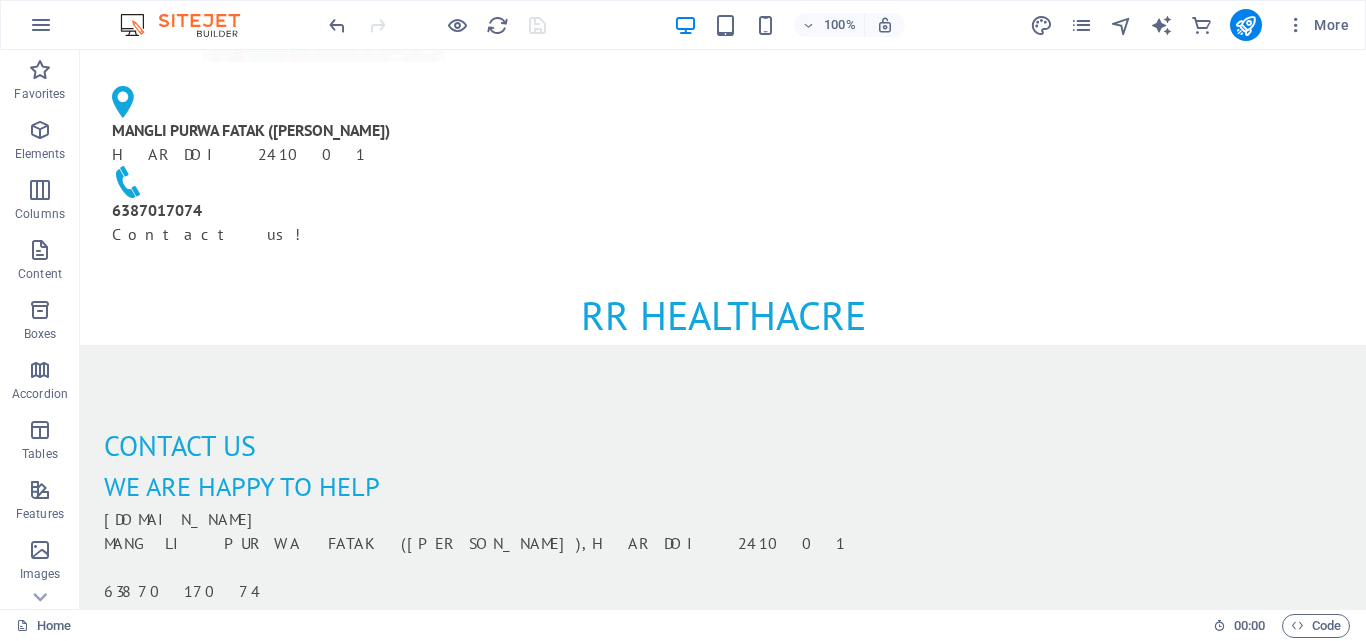 scroll, scrollTop: 144, scrollLeft: 0, axis: vertical 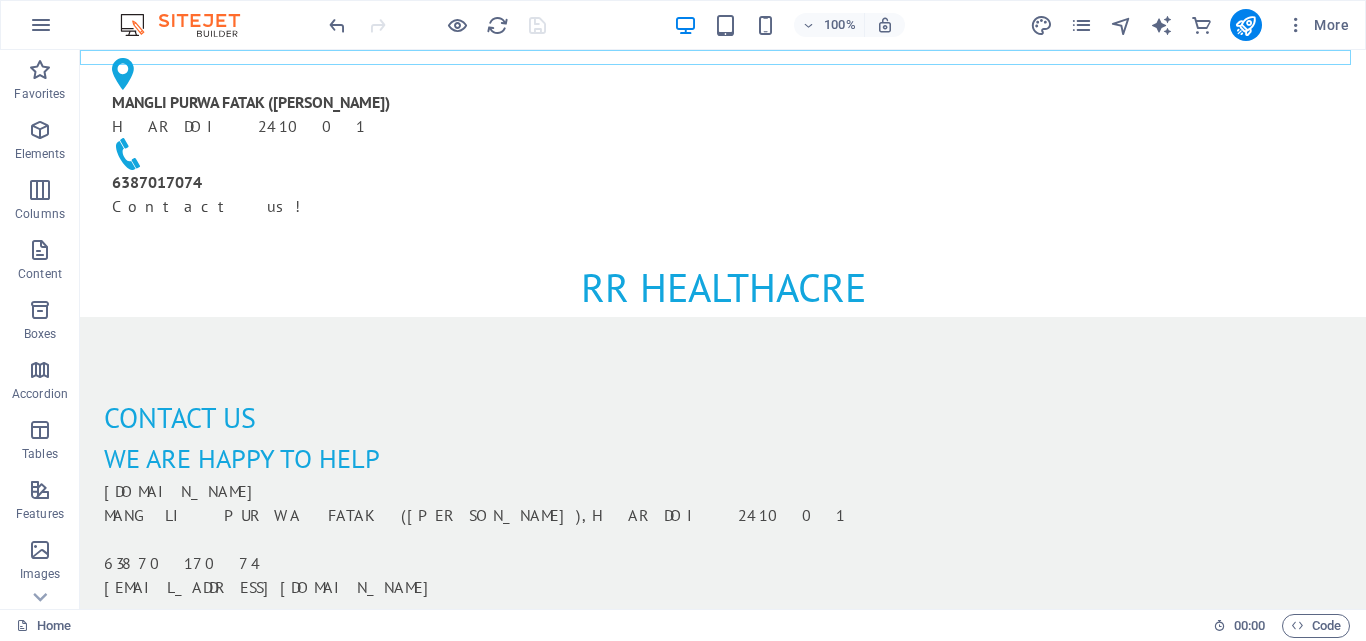 type 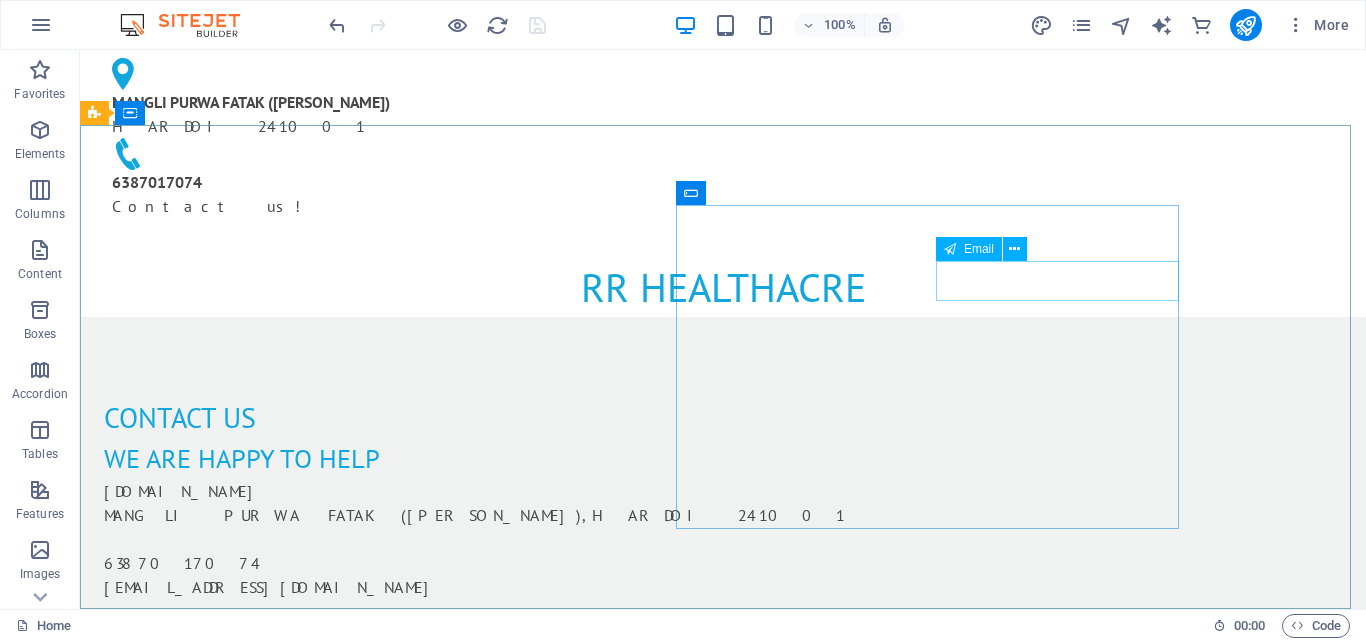 click on "Email" at bounding box center [979, 249] 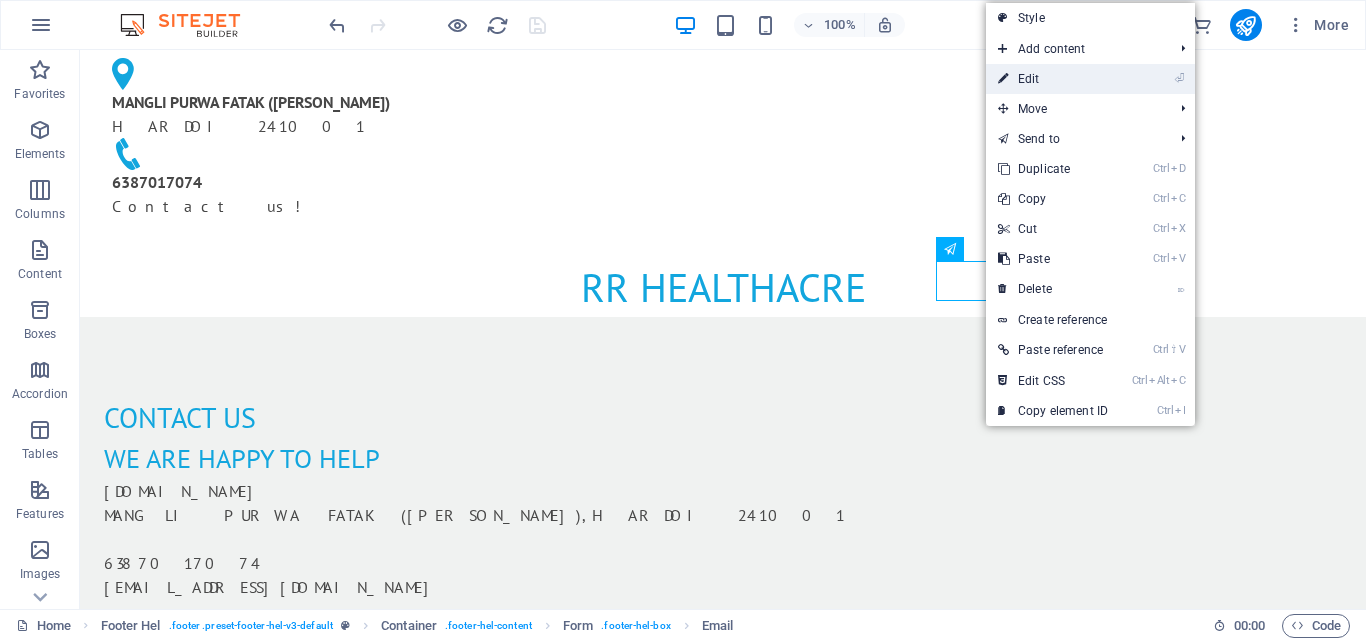 click on "⏎  Edit" at bounding box center (1053, 79) 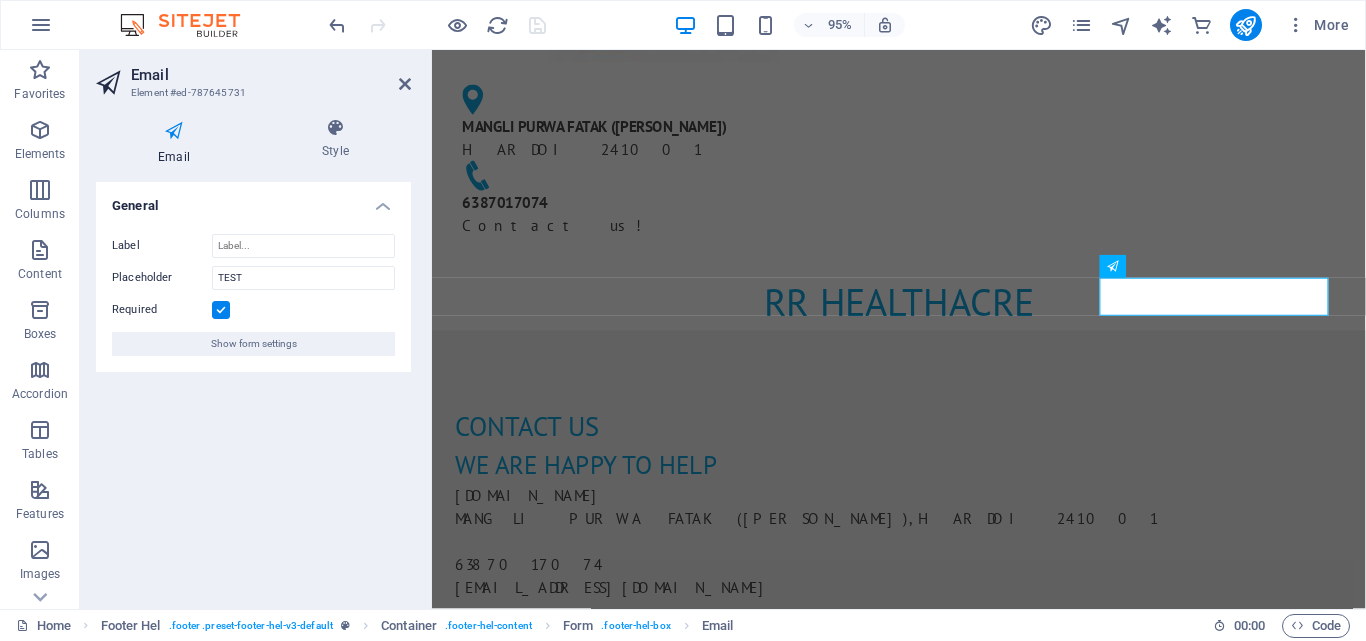 click at bounding box center (221, 310) 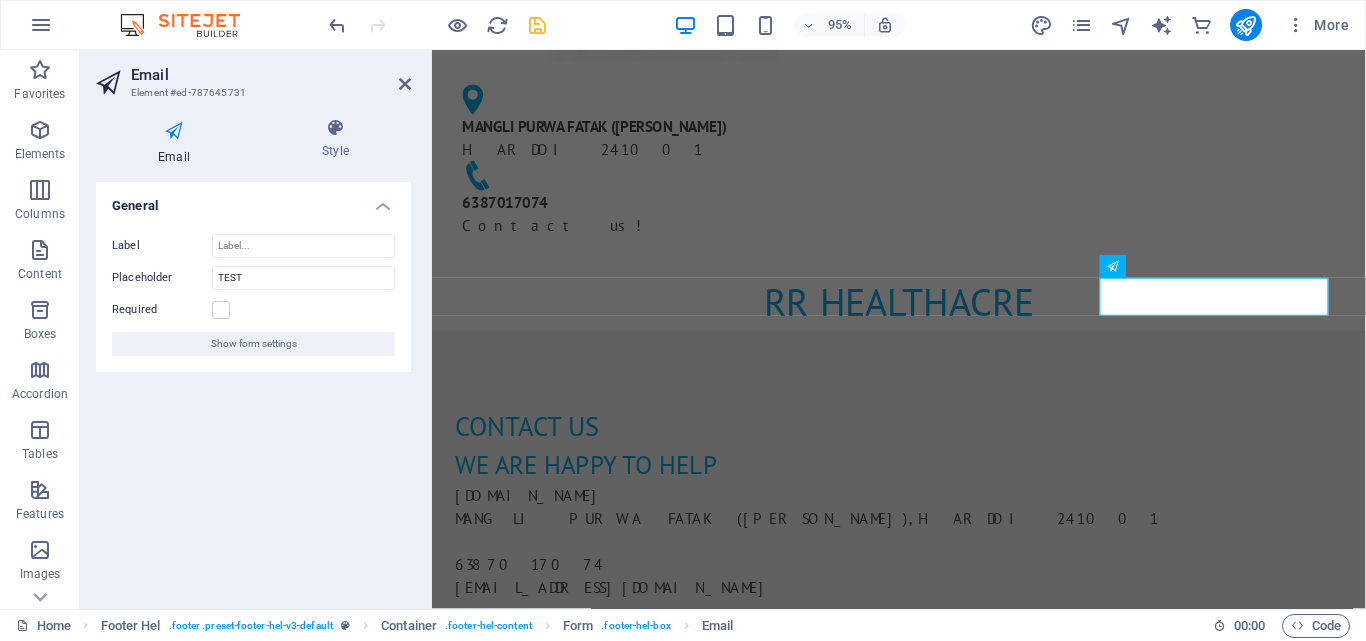 click at bounding box center (174, 131) 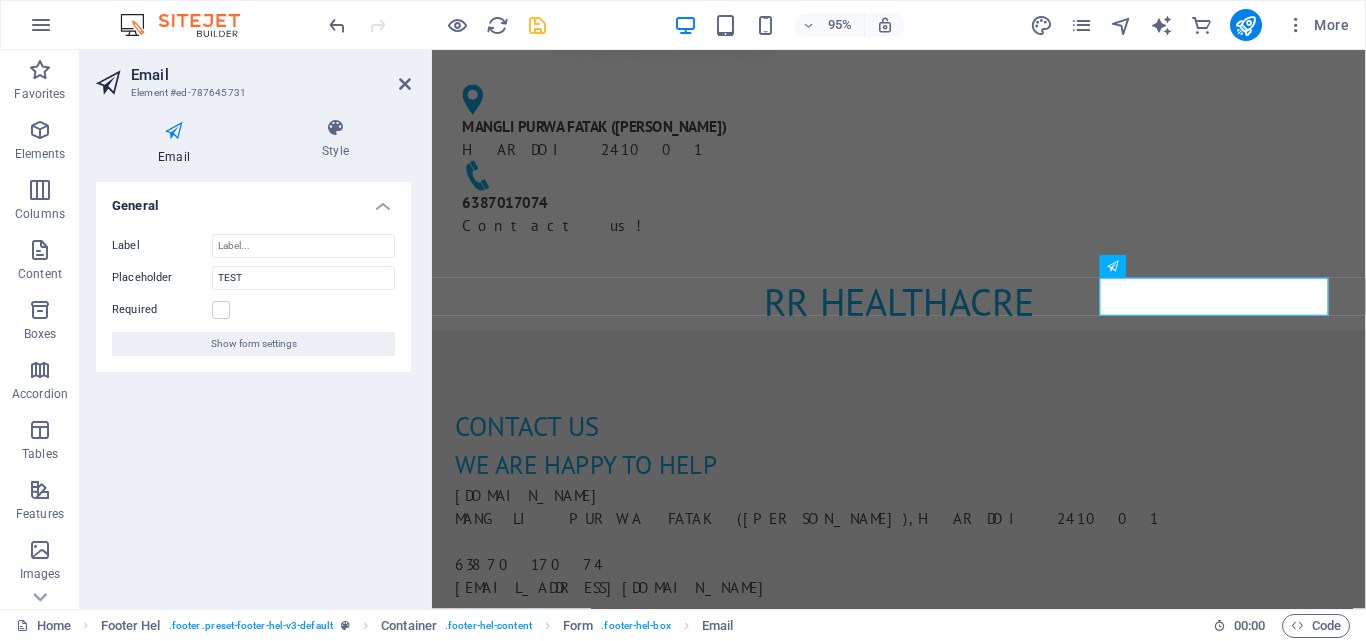 drag, startPoint x: 239, startPoint y: 83, endPoint x: 299, endPoint y: 86, distance: 60.074955 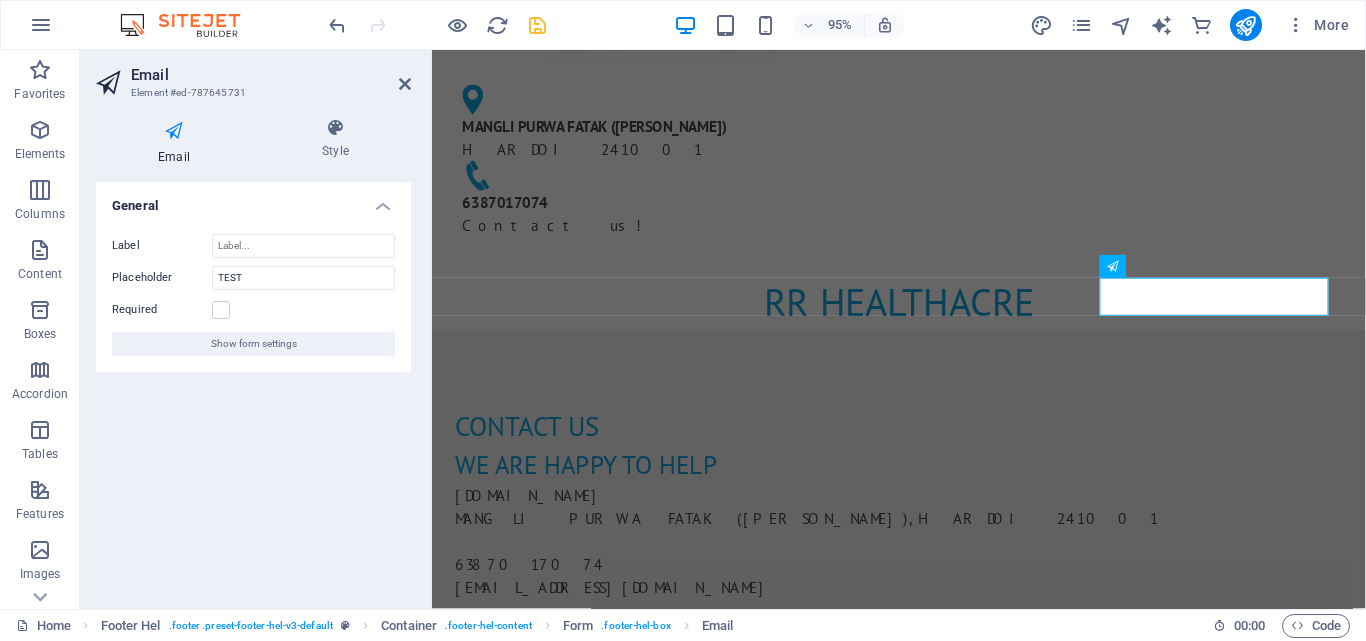 click on "Email Element #ed-787645731" at bounding box center [253, 76] 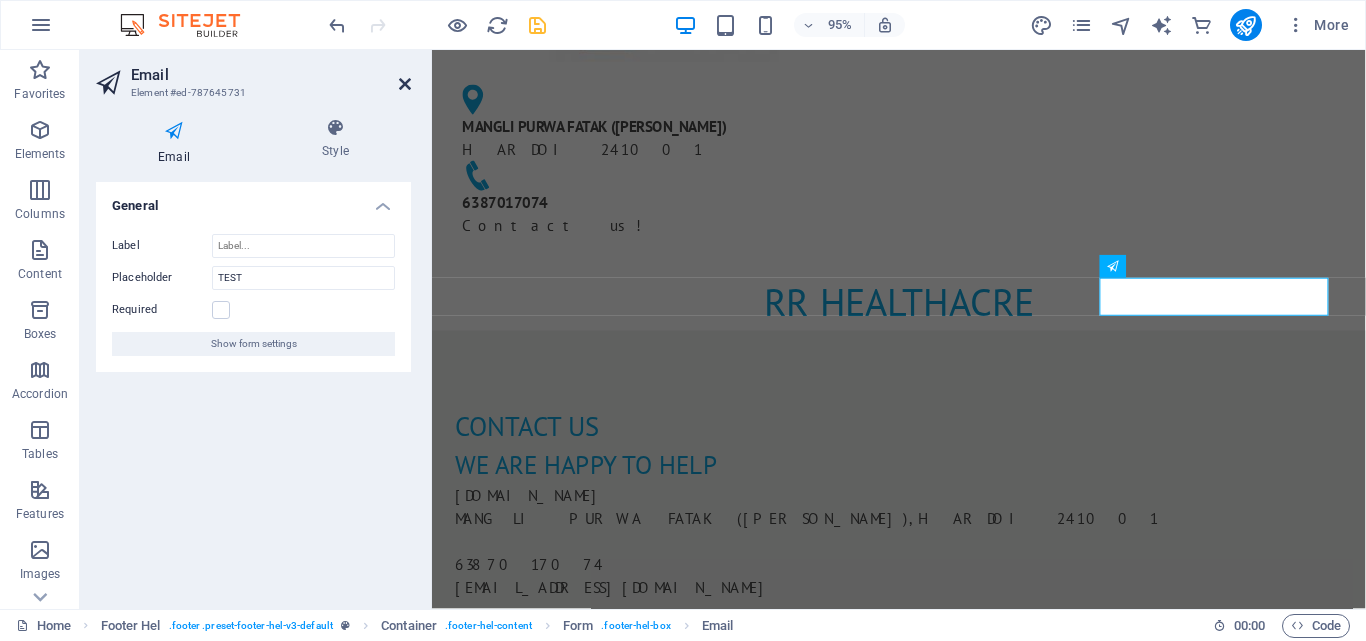 click at bounding box center (405, 84) 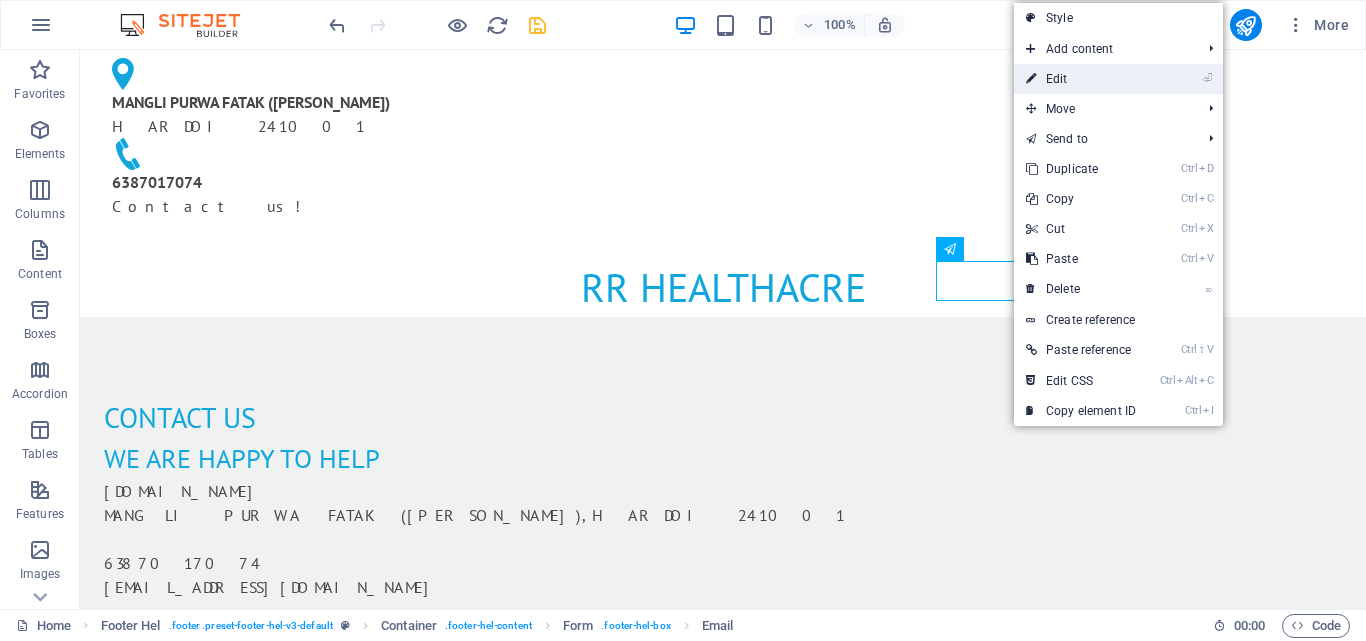 click on "⏎  Edit" at bounding box center [1081, 79] 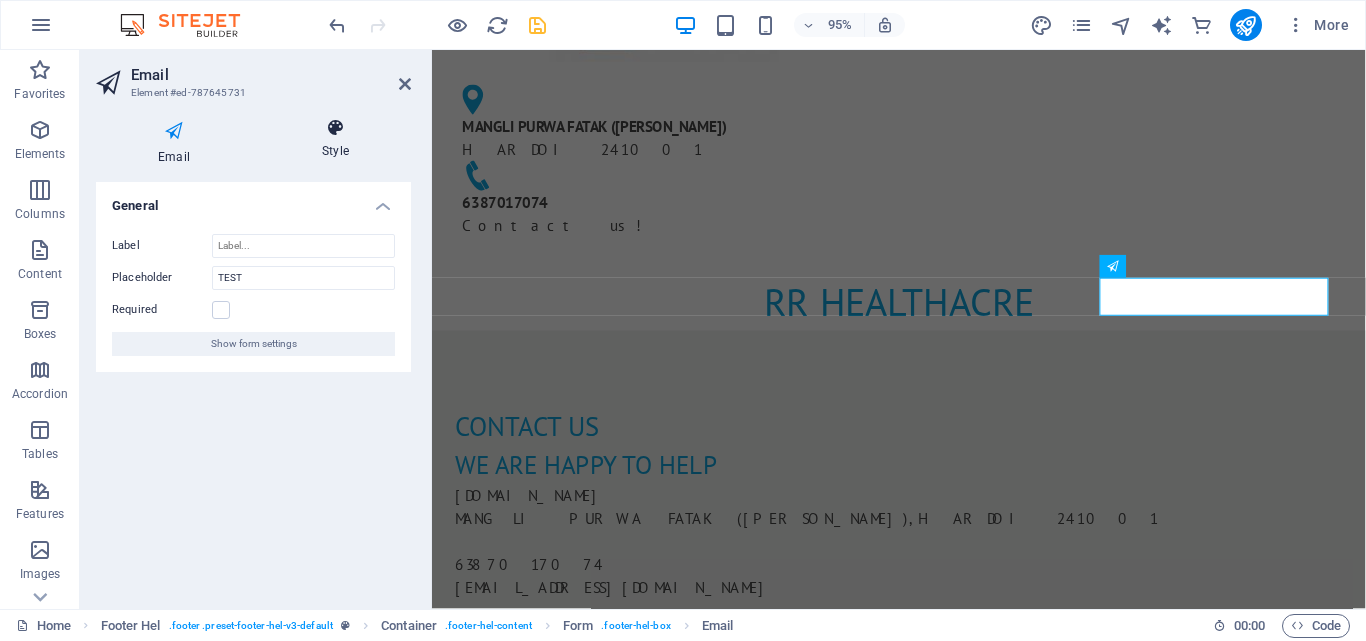 click on "Style" at bounding box center (335, 139) 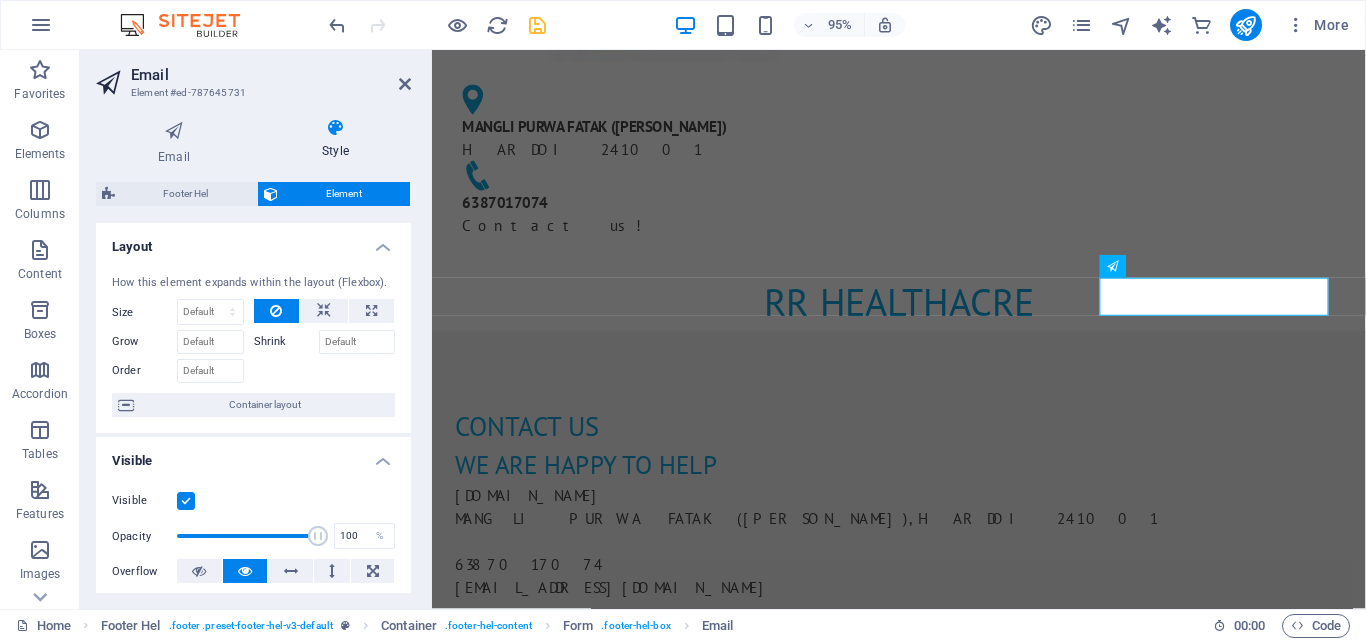 click on "Style" at bounding box center [335, 139] 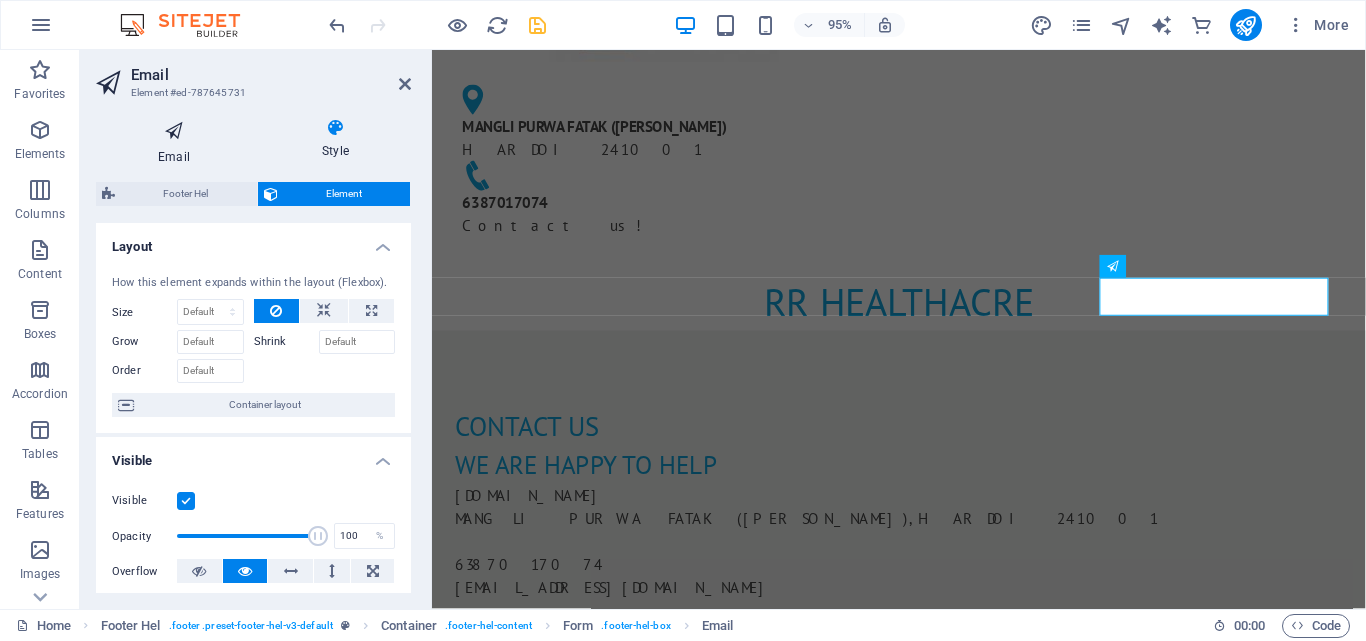 click at bounding box center [174, 131] 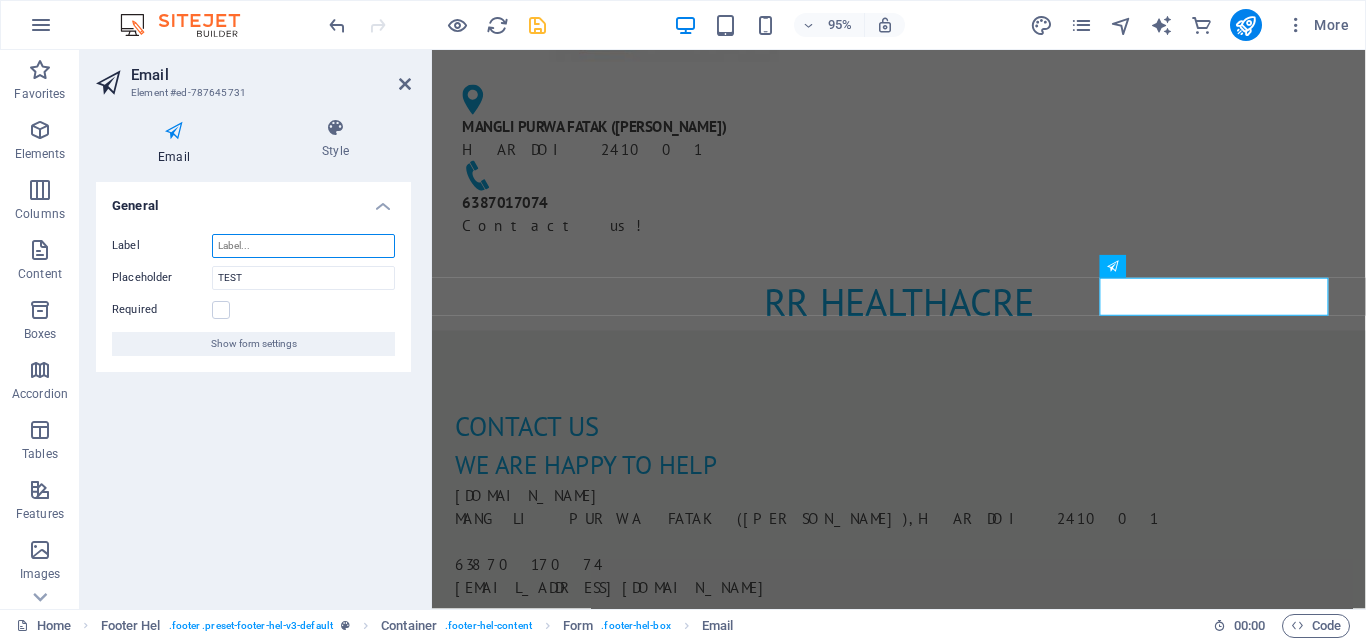click on "Label" at bounding box center (303, 246) 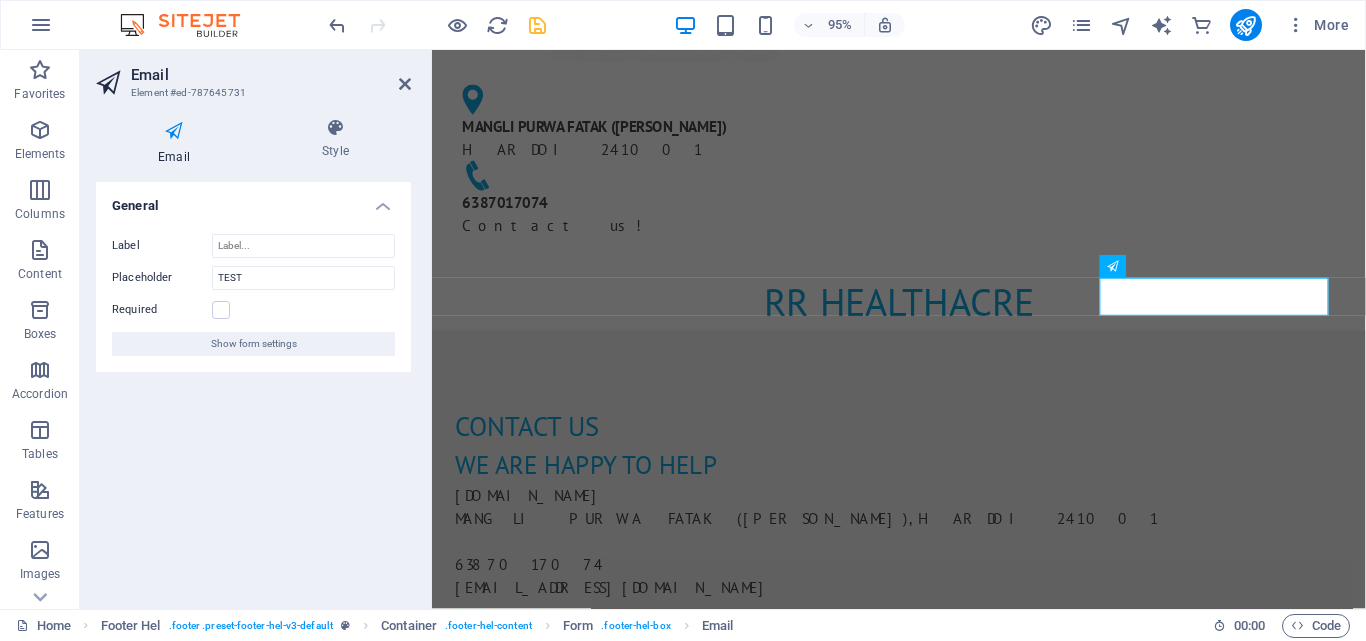 click on "General" at bounding box center (253, 200) 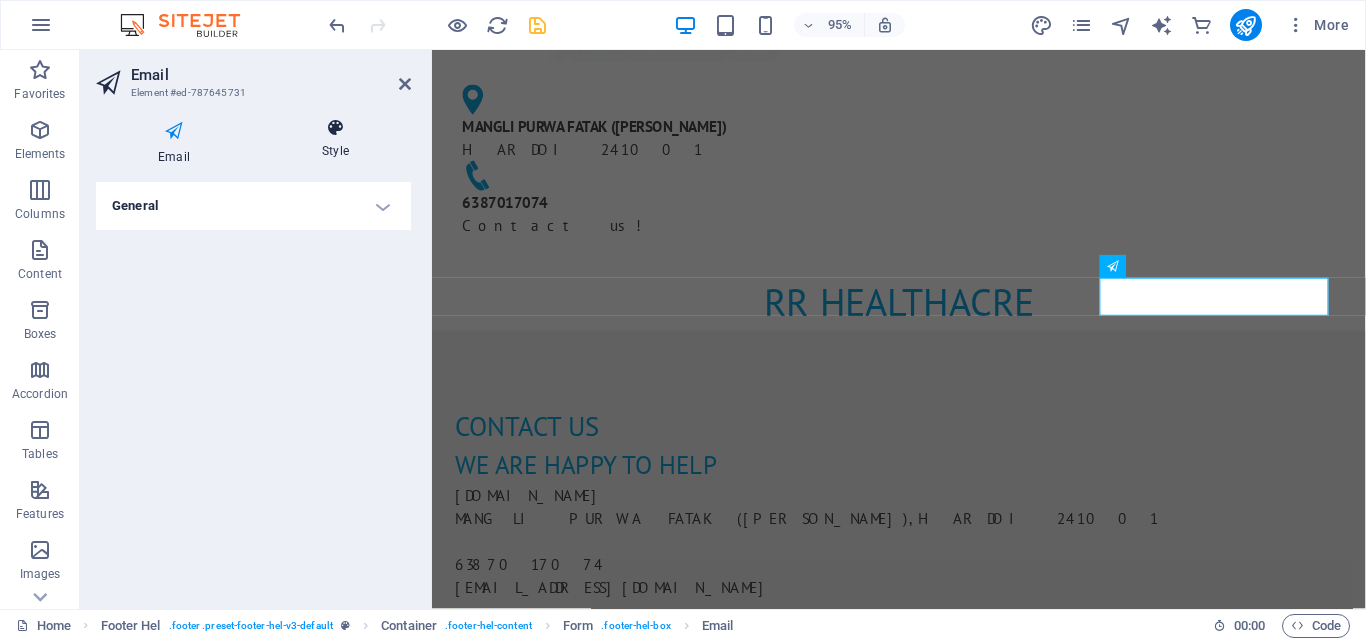 click at bounding box center (335, 128) 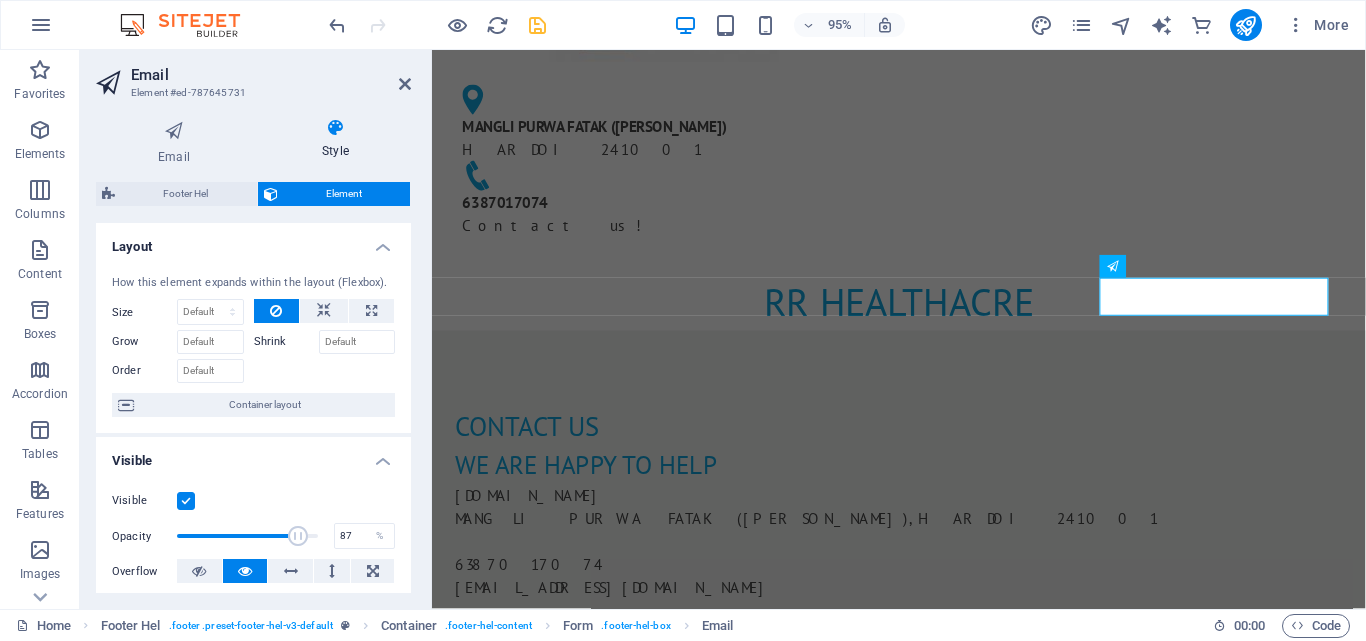 drag, startPoint x: 294, startPoint y: 544, endPoint x: 304, endPoint y: 543, distance: 10.049875 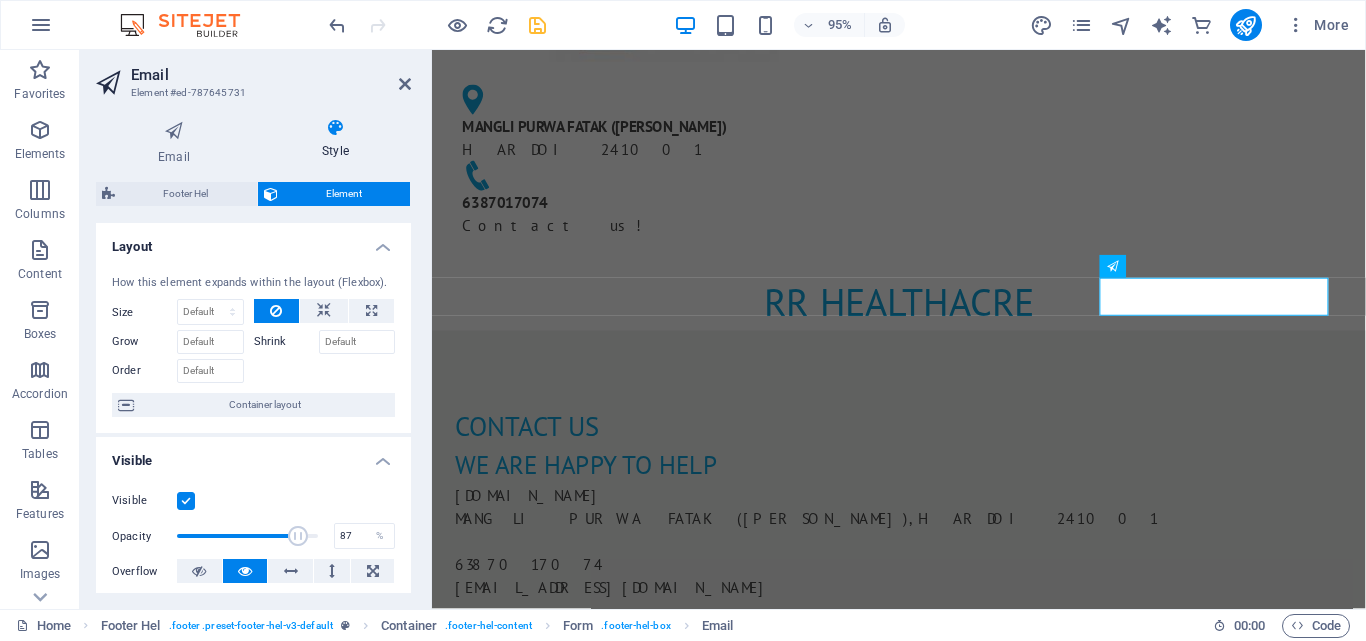 click at bounding box center (247, 536) 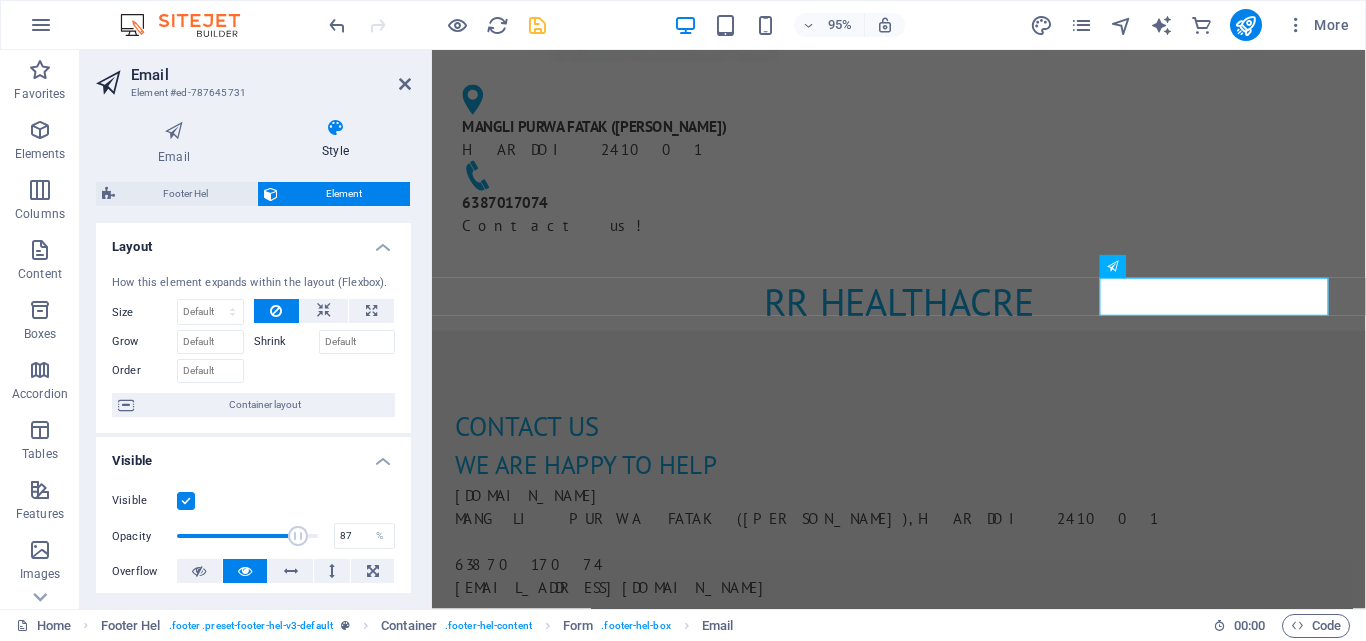 type on "89" 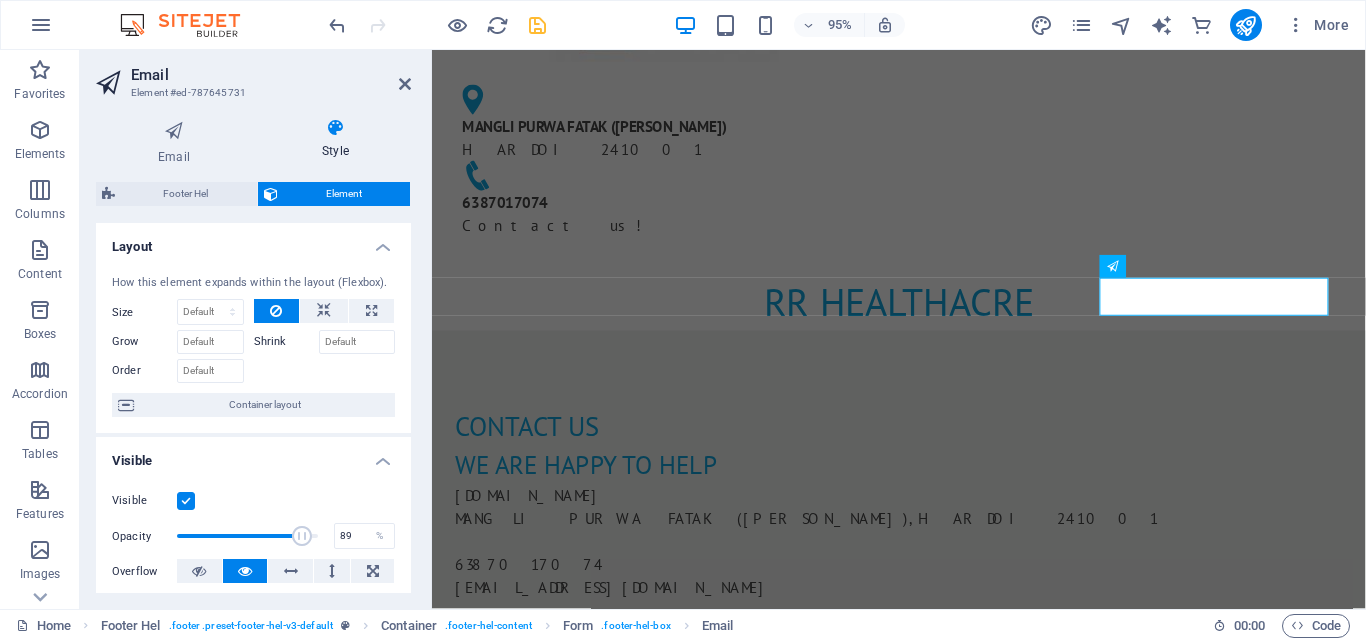 drag, startPoint x: 3, startPoint y: 169, endPoint x: 420, endPoint y: 208, distance: 418.81976 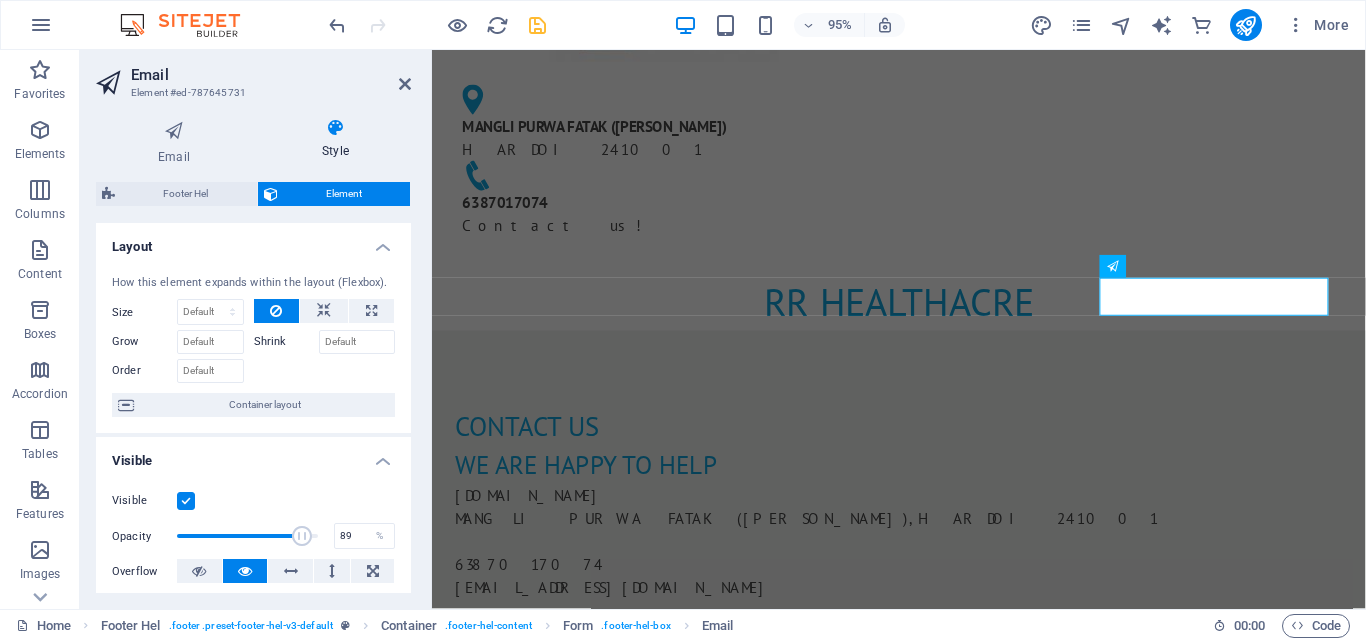click on "Email Style General Label Placeholder TEST Required Show form settings Footer Hel Element Layout How this element expands within the layout (Flexbox). Size Default auto px % 1/1 1/2 1/3 1/4 1/5 1/6 1/7 1/8 1/9 1/10 Grow Shrink Order Container layout Visible Visible Opacity 89 % Overflow Spacing Margin Default auto px % rem vw vh Custom Custom auto px % rem vw vh auto px % rem vw vh auto px % rem vw vh auto px % rem vw vh Padding Default px rem % vh vw Custom Custom px rem % vh vw px rem % vh vw px rem % vh vw px rem % vh vw Border Style              - Width 1 auto px rem % vh vw Custom Custom 1 auto px rem % vh vw 1 auto px rem % vh vw 1 auto px rem % vh vw 1 auto px rem % vh vw  - Color Round corners Default px rem % vh vw Custom Custom px rem % vh vw px rem % vh vw px rem % vh vw px rem % vh vw Shadow Default None Outside Inside Color X offset 0 px rem vh vw Y offset 0 px rem vh vw Blur 0 px rem % vh vw Spread 0 px rem vh vw Text Shadow Default None Outside Color X offset 0 px rem vh vw Y offset 0" at bounding box center [253, 355] 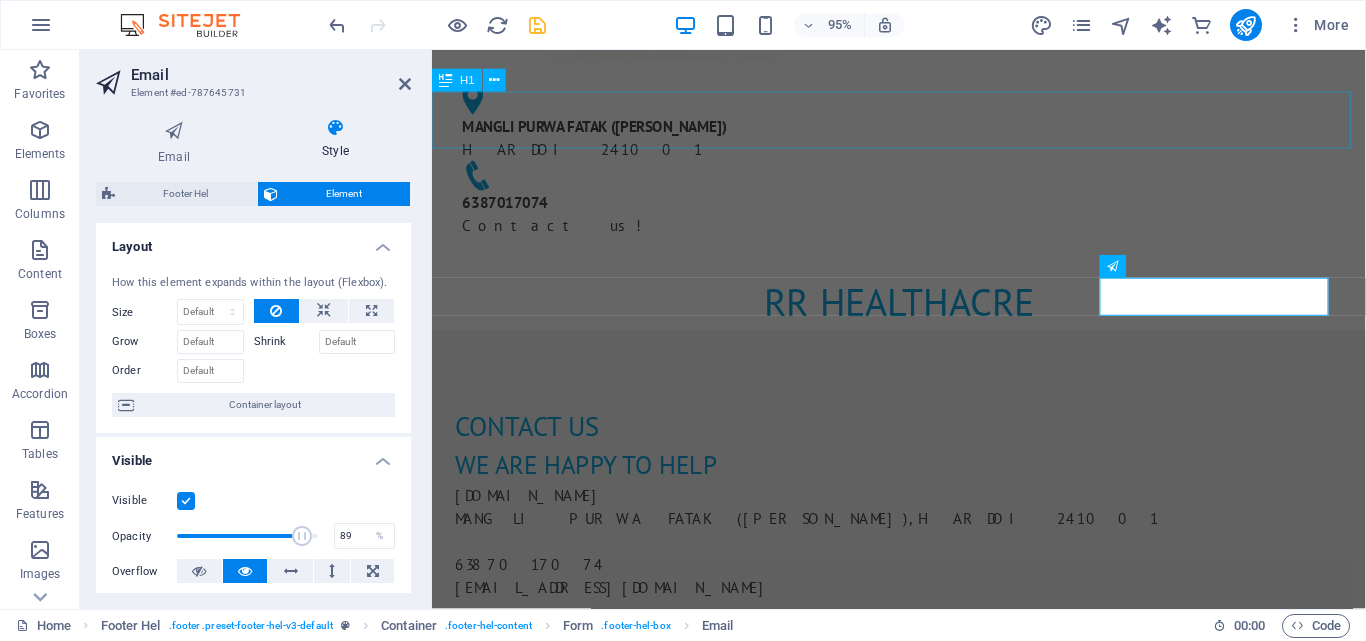 click on "RR HEALTHACRE" at bounding box center (923, 316) 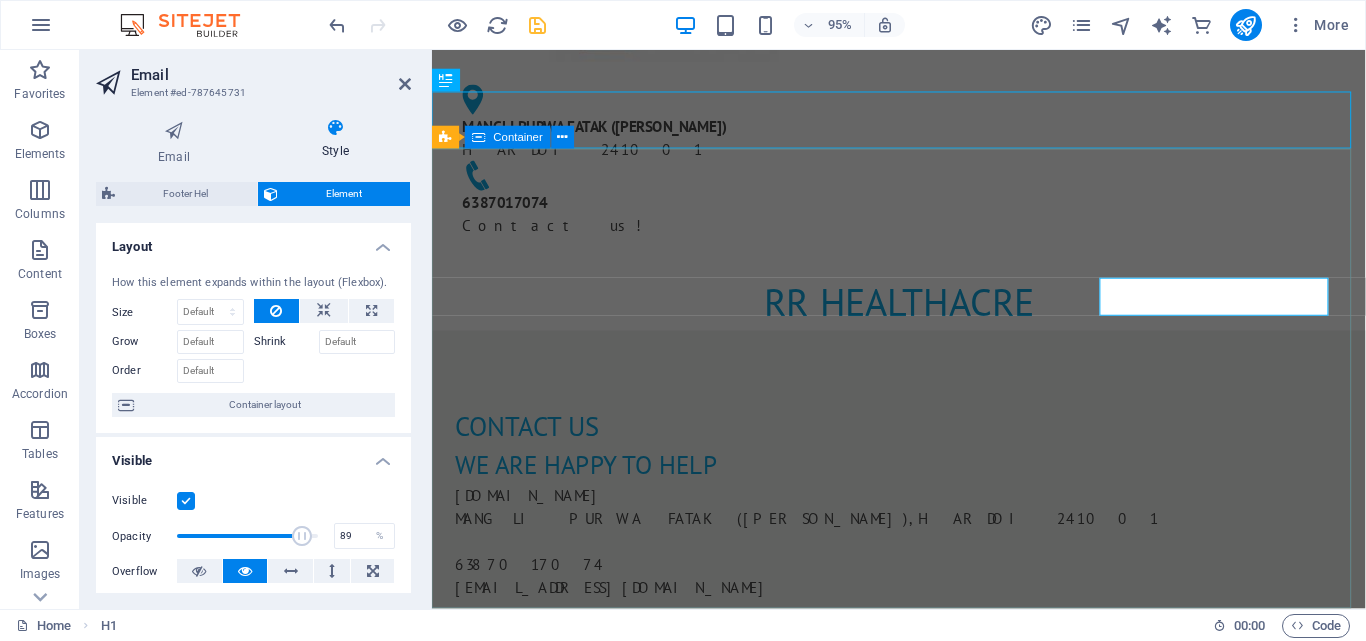 scroll, scrollTop: 144, scrollLeft: 0, axis: vertical 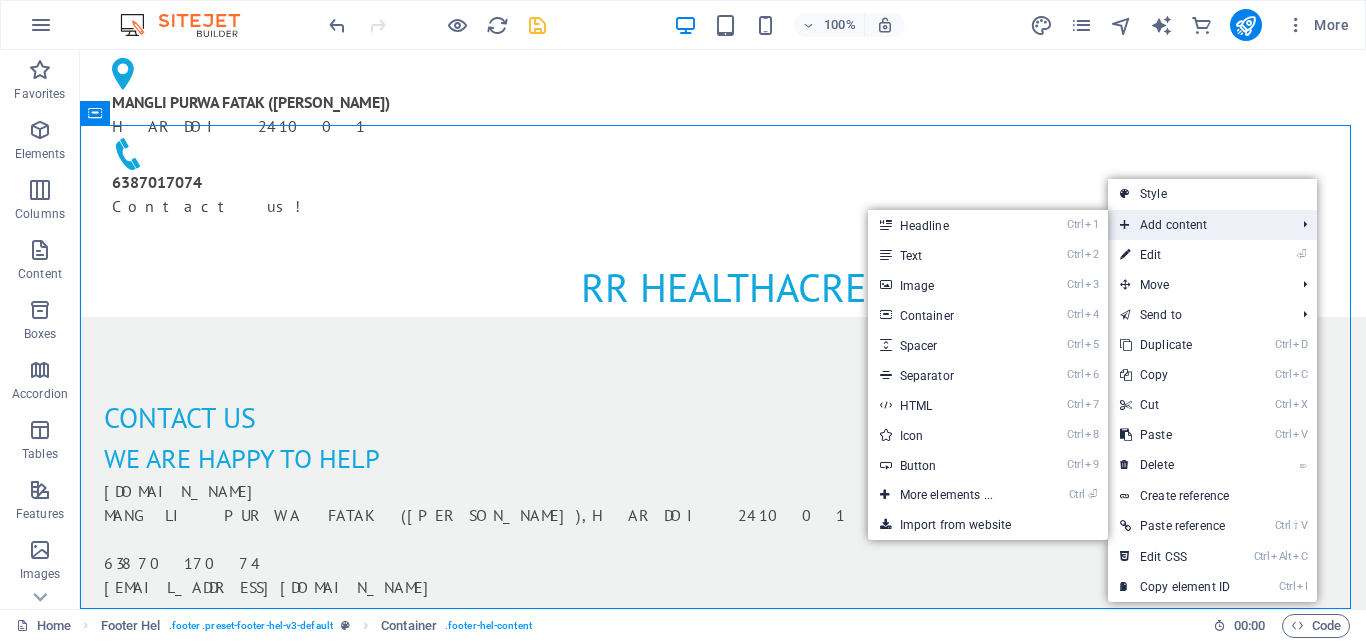 click on "Add content" at bounding box center (1197, 225) 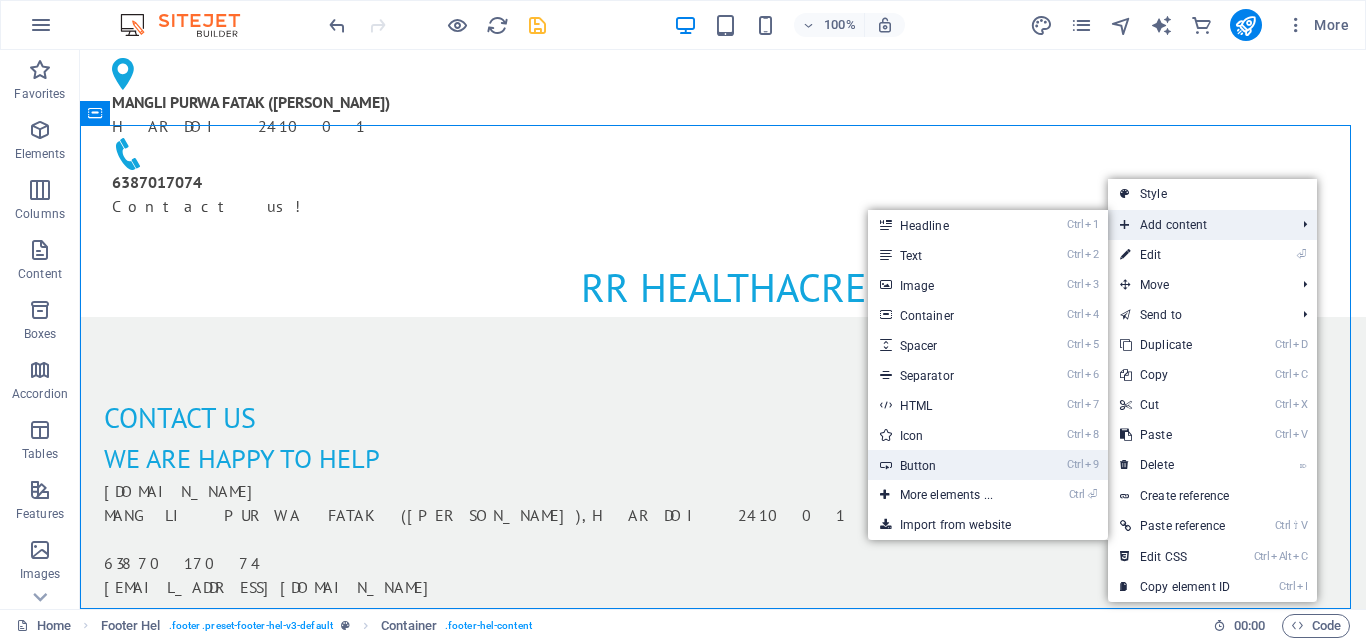 click on "Ctrl 9  Button" at bounding box center [950, 465] 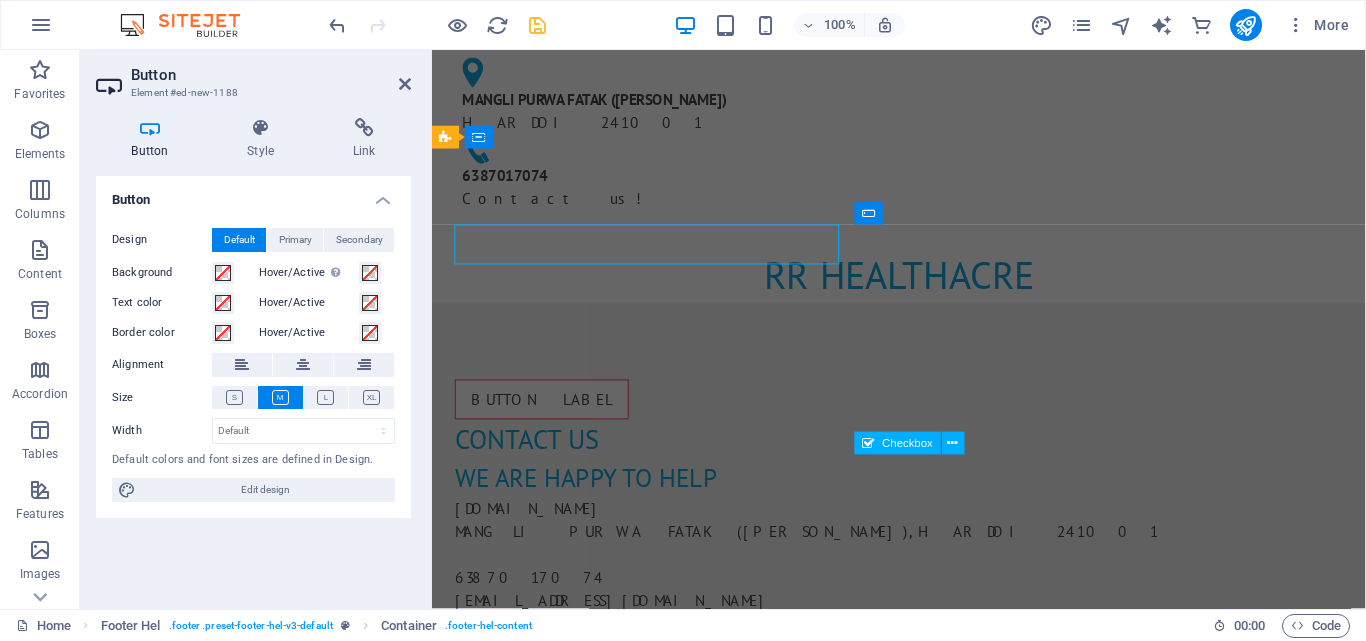 scroll, scrollTop: 115, scrollLeft: 0, axis: vertical 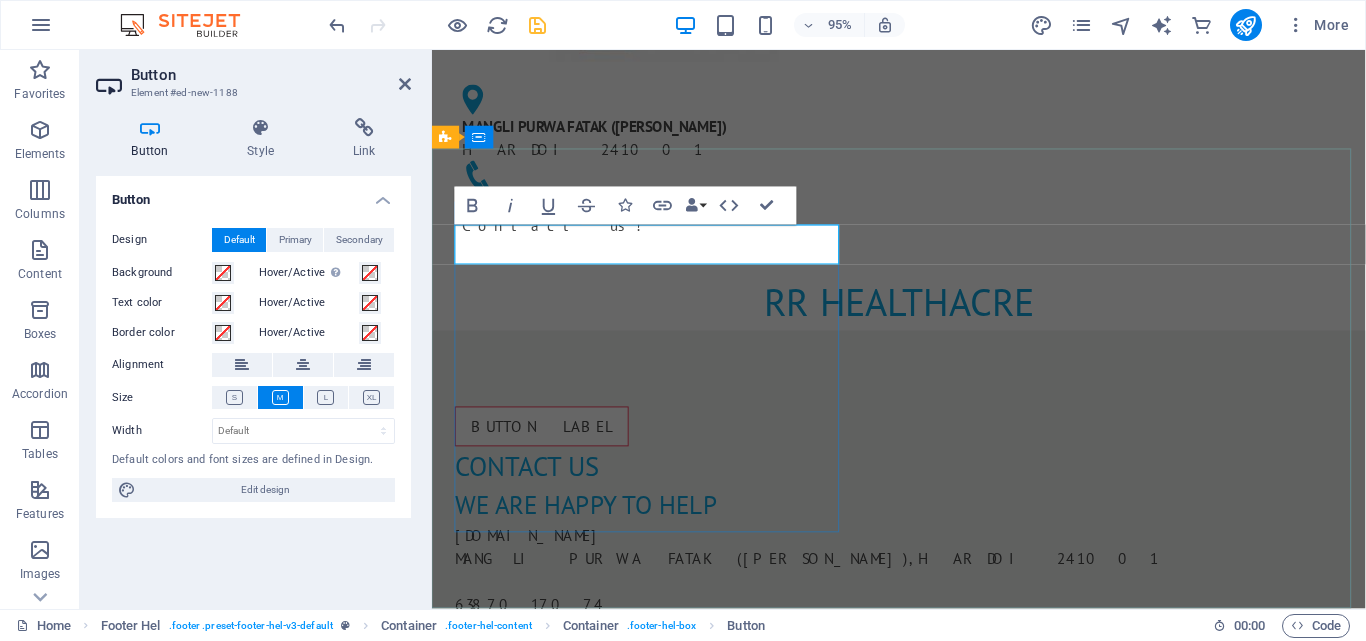 drag, startPoint x: 688, startPoint y: 251, endPoint x: 759, endPoint y: 260, distance: 71.568146 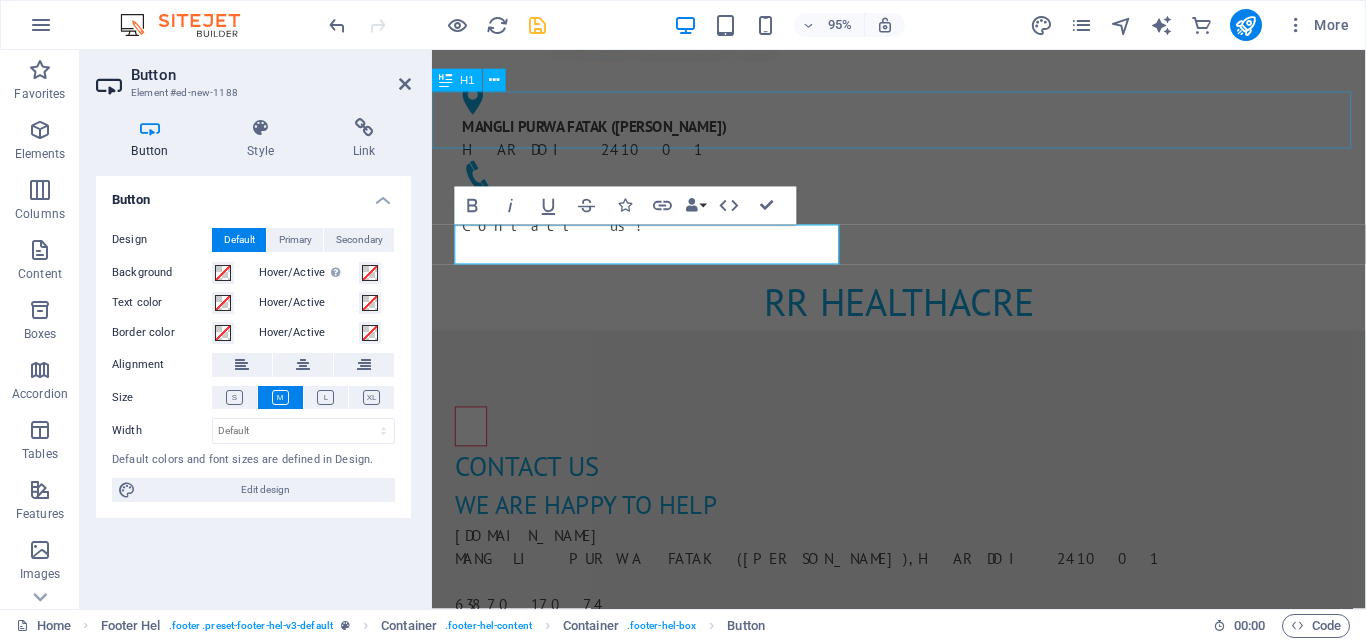 click on "RR HEALTHACRE" at bounding box center (923, 316) 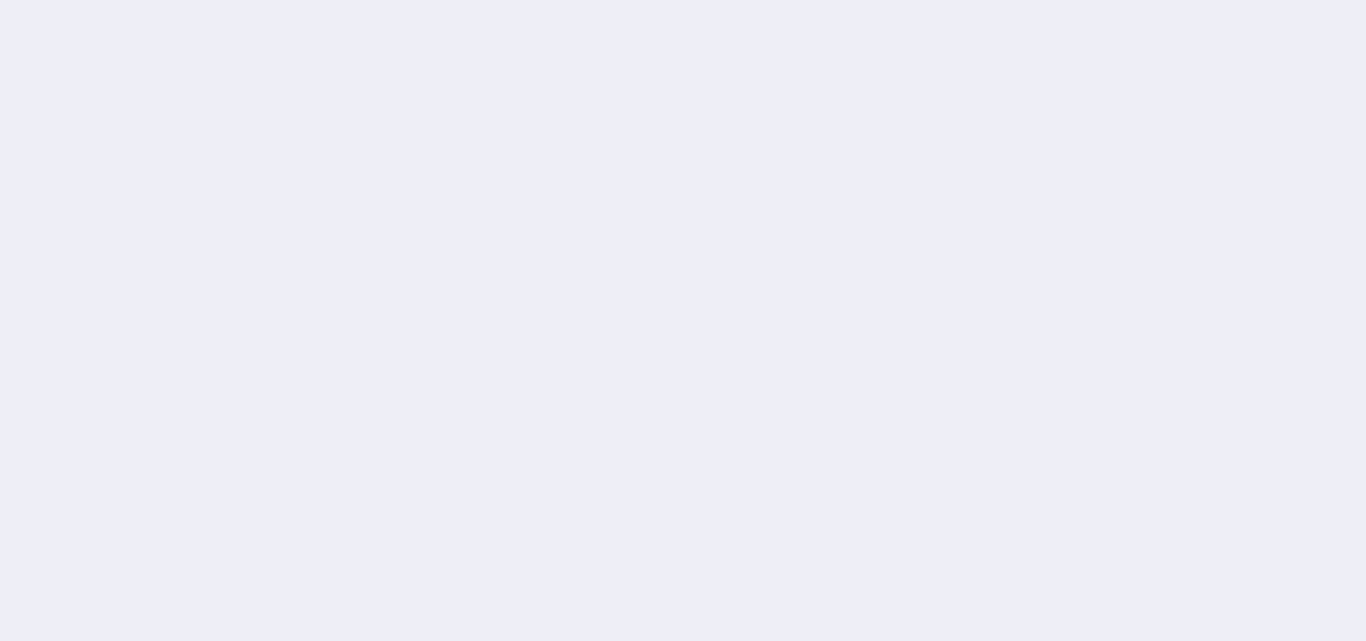 scroll, scrollTop: 0, scrollLeft: 0, axis: both 